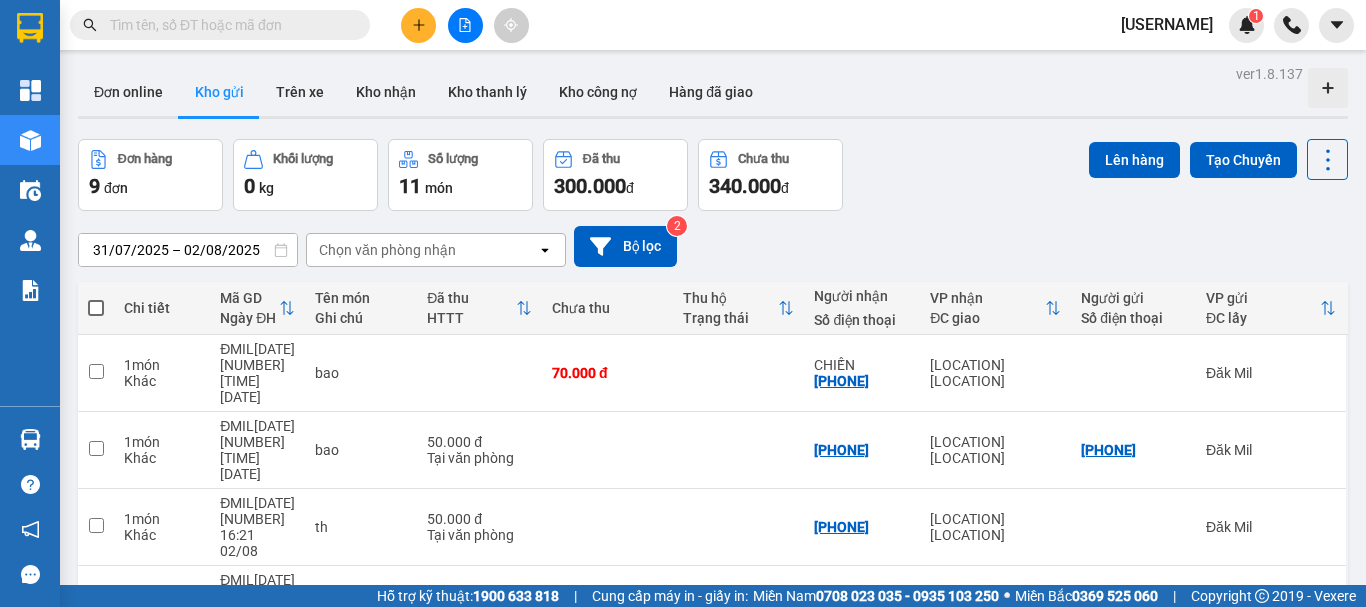 scroll, scrollTop: 0, scrollLeft: 0, axis: both 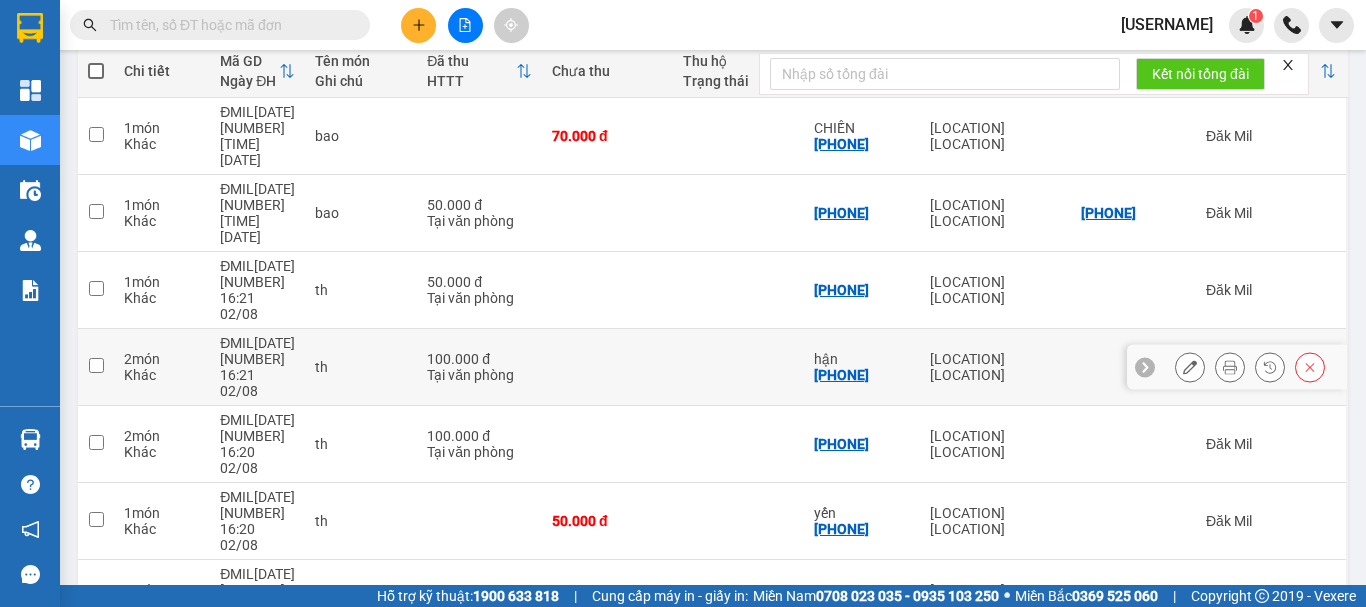 click 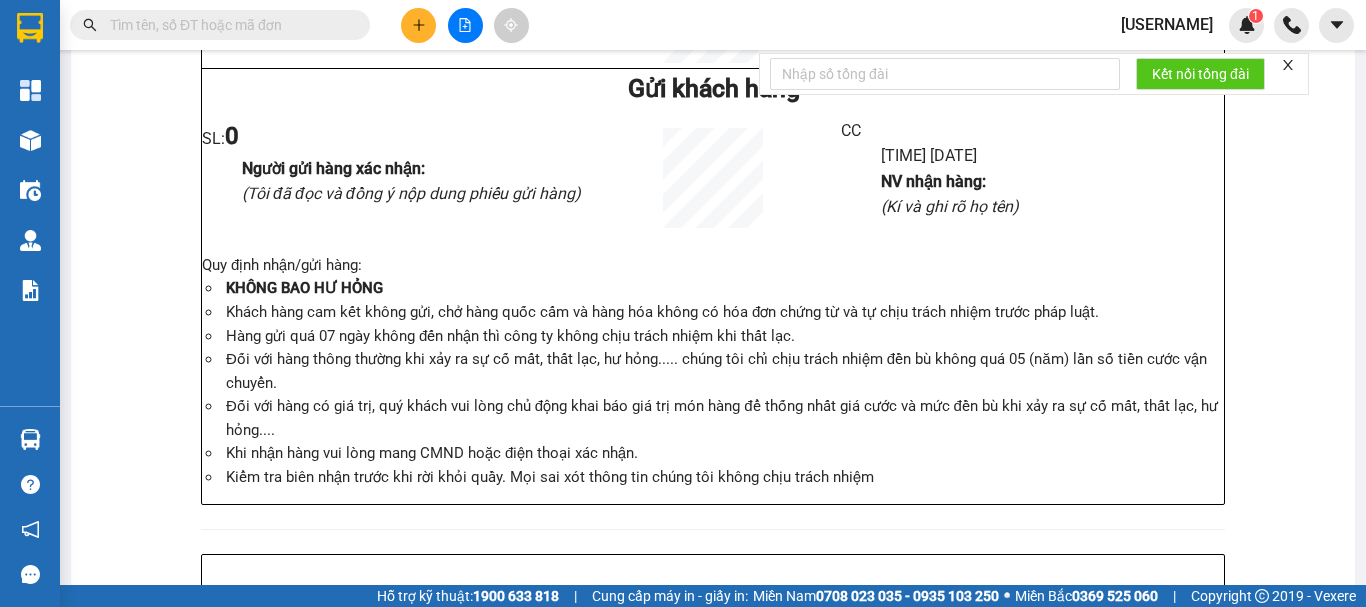 scroll, scrollTop: 0, scrollLeft: 0, axis: both 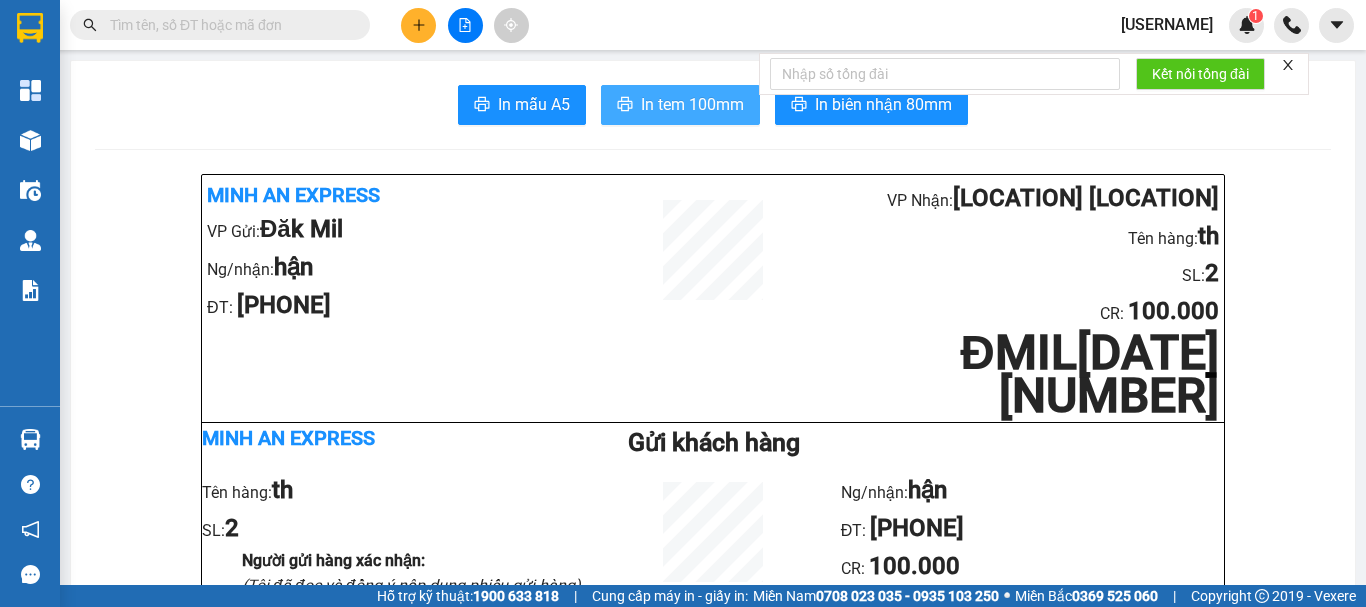 click on "In tem 100mm" at bounding box center [680, 105] 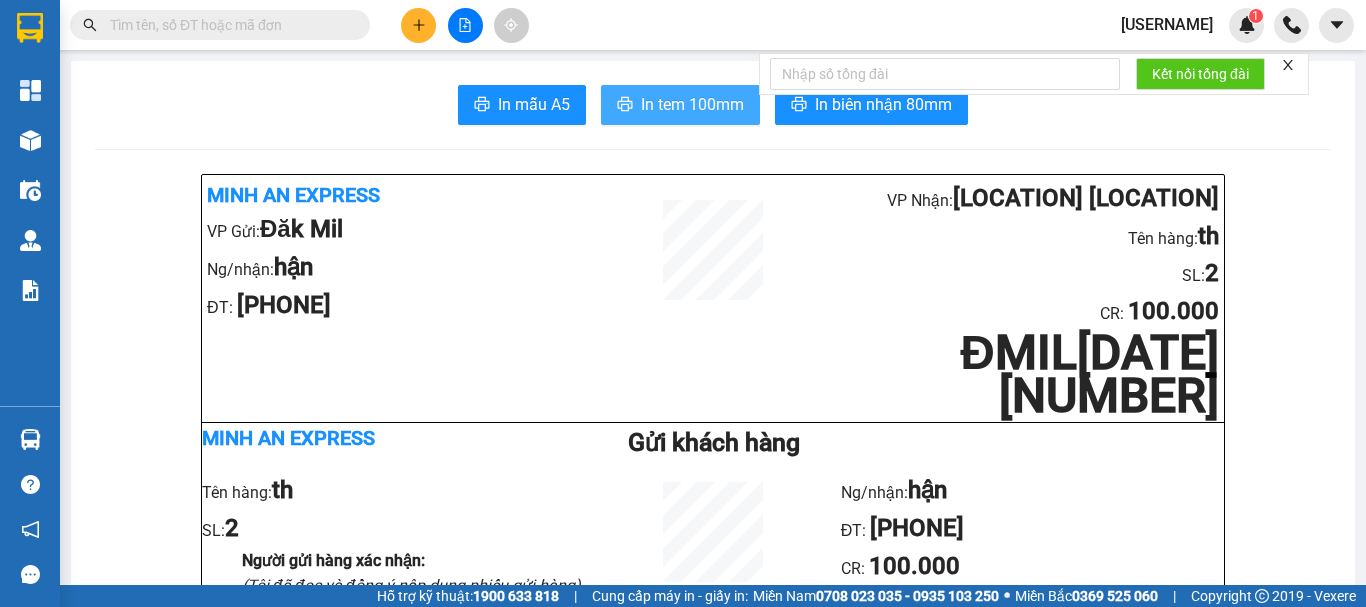 scroll, scrollTop: 0, scrollLeft: 0, axis: both 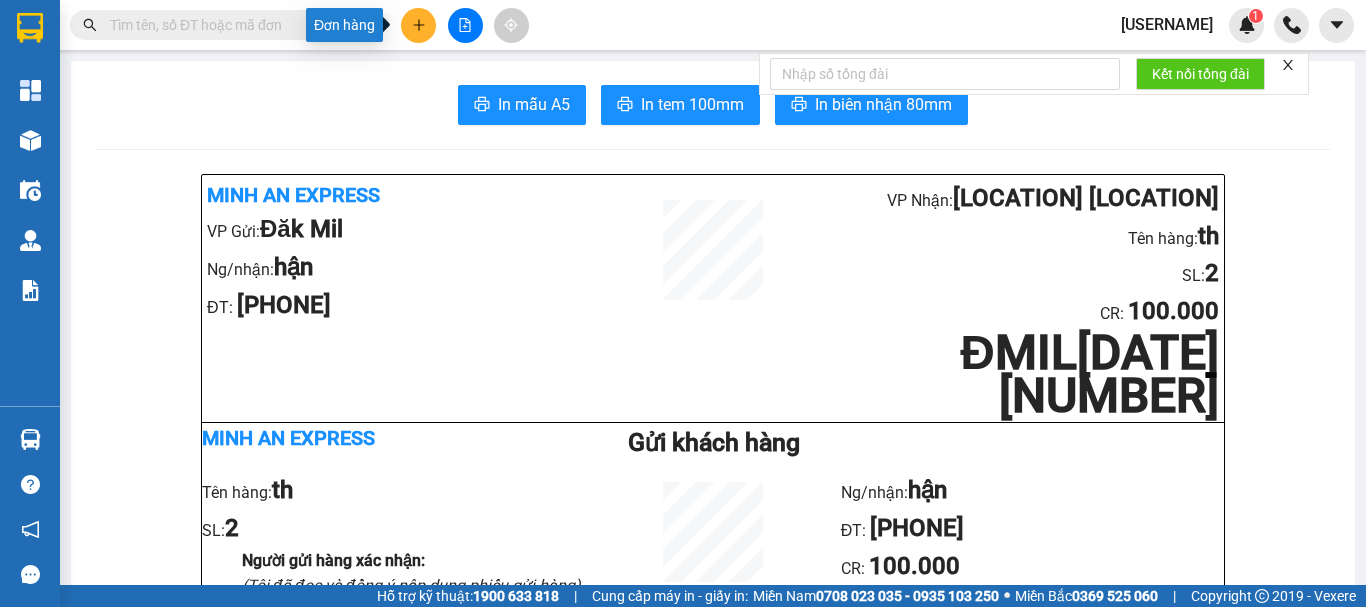 click at bounding box center [418, 25] 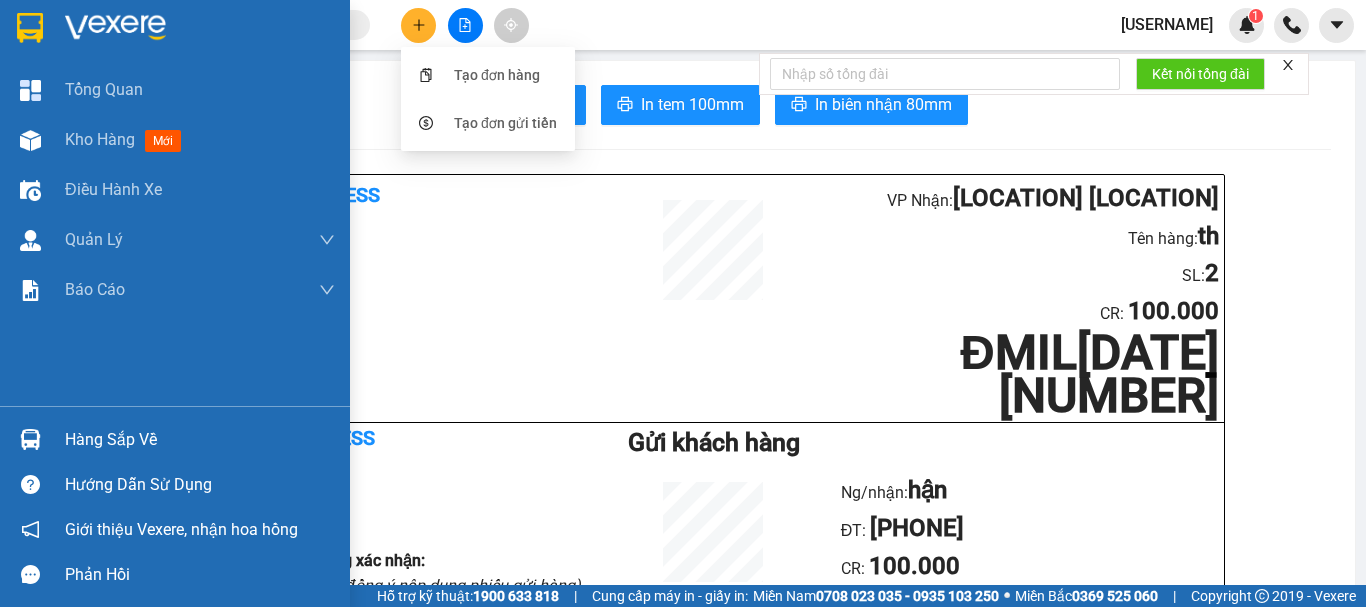click at bounding box center (30, 28) 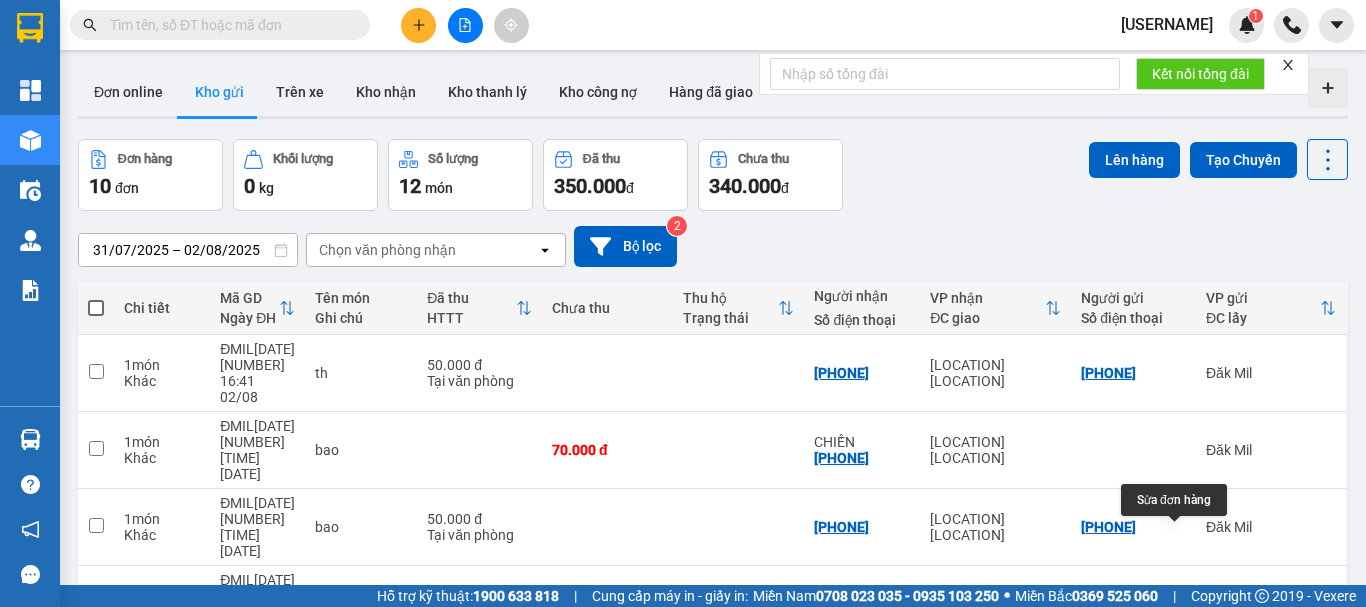 click at bounding box center [1190, 681] 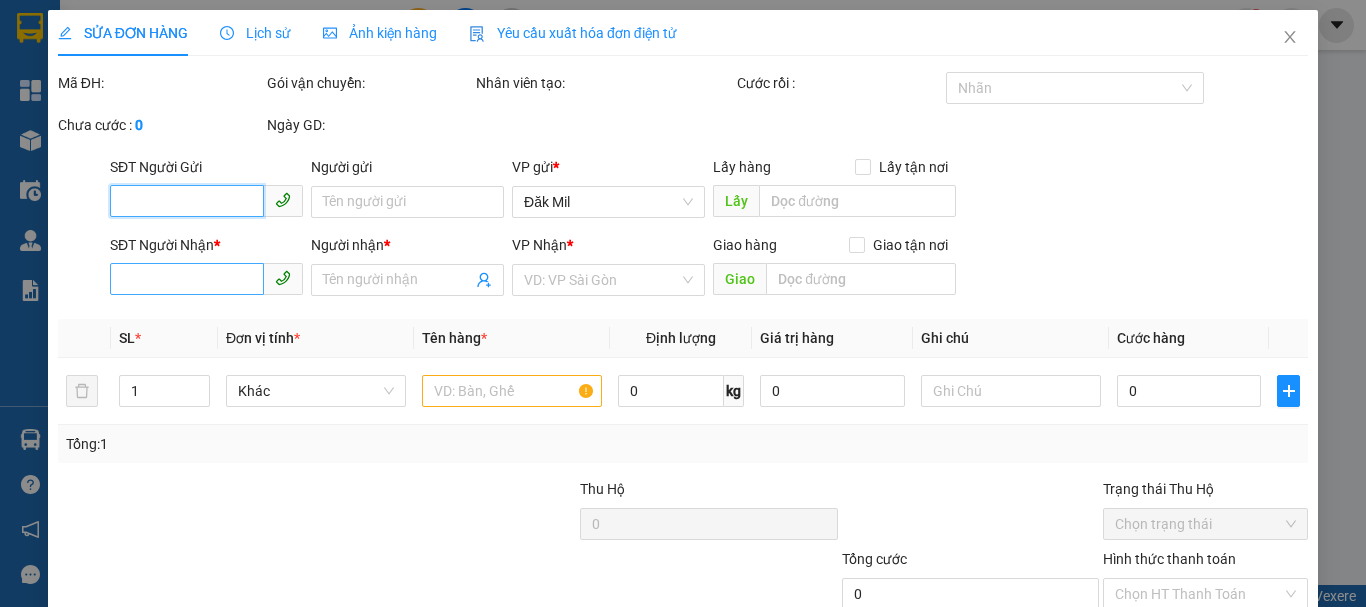 type on "[PHONE]" 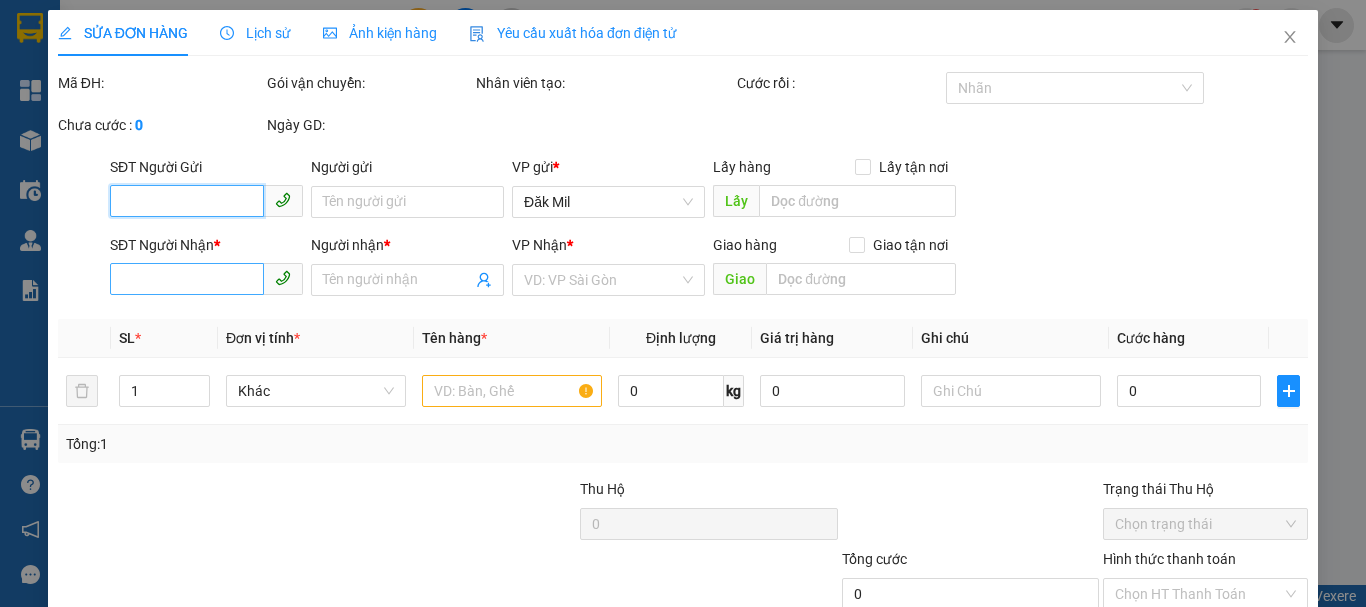 type on "hận" 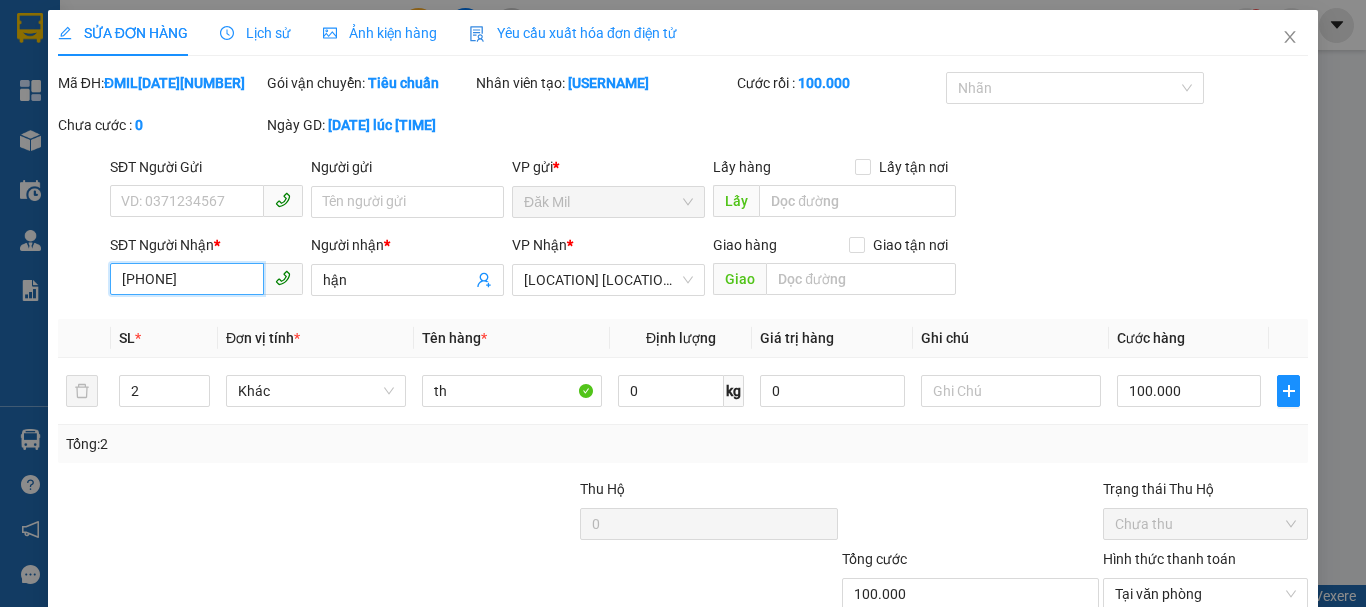 click on "[PHONE]" at bounding box center (187, 279) 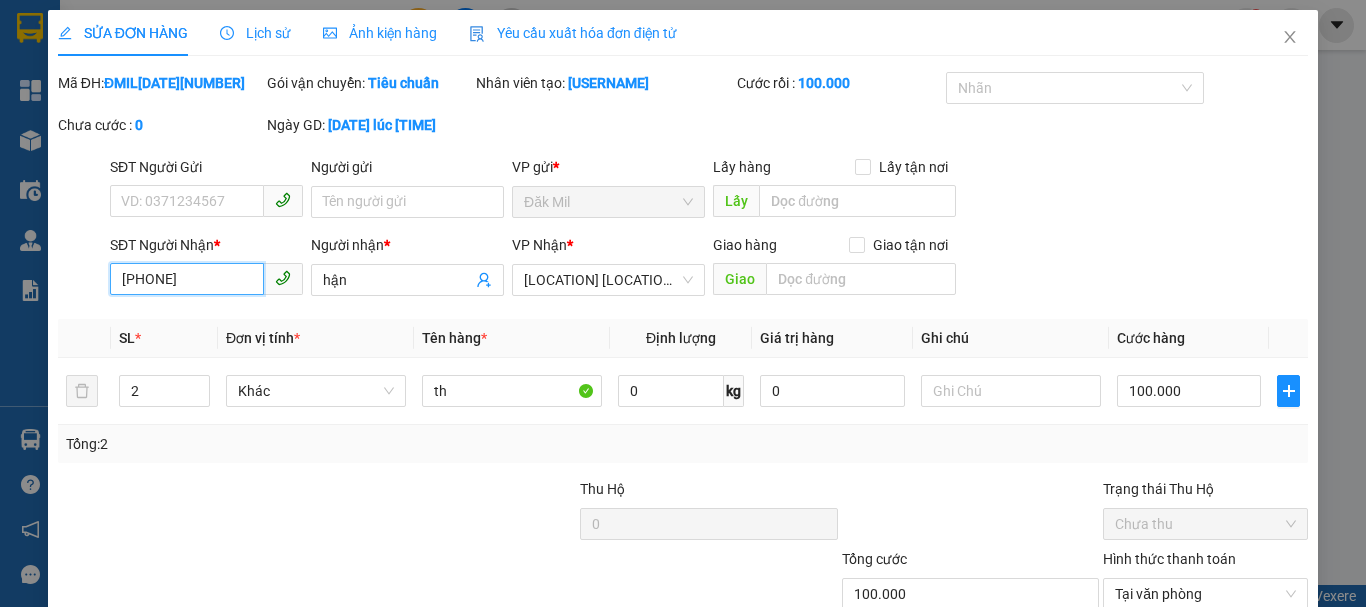 click on "[PHONE]" at bounding box center (187, 279) 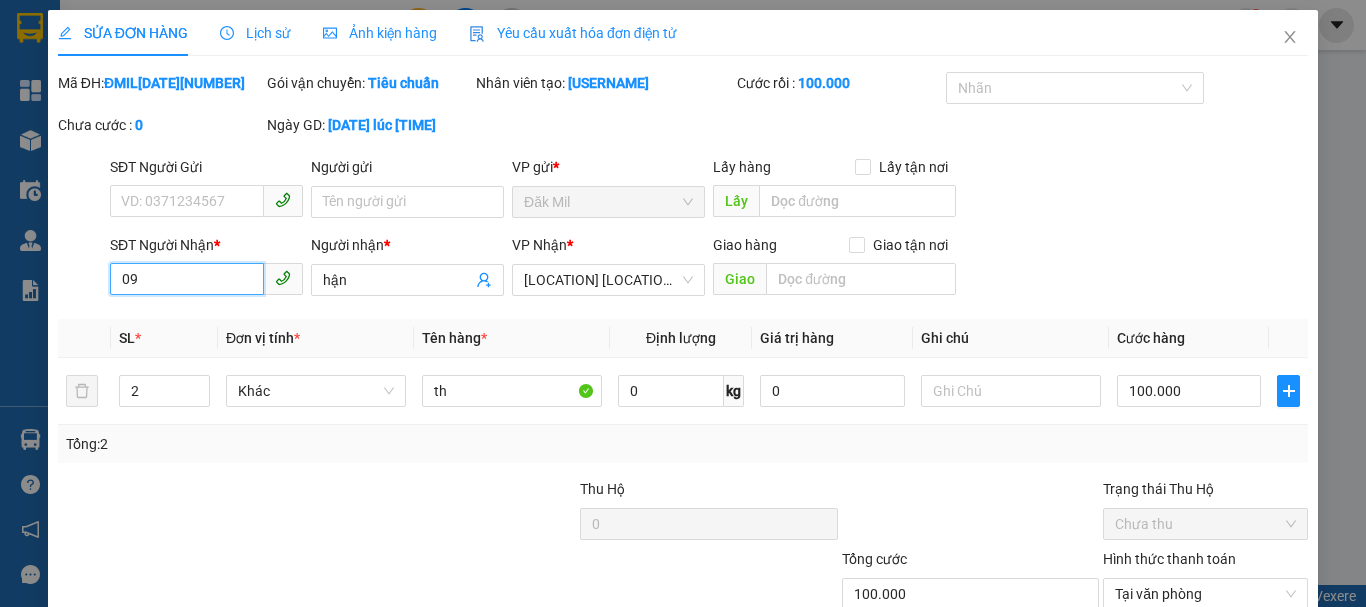 type on "0" 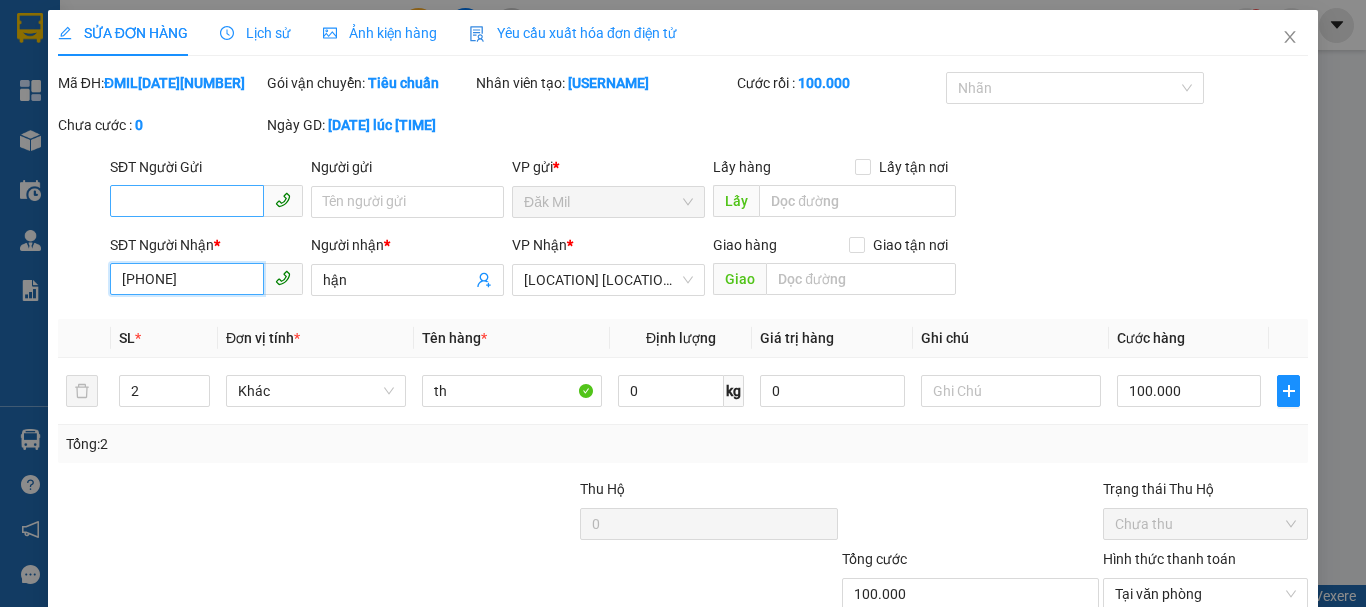 type on "[PHONE]" 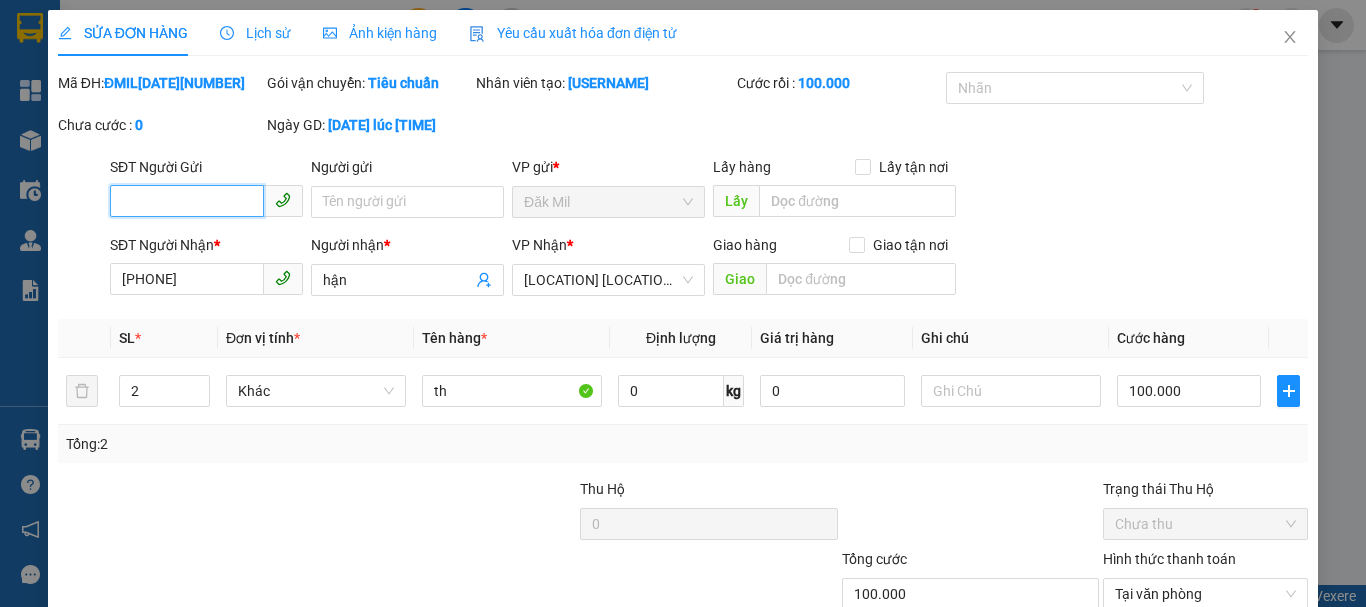 click on "SĐT Người Gửi" at bounding box center [187, 201] 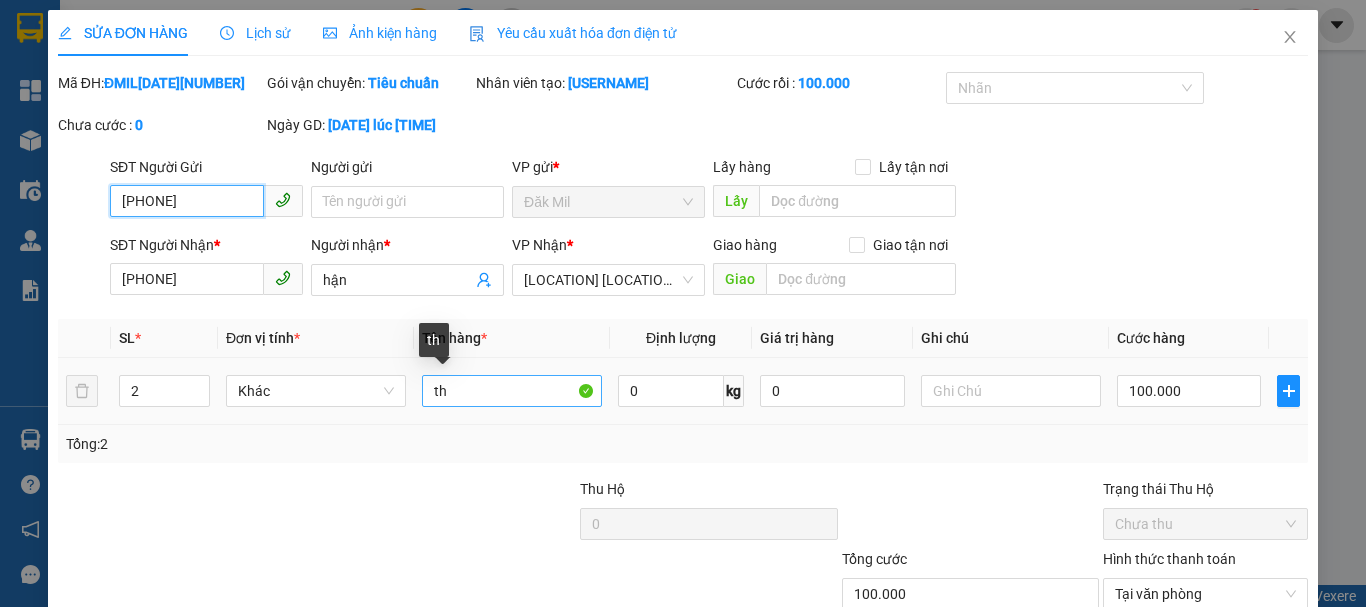 type on "[PHONE]" 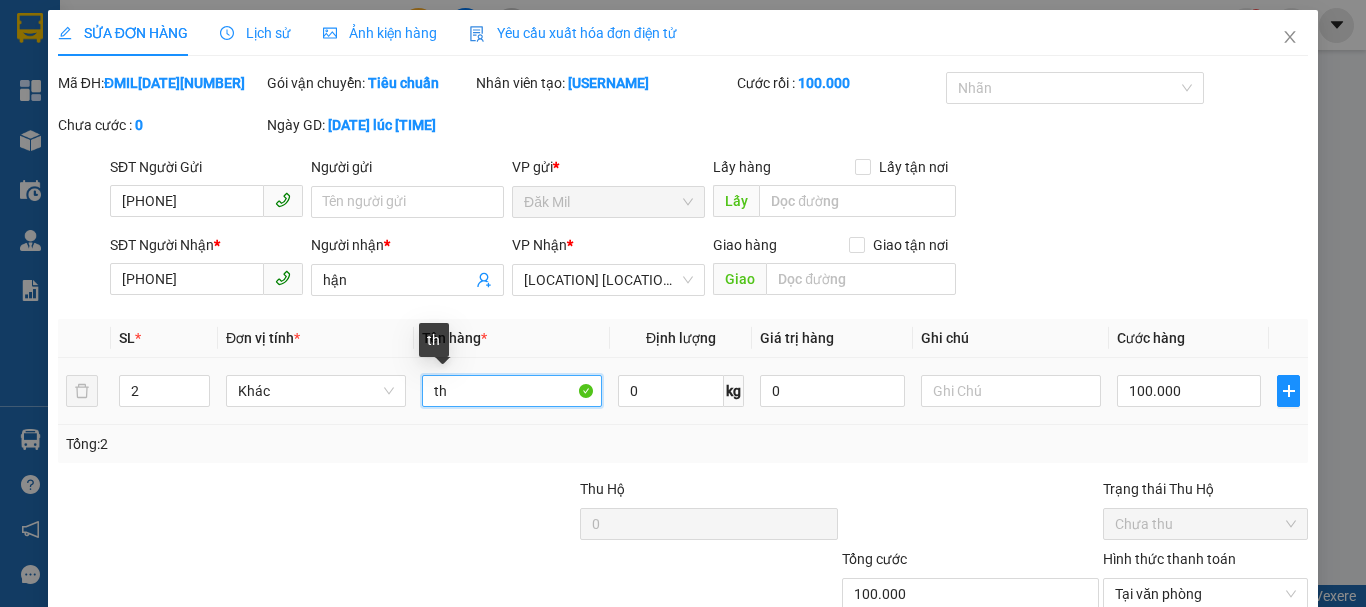 click on "th" at bounding box center (512, 391) 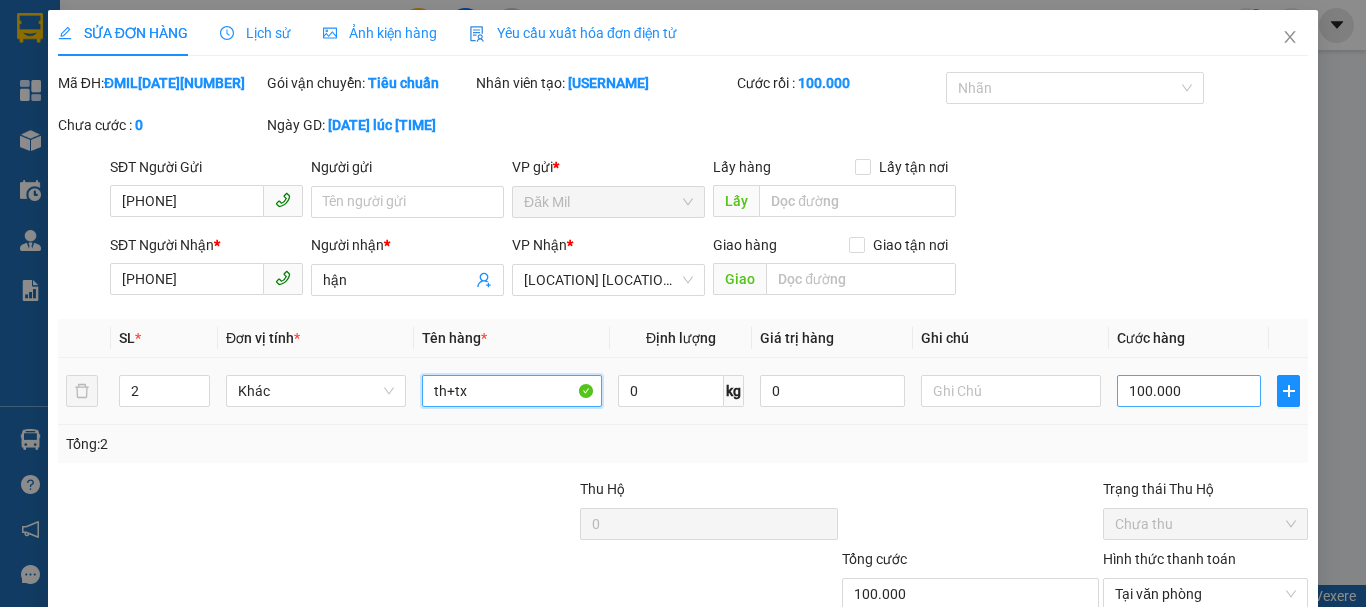 type on "th+tx" 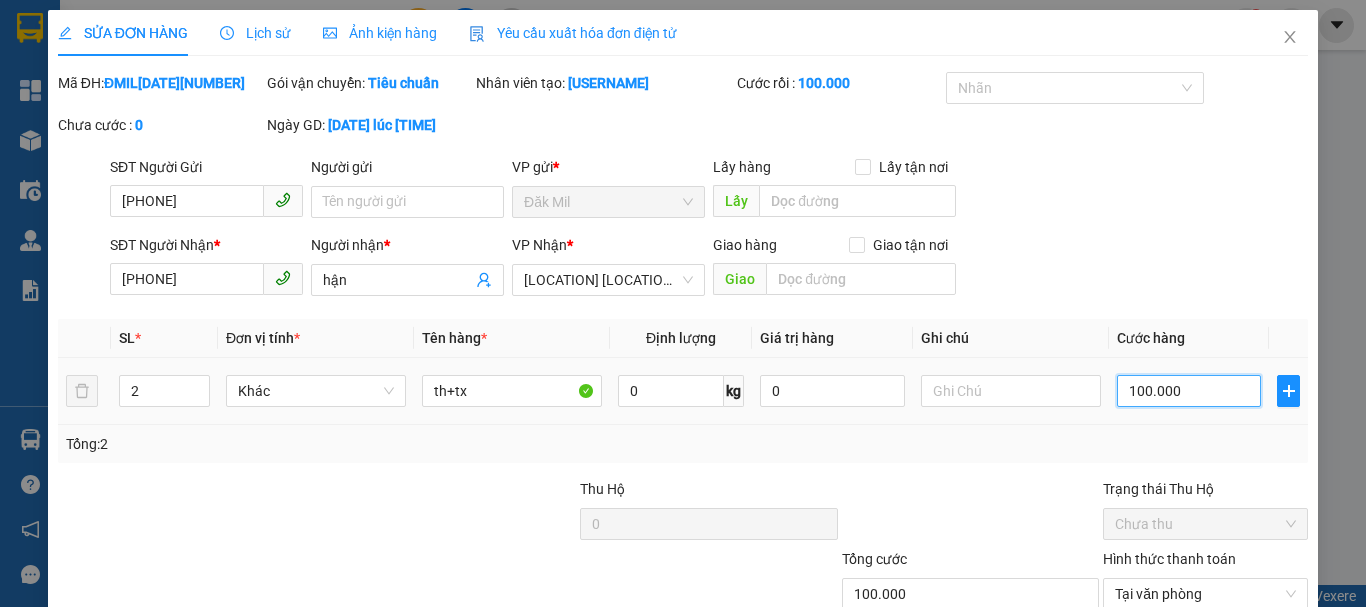click on "100.000" at bounding box center [1189, 391] 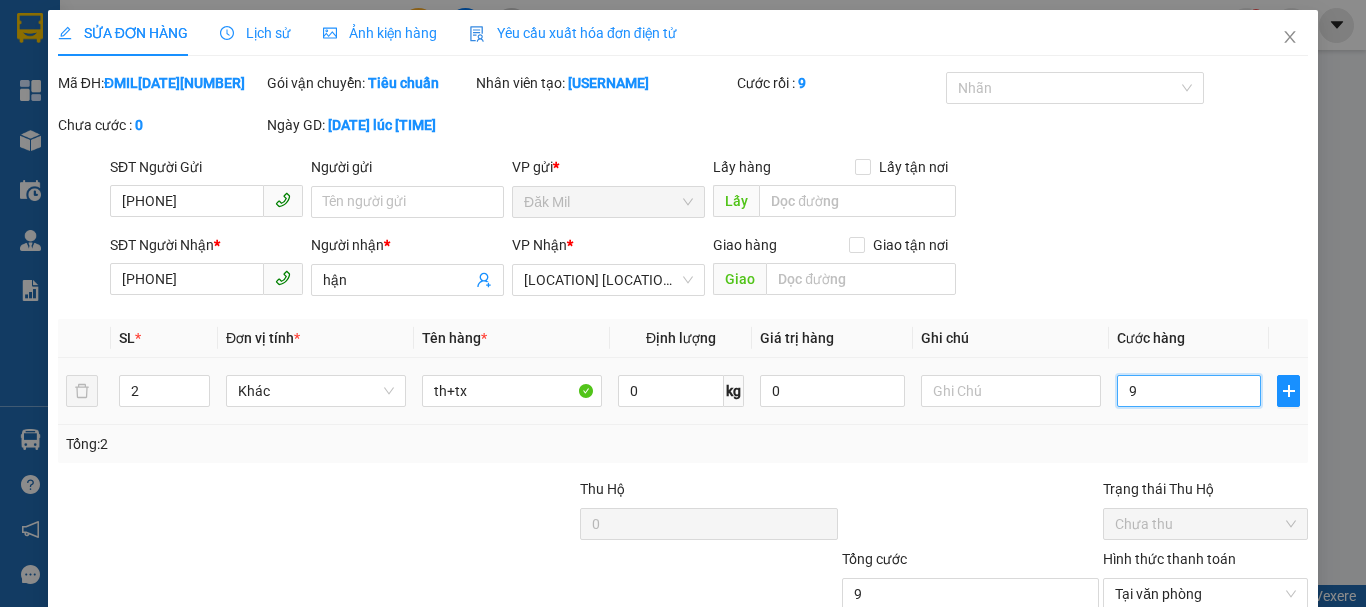 type on "90" 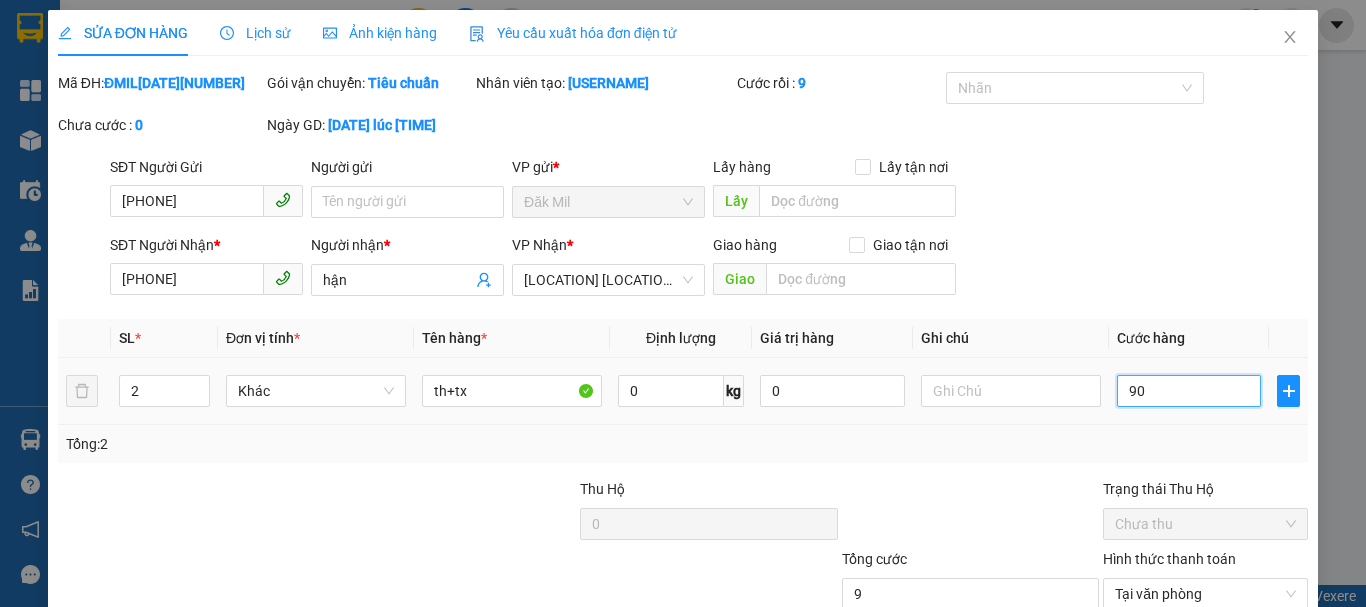 type on "90" 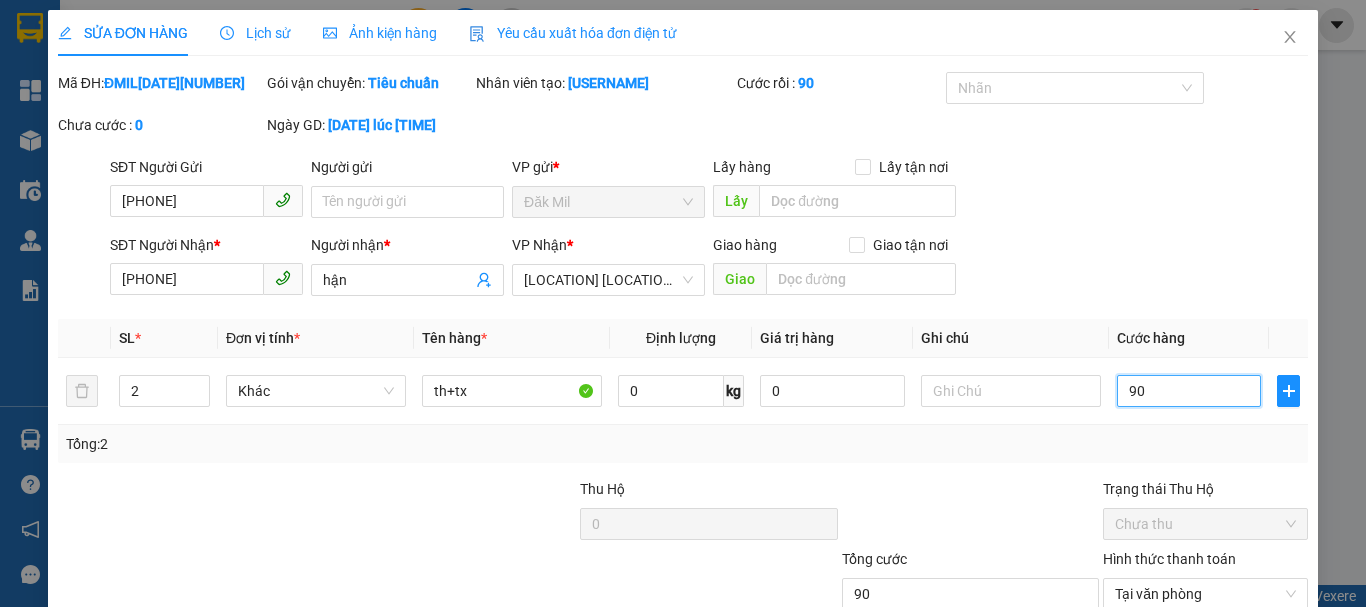 type on "90" 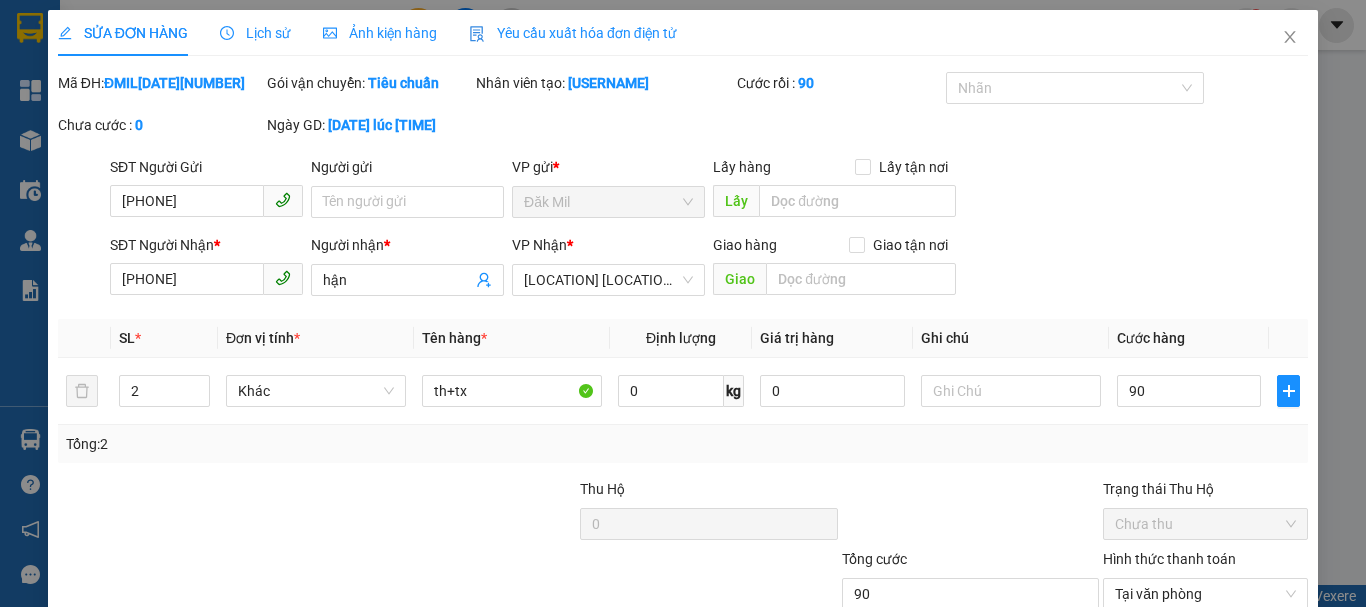 type on "90.000" 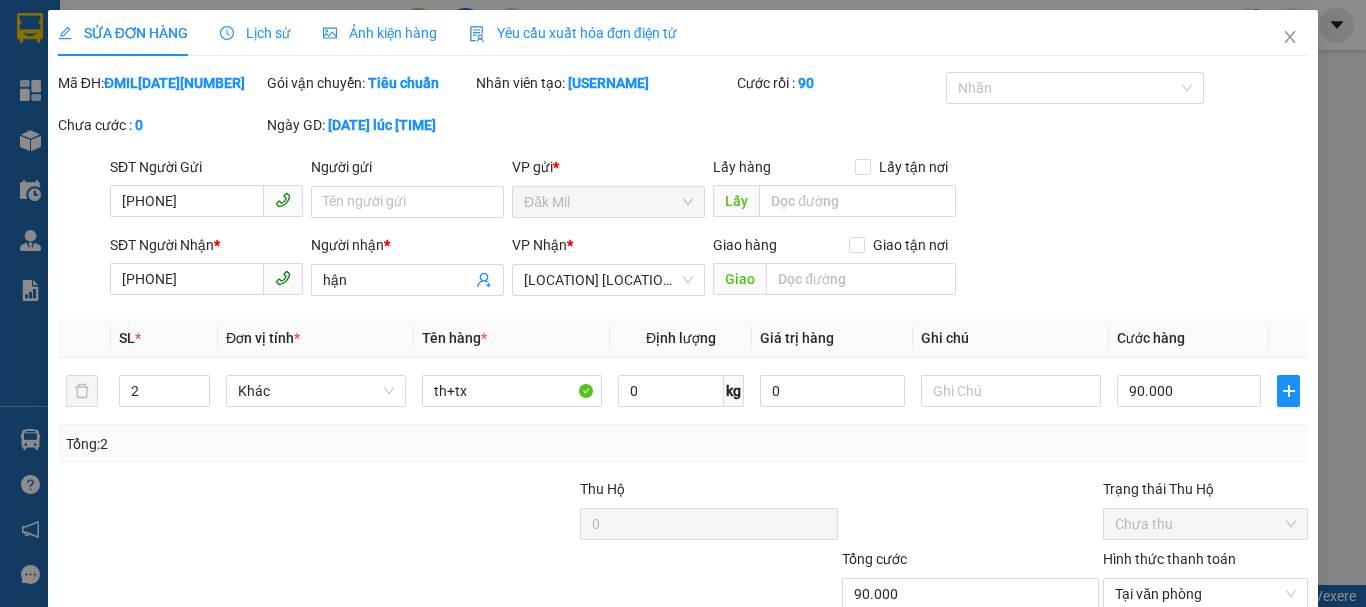 click 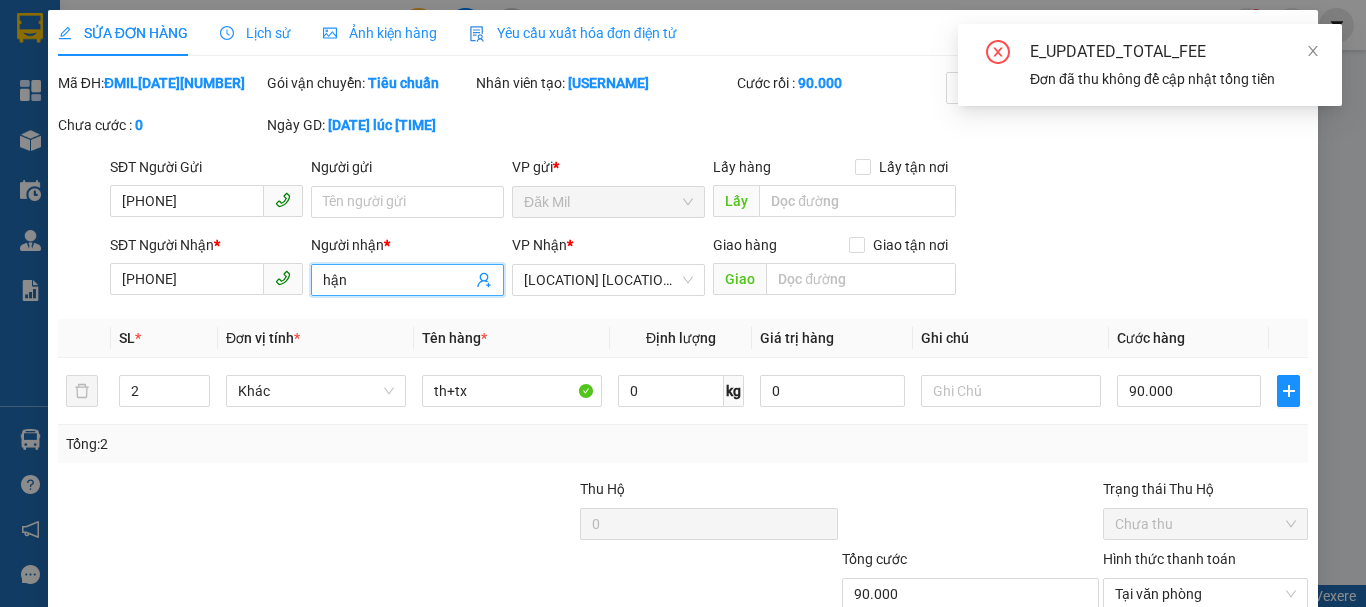 click on "hận" at bounding box center (397, 280) 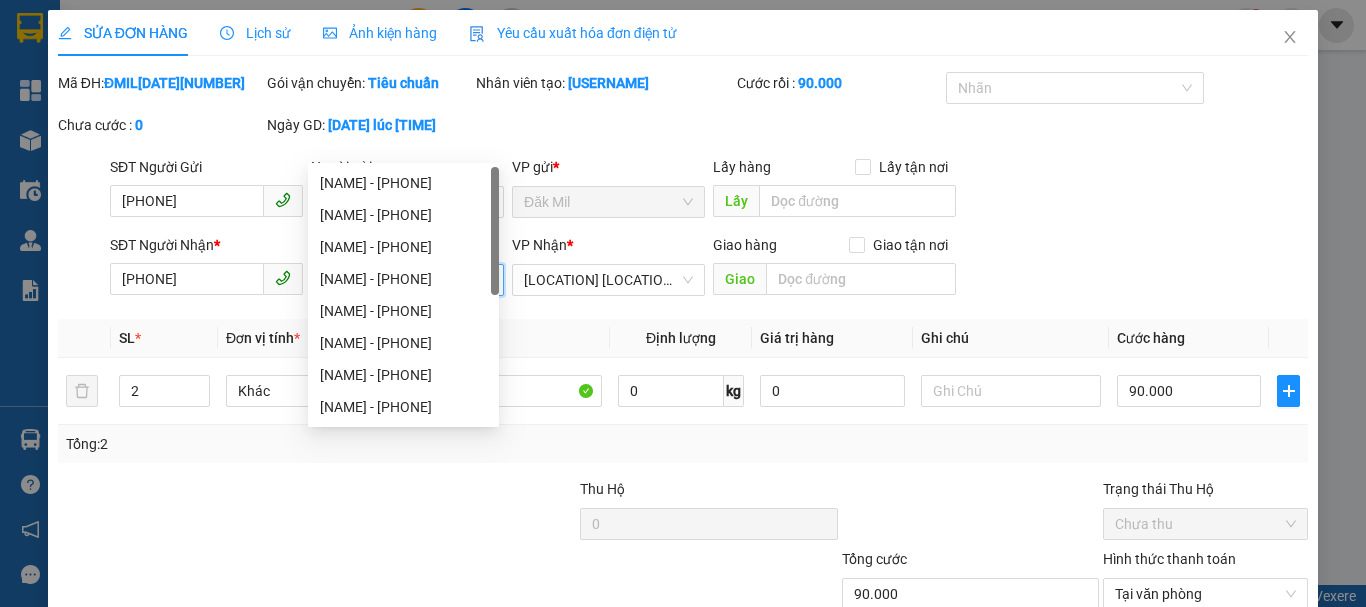 type on "tài" 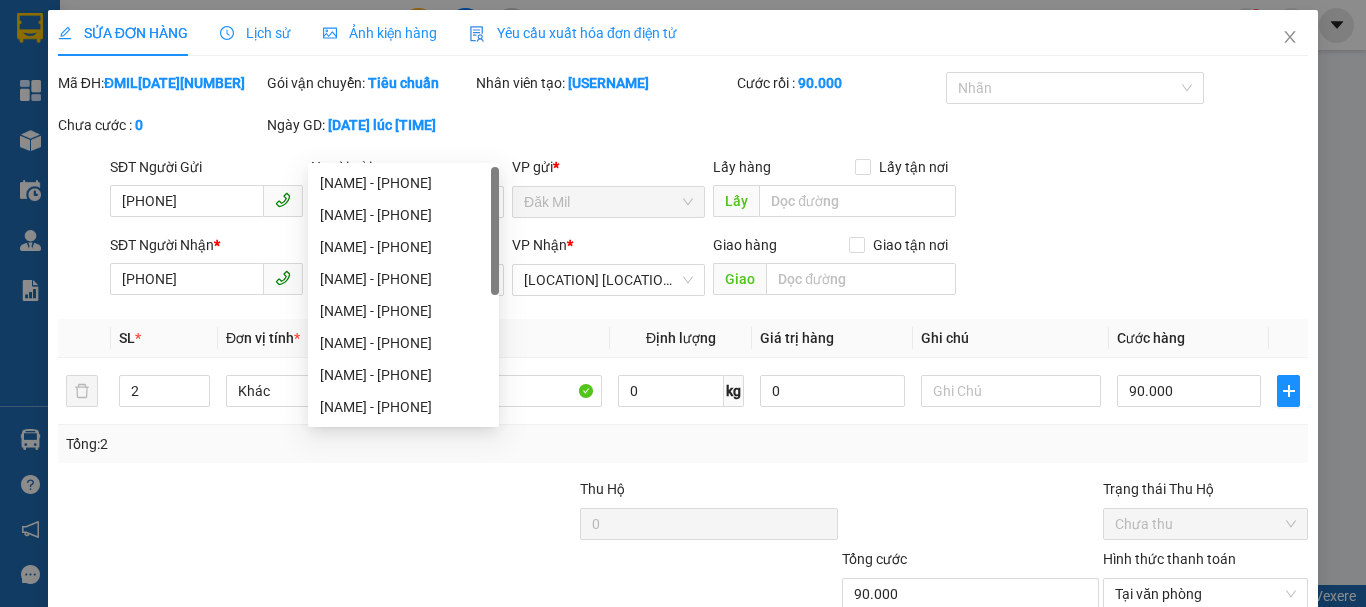 click on "Lưu thay đổi" at bounding box center (1086, 689) 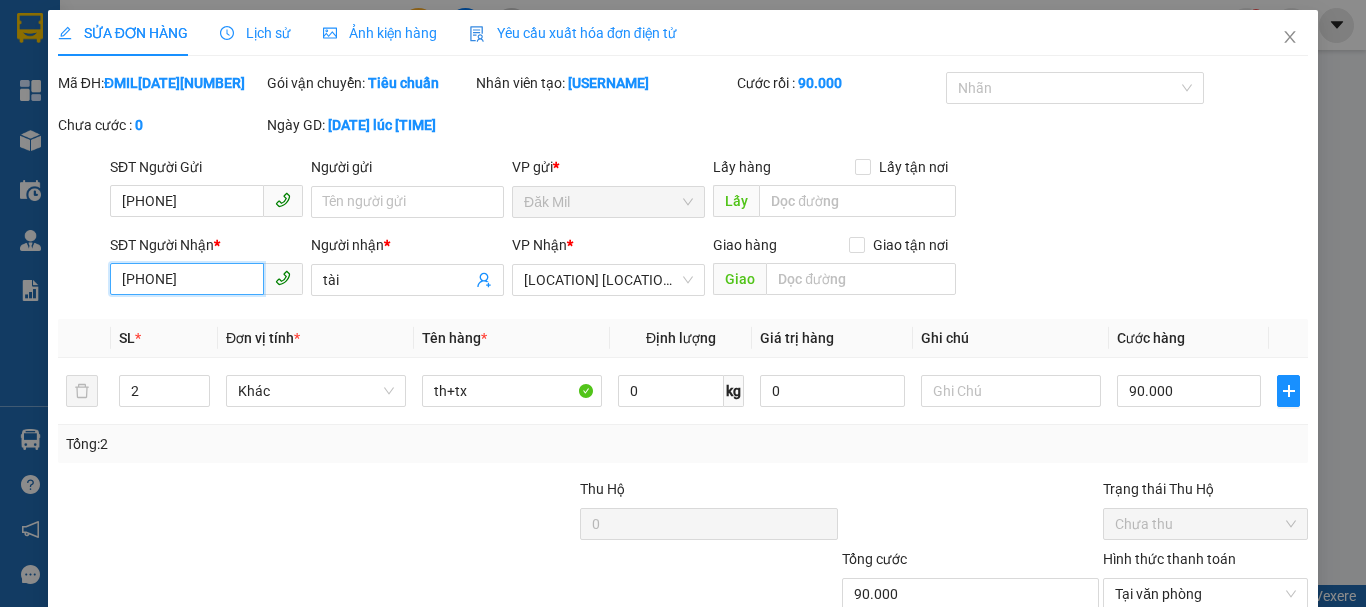 click on "[PHONE]" at bounding box center [187, 279] 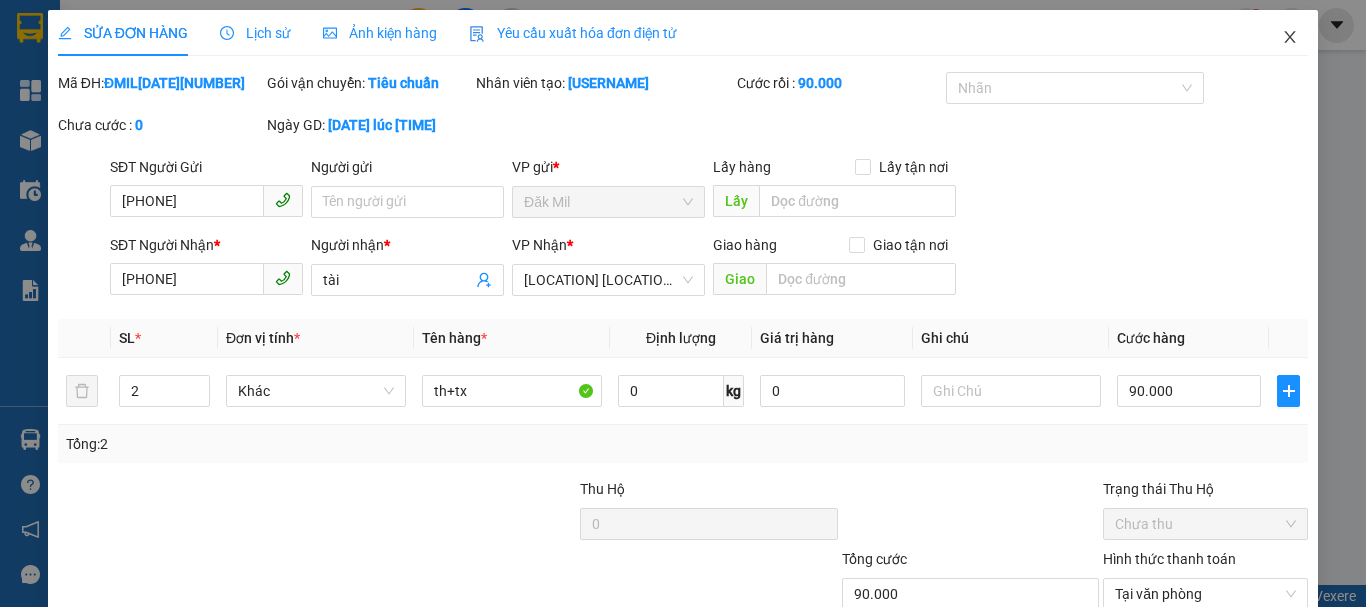 click 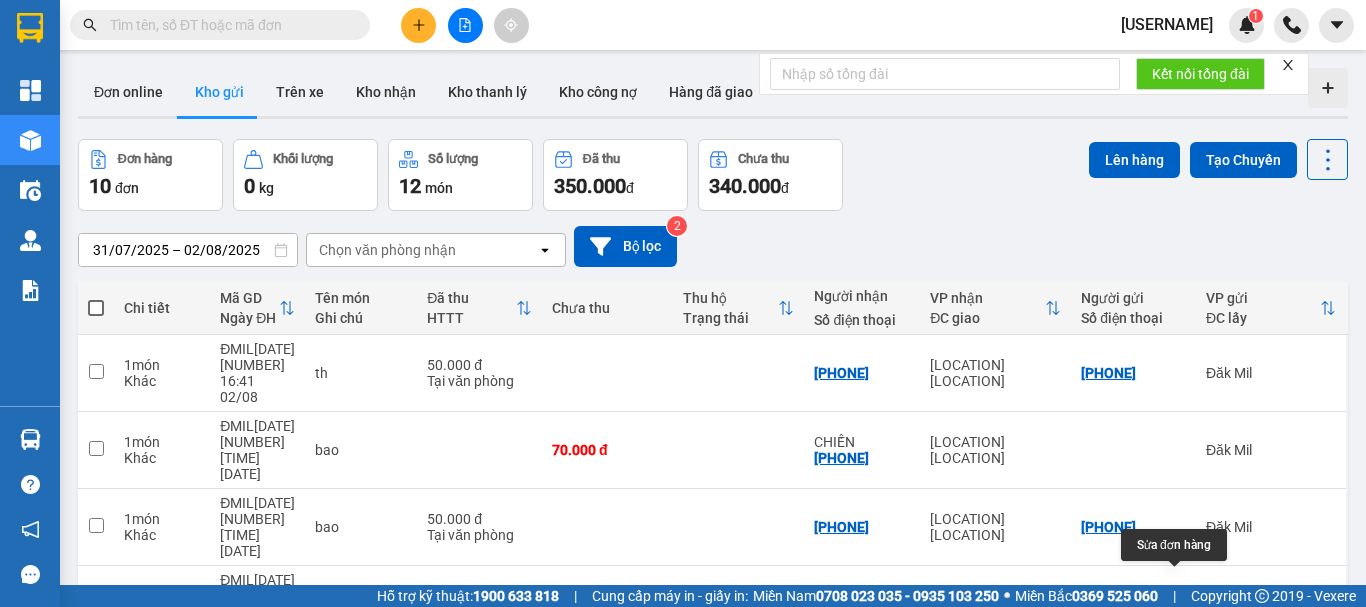 click 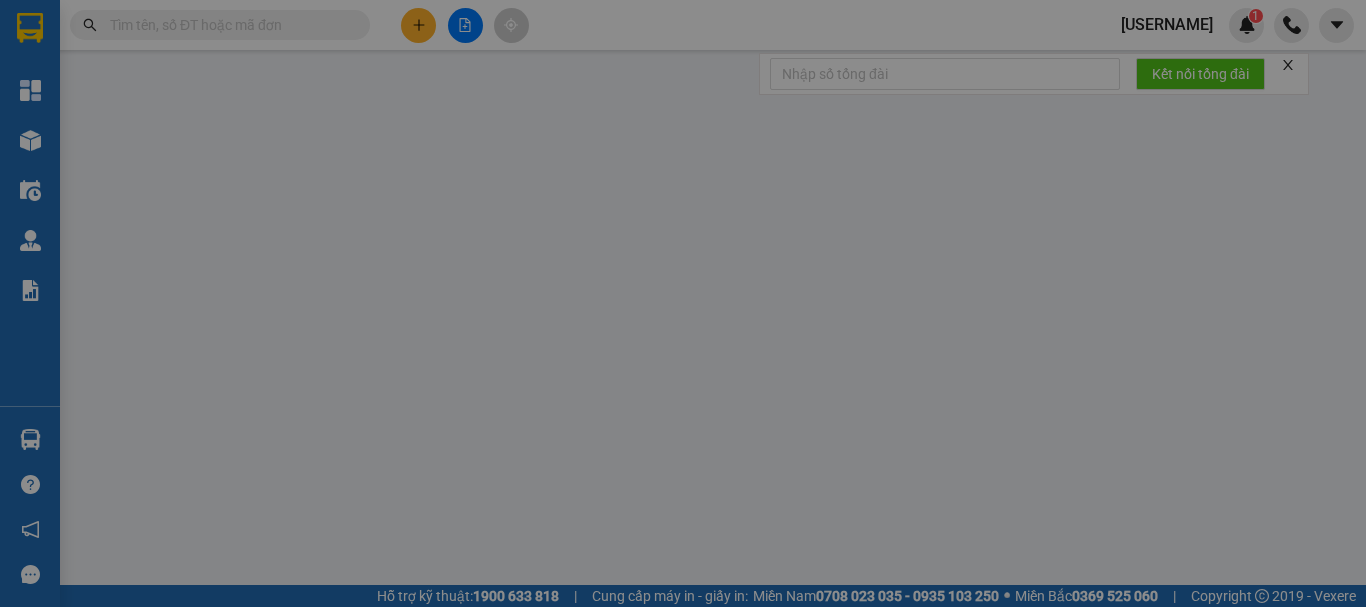 type on "[PHONE]" 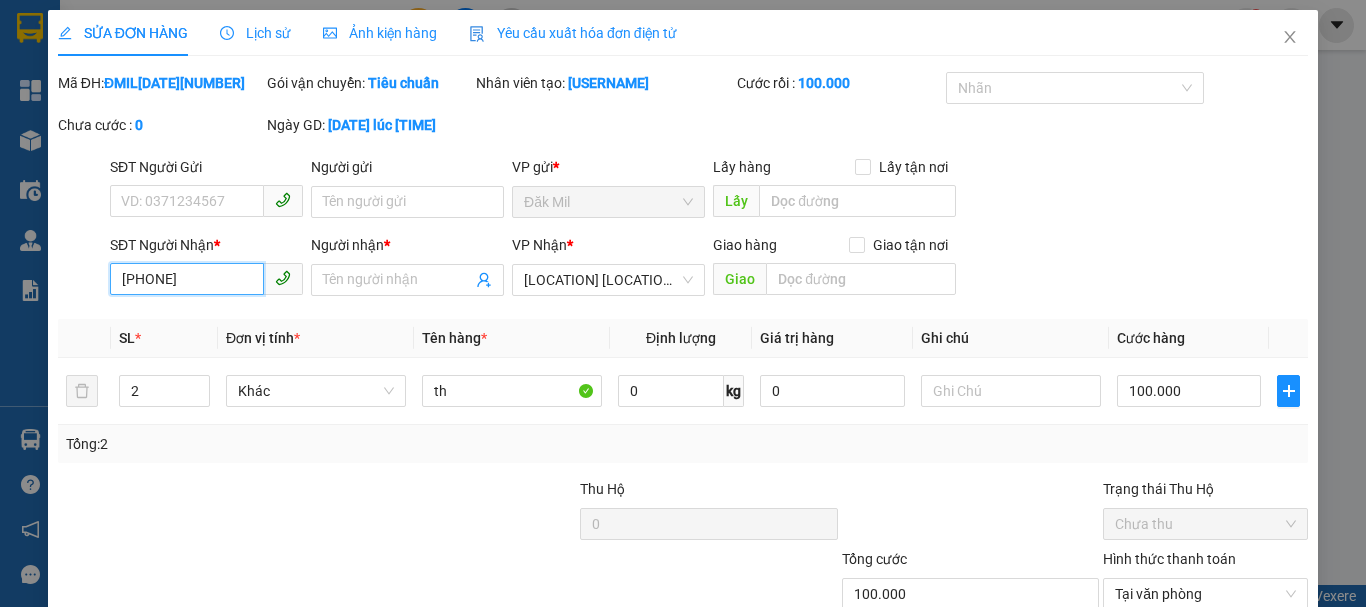 click on "[PHONE]" at bounding box center (187, 279) 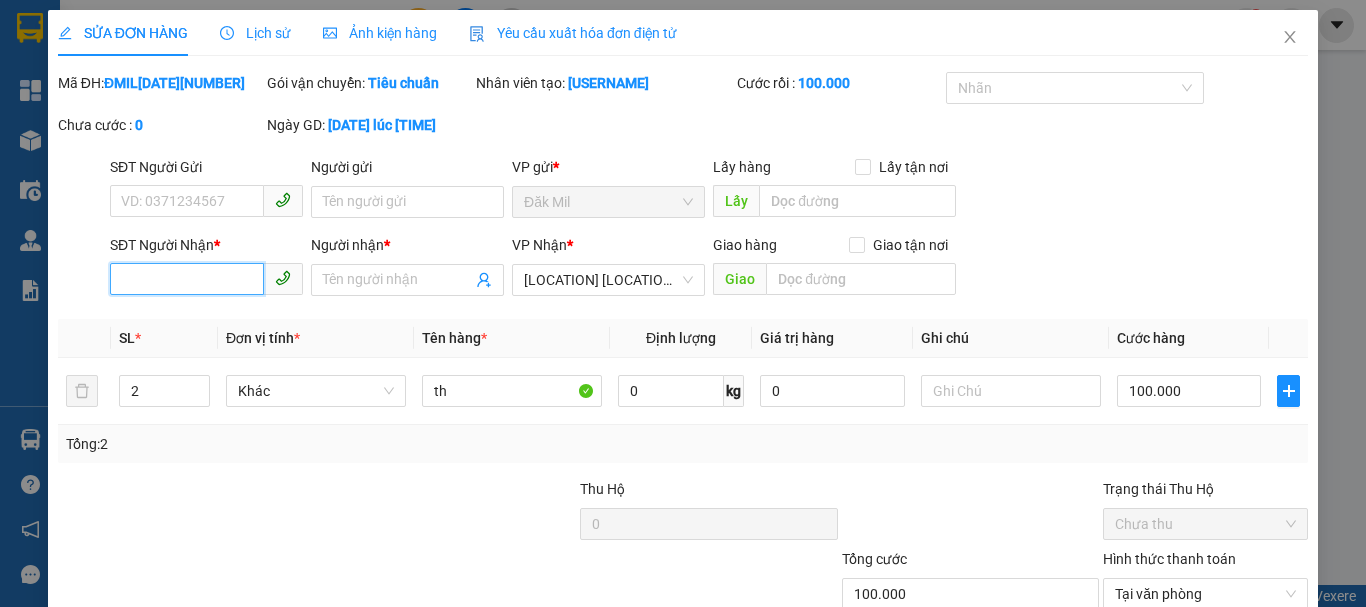 paste on "[PHONE]" 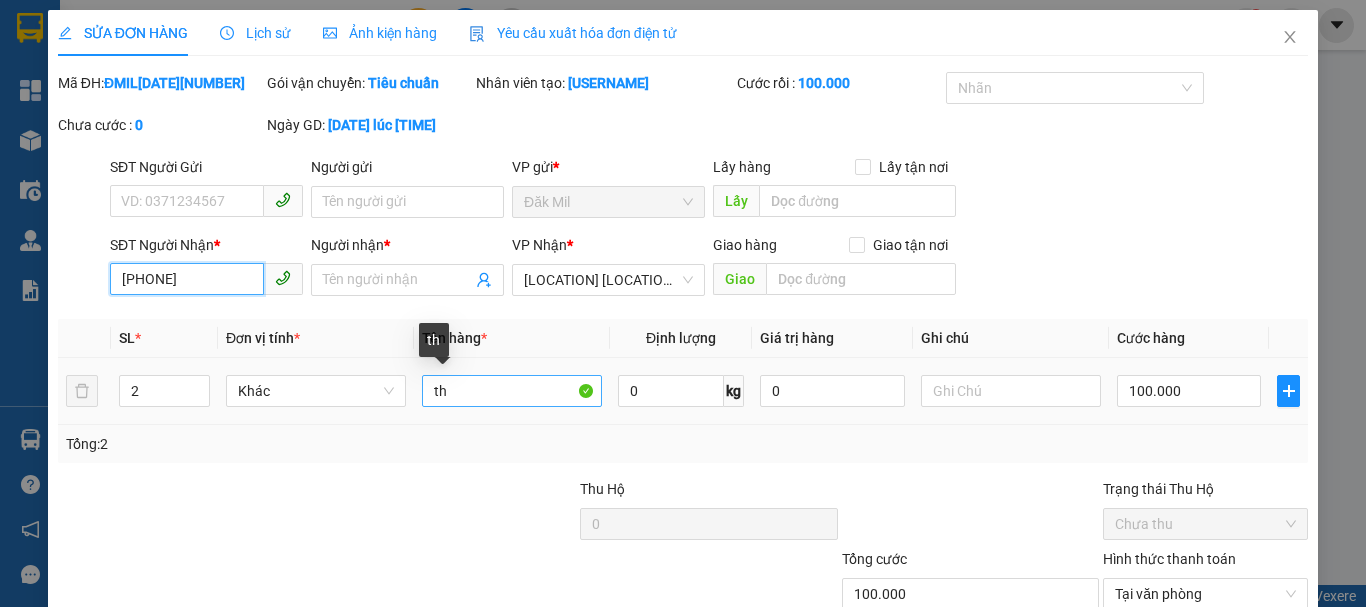 type on "[PHONE]" 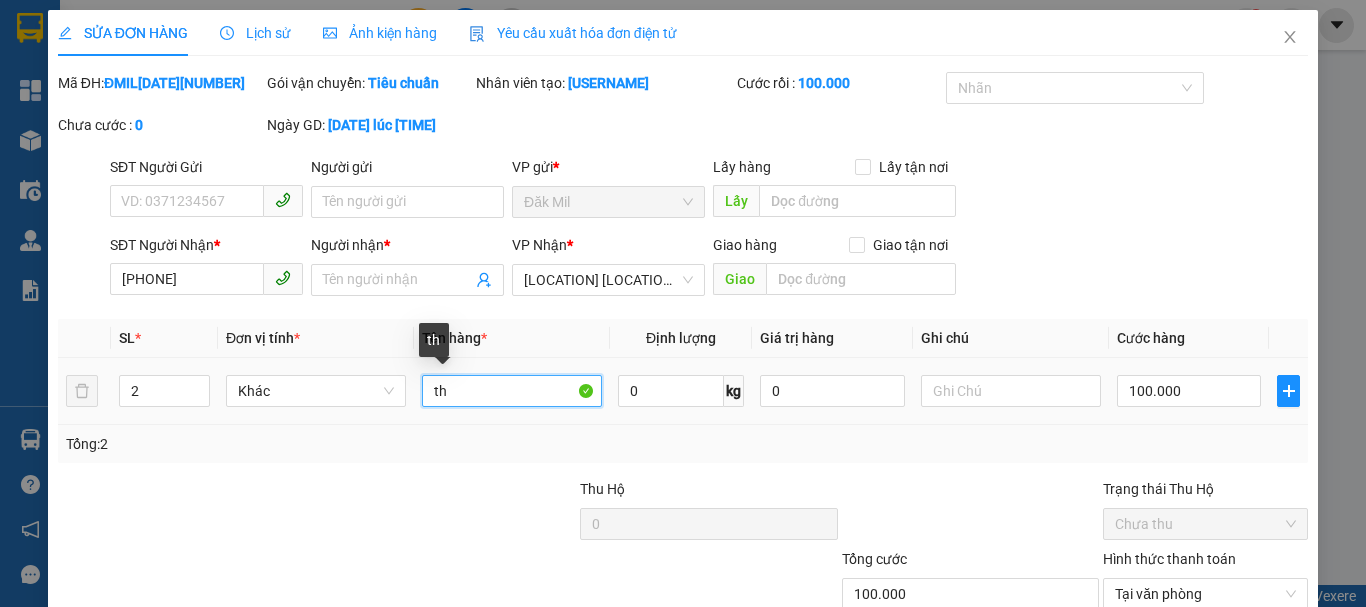 click on "th" at bounding box center [512, 391] 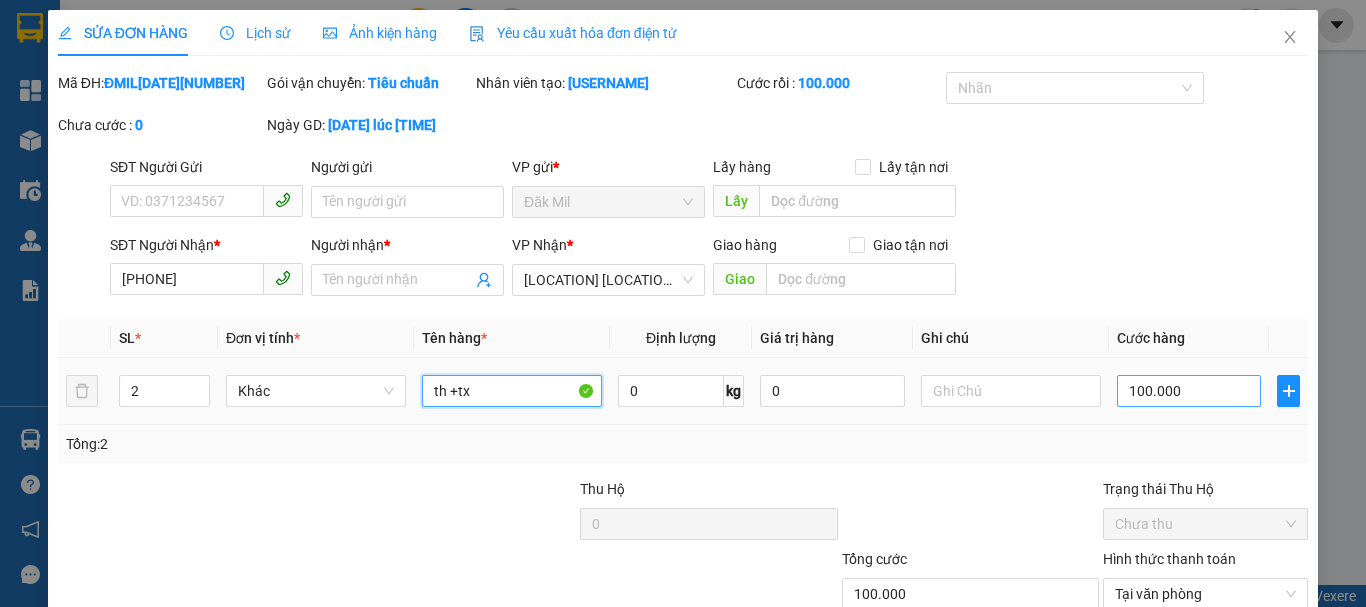 type on "th +tx" 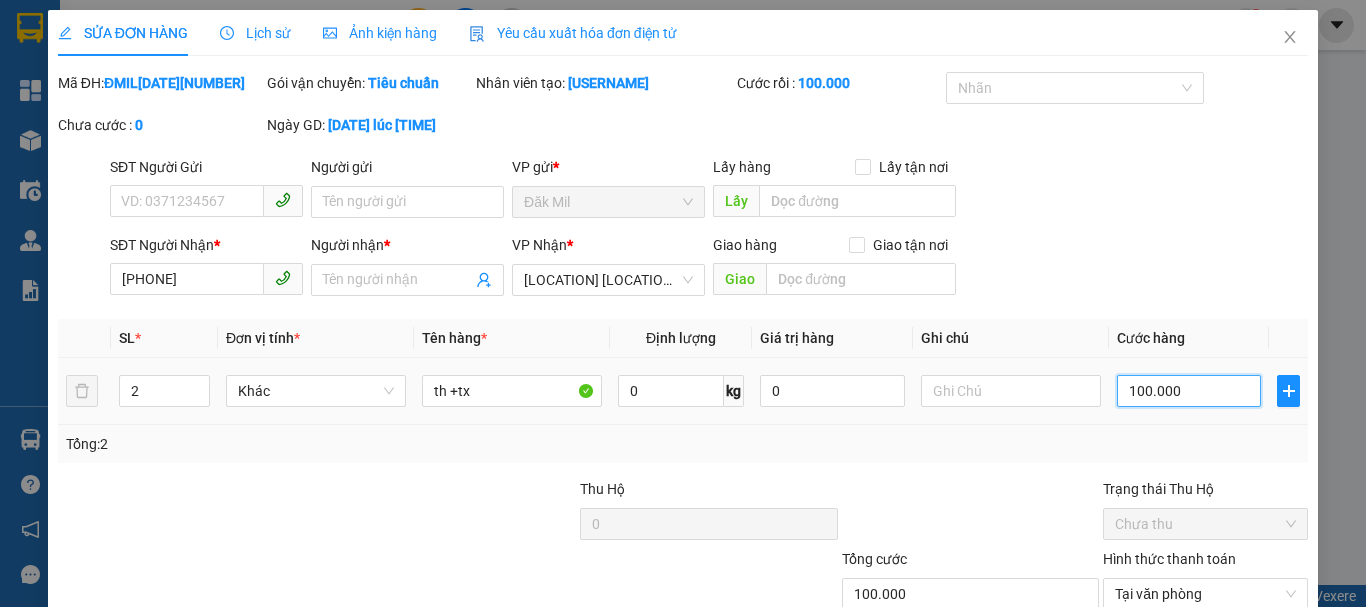 click on "100.000" at bounding box center [1189, 391] 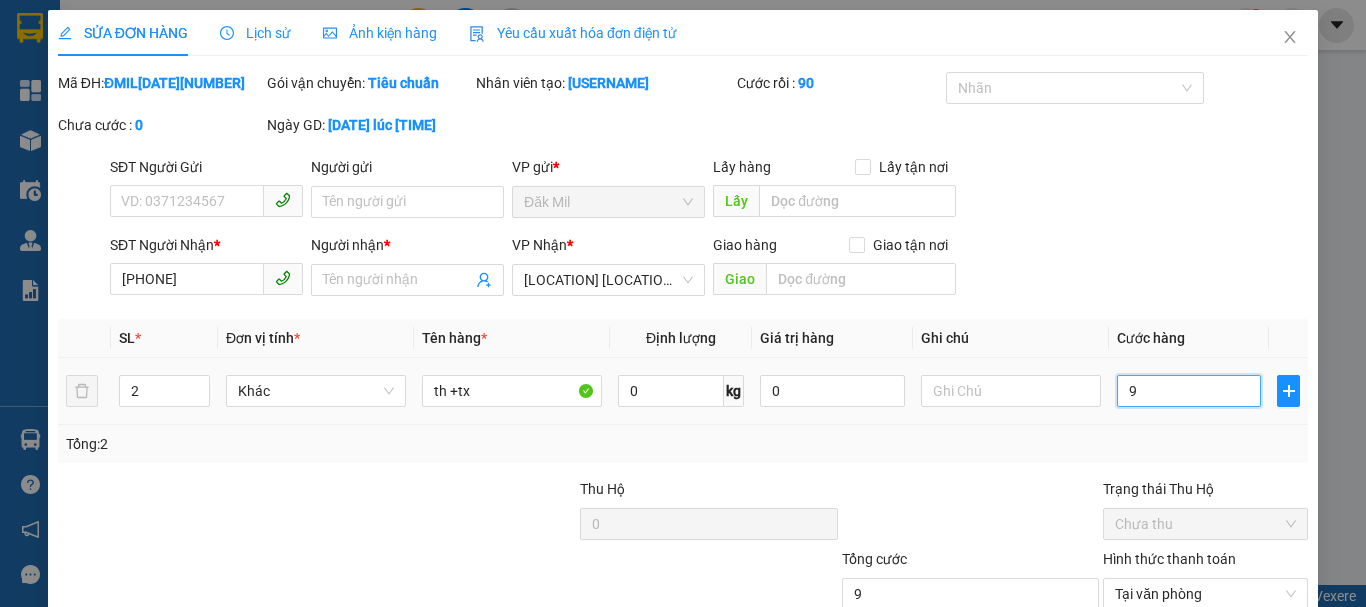 type on "90" 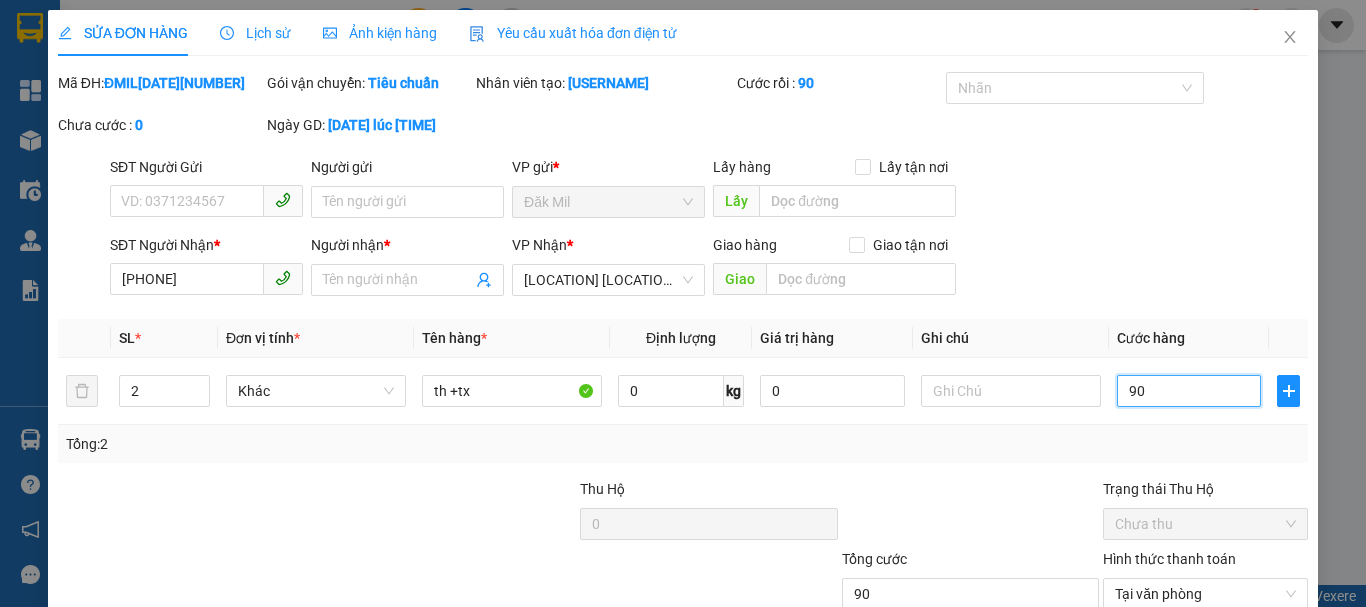 type on "90" 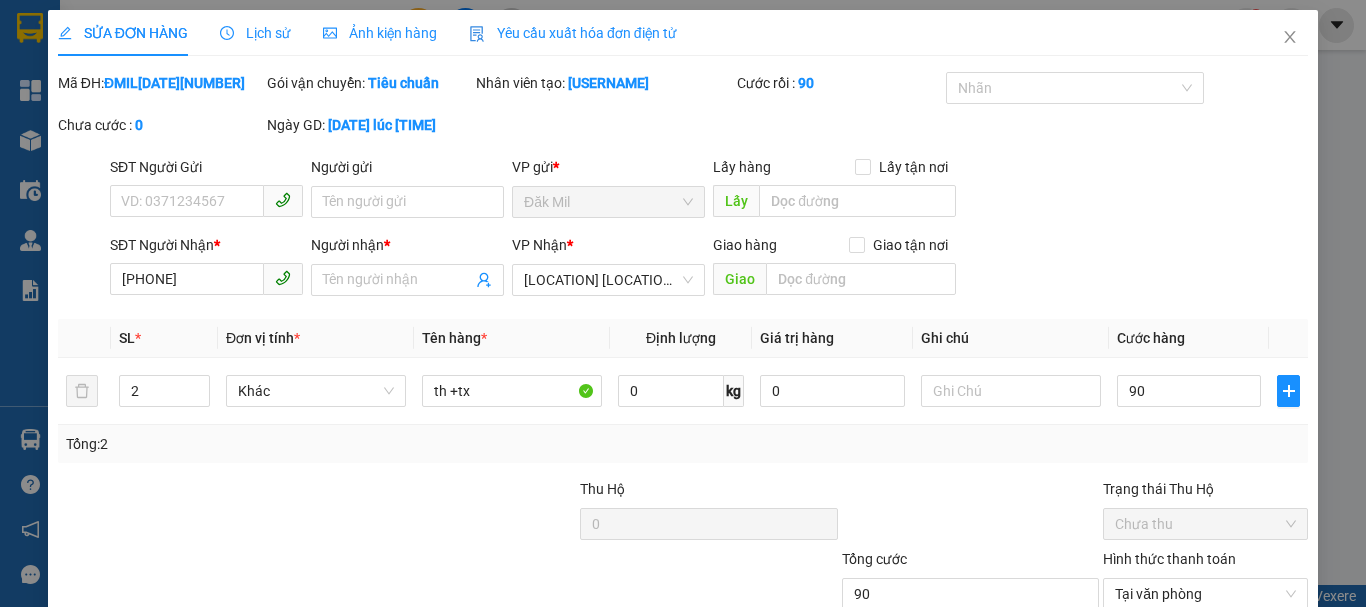 type on "90.000" 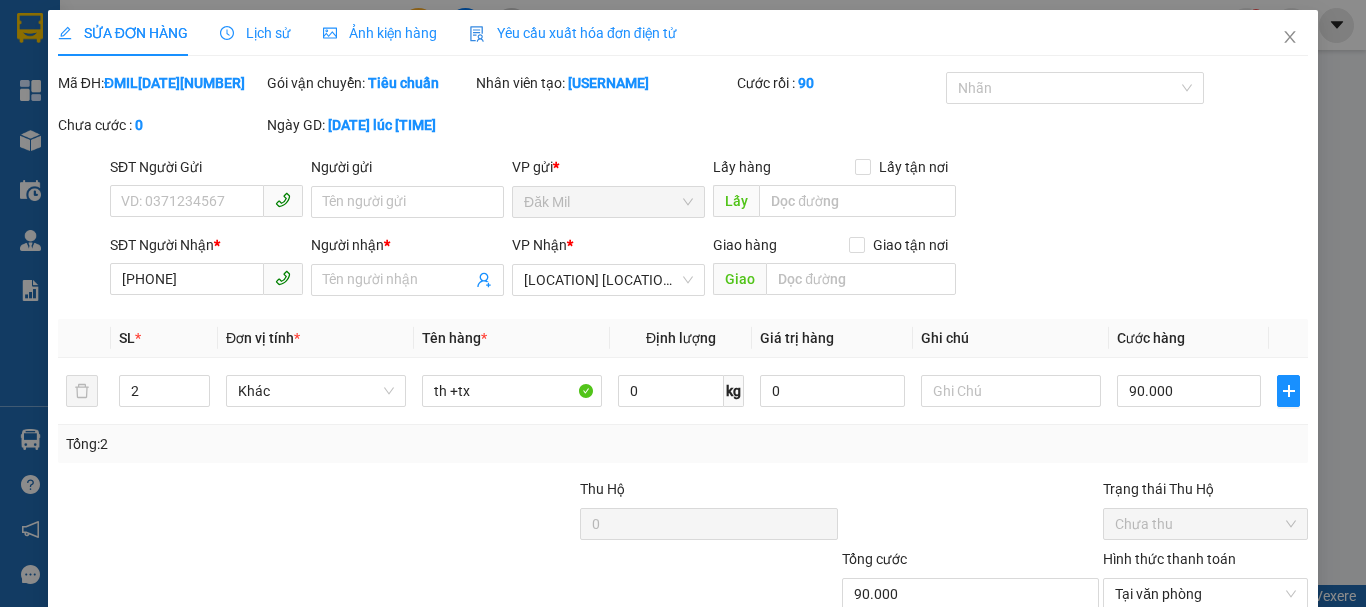click 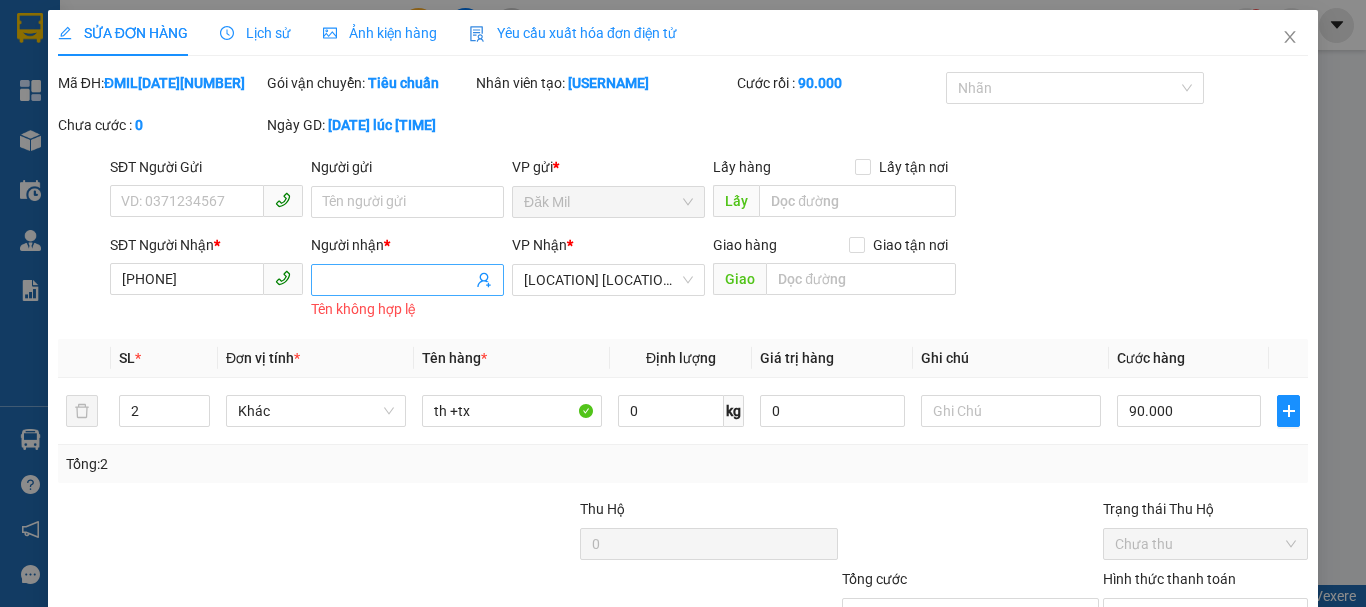 click on "Người nhận  *" at bounding box center [397, 280] 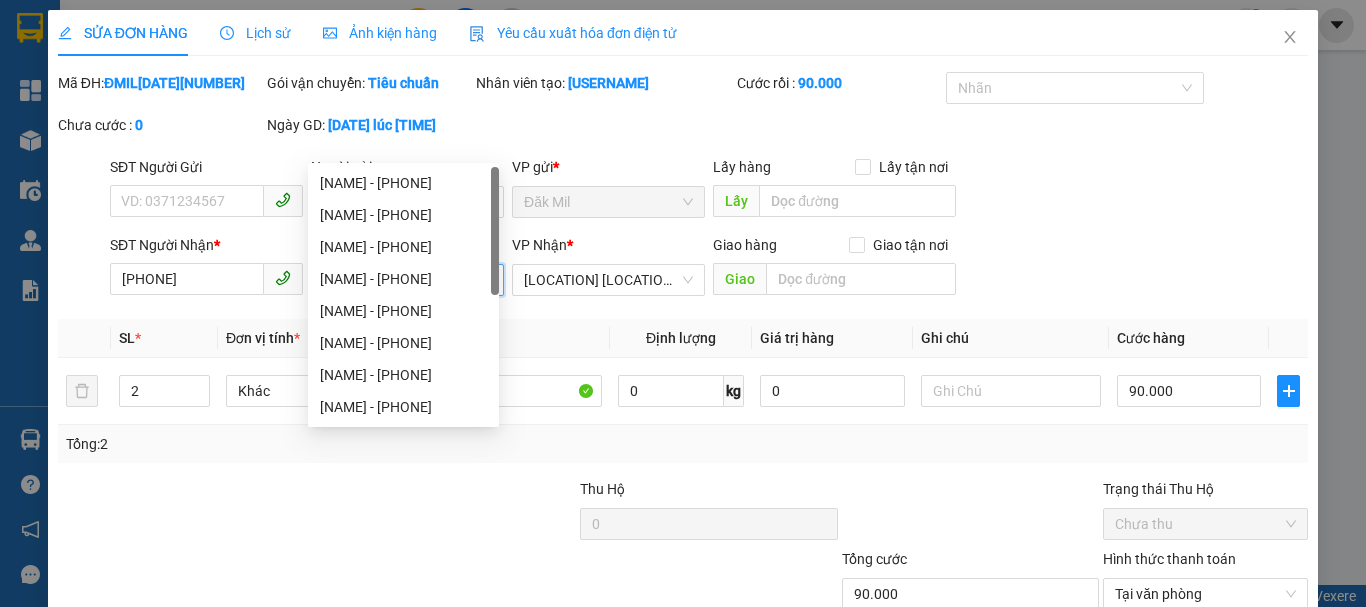 type 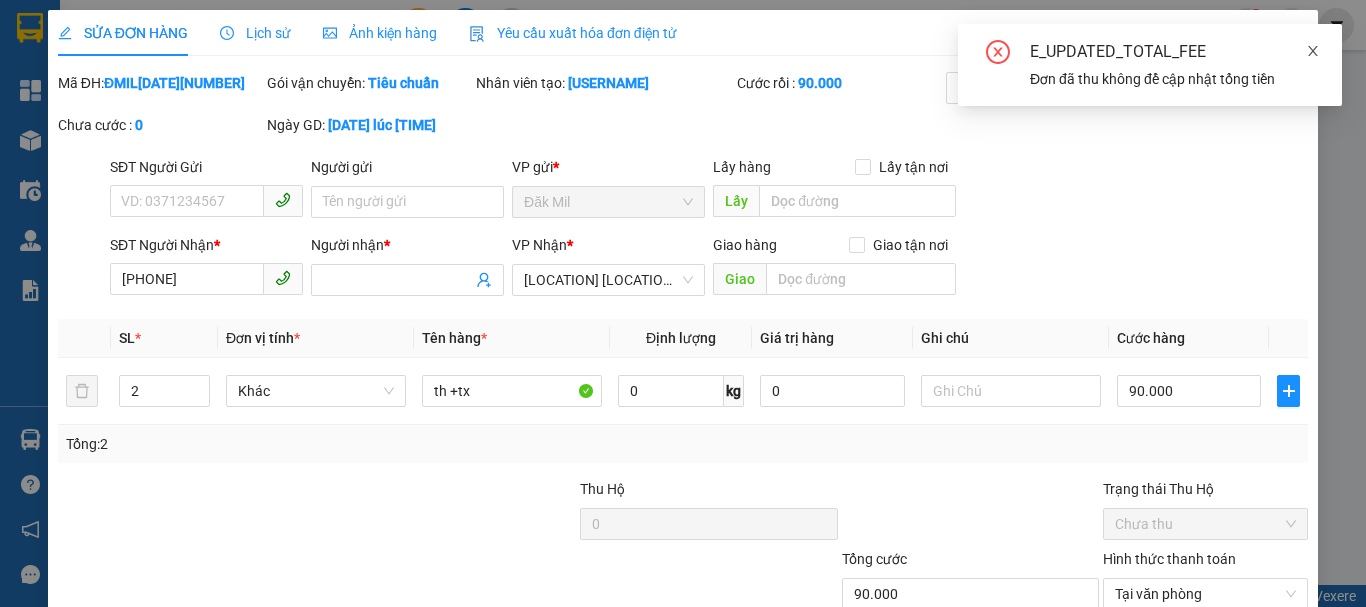 click at bounding box center (1313, 51) 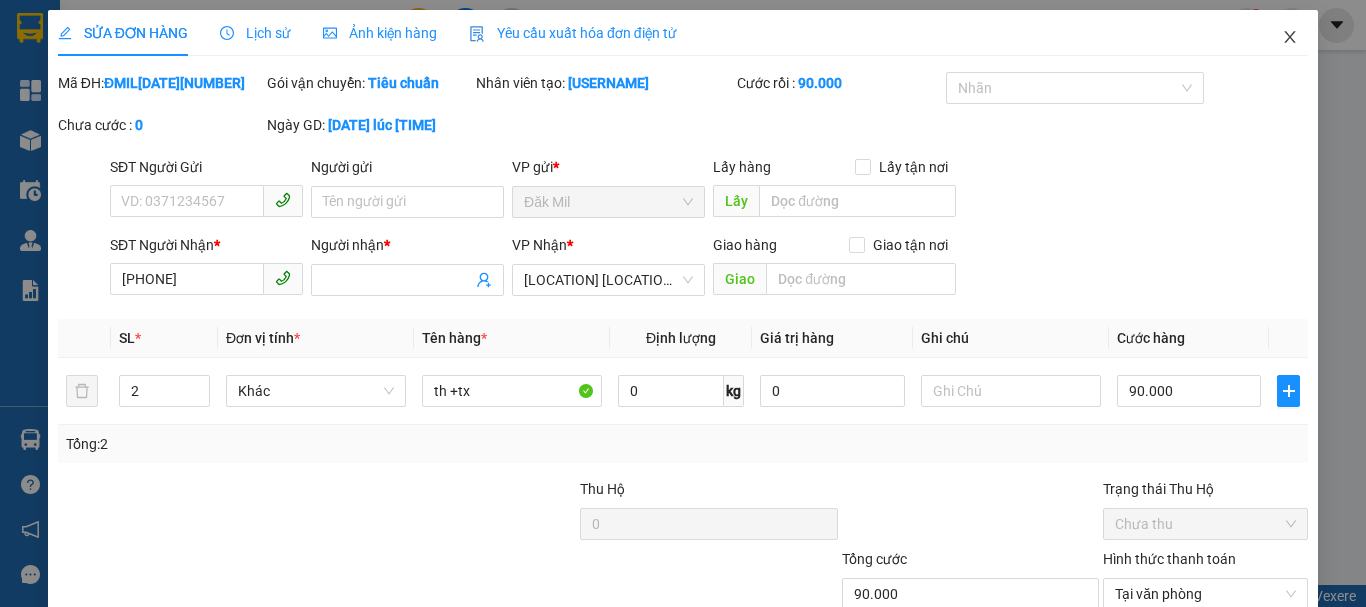 click 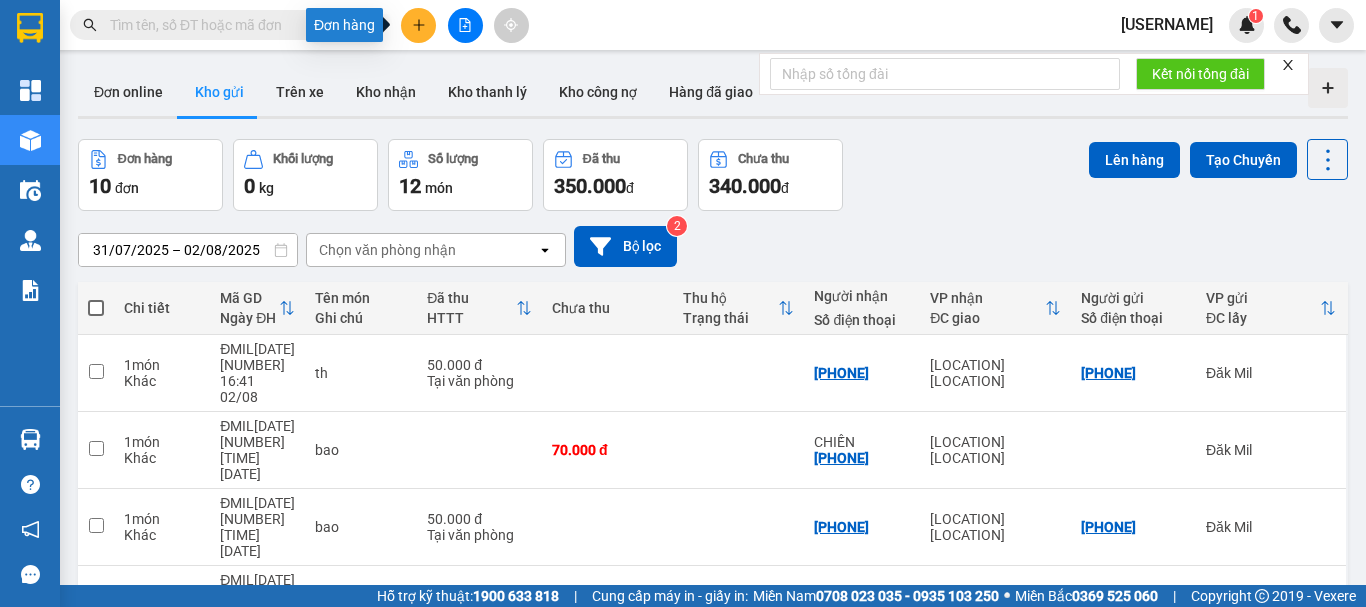 click 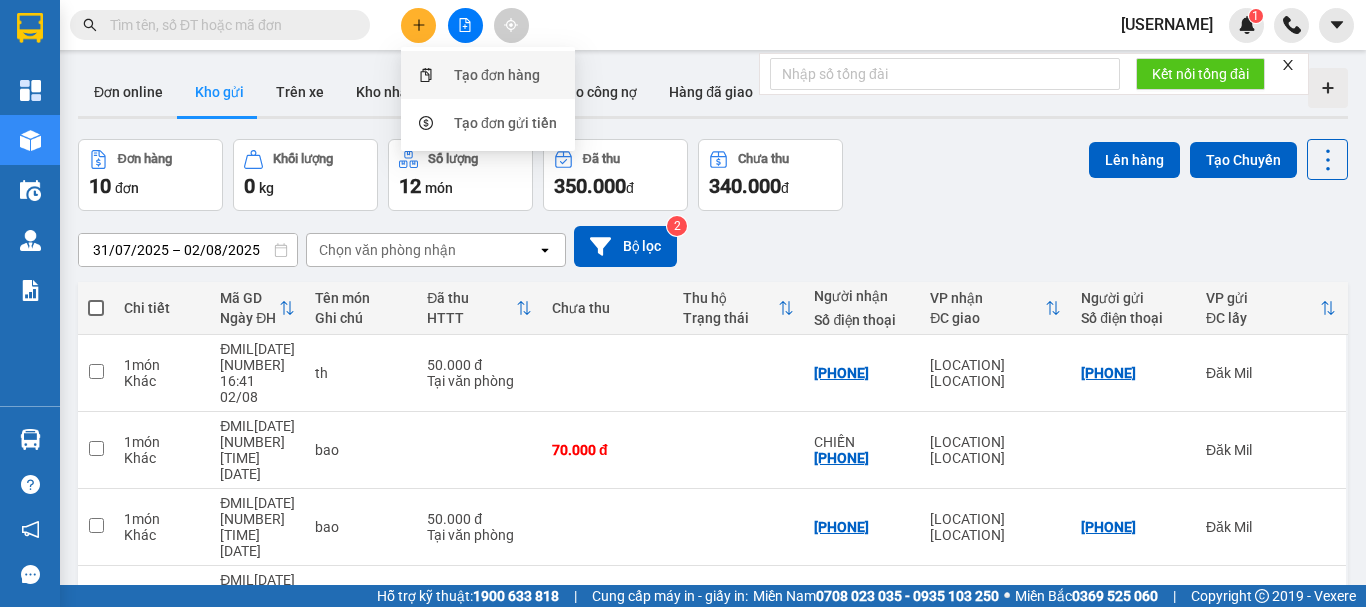 click at bounding box center (425, 75) 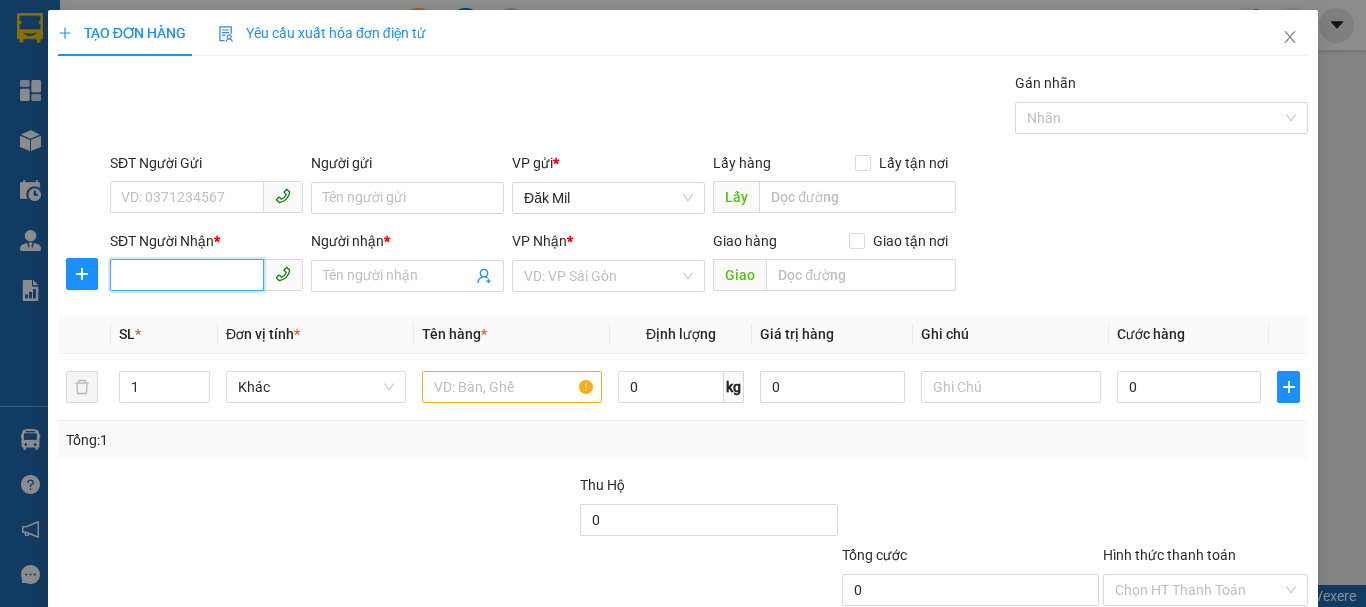 paste on "[PHONE]" 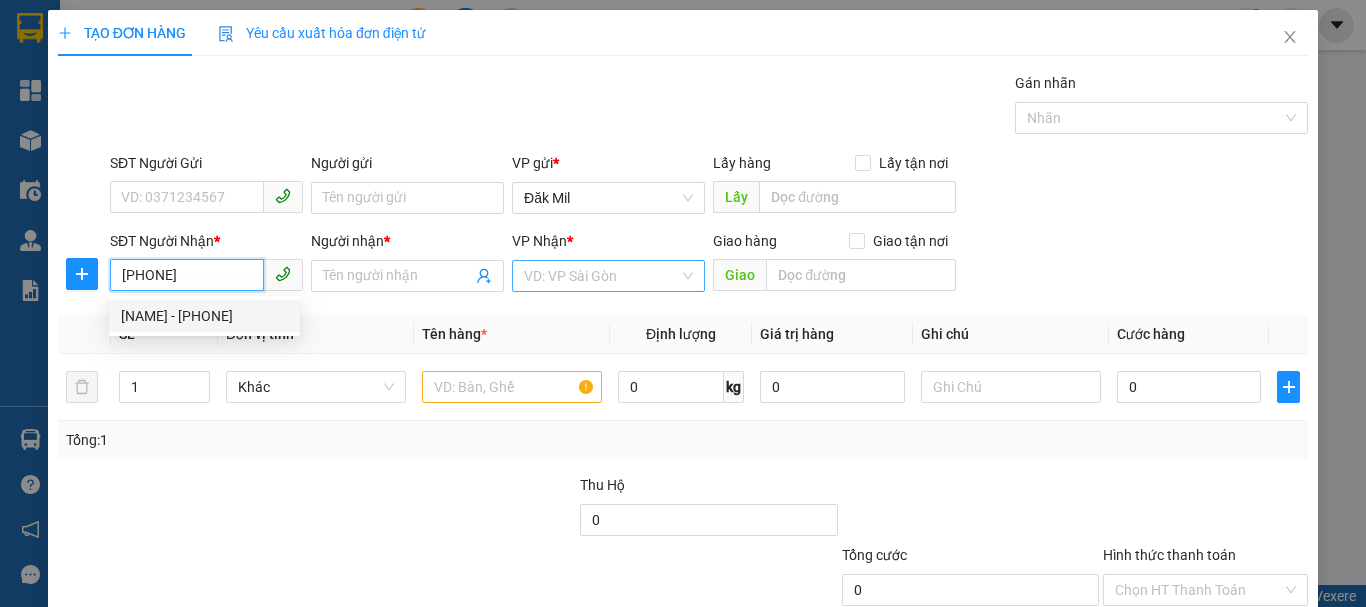 type on "[PHONE]" 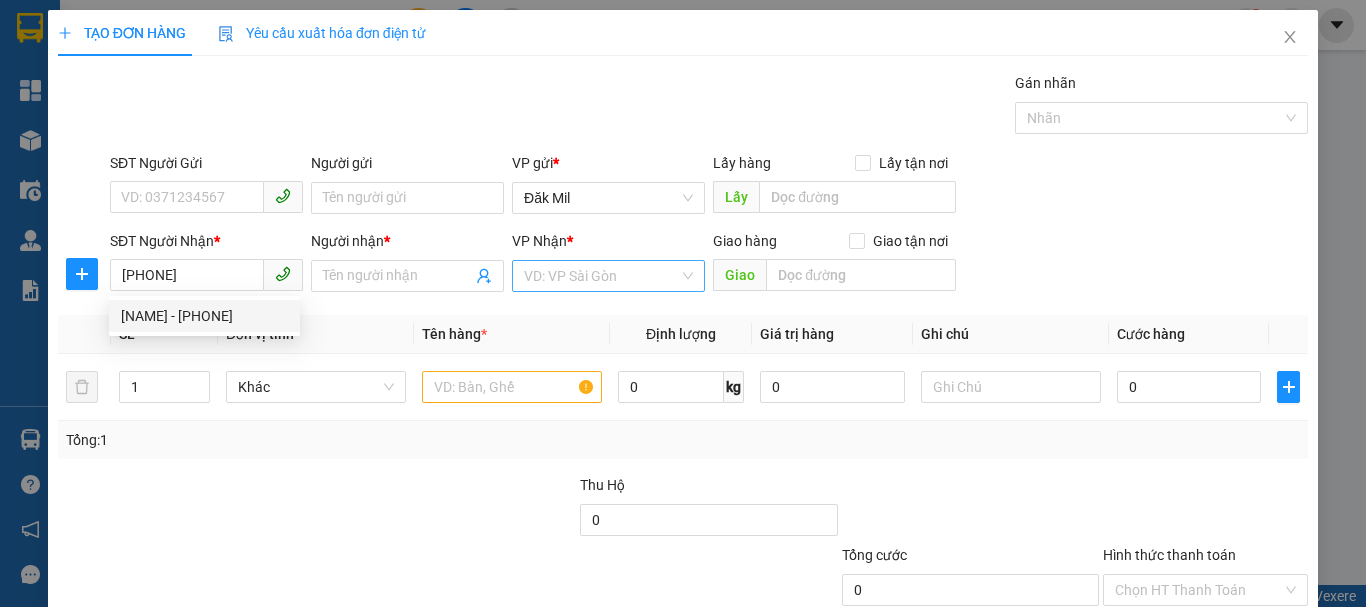 click at bounding box center (601, 276) 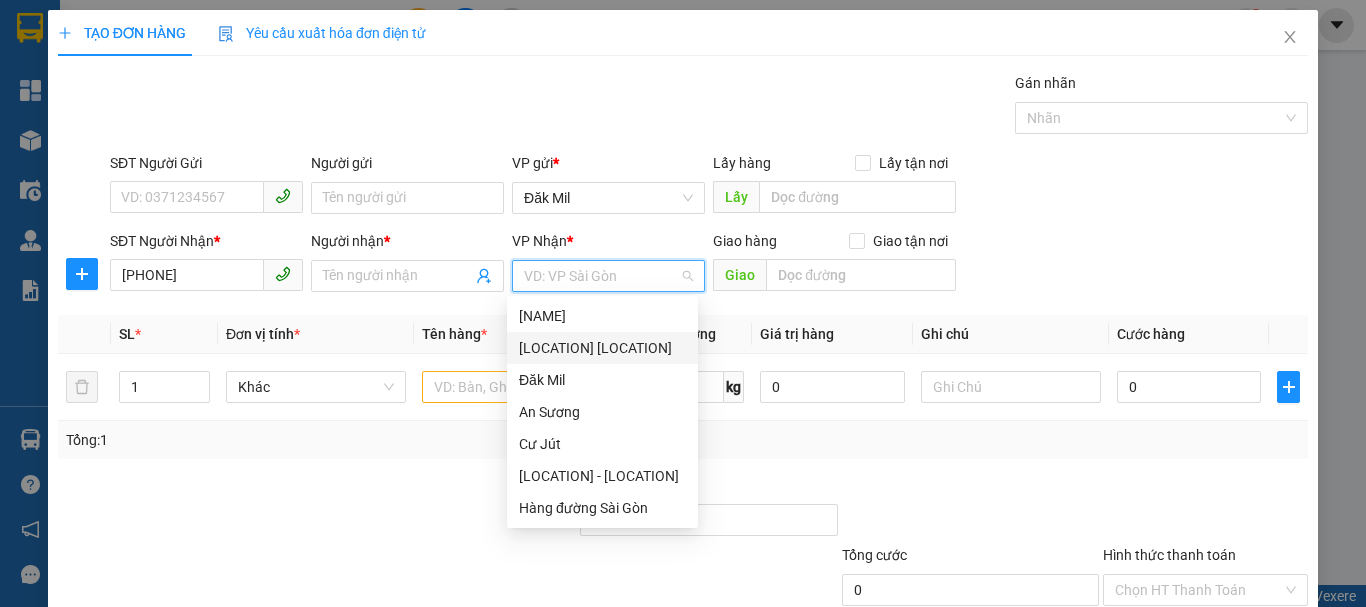 drag, startPoint x: 614, startPoint y: 341, endPoint x: 558, endPoint y: 347, distance: 56.32051 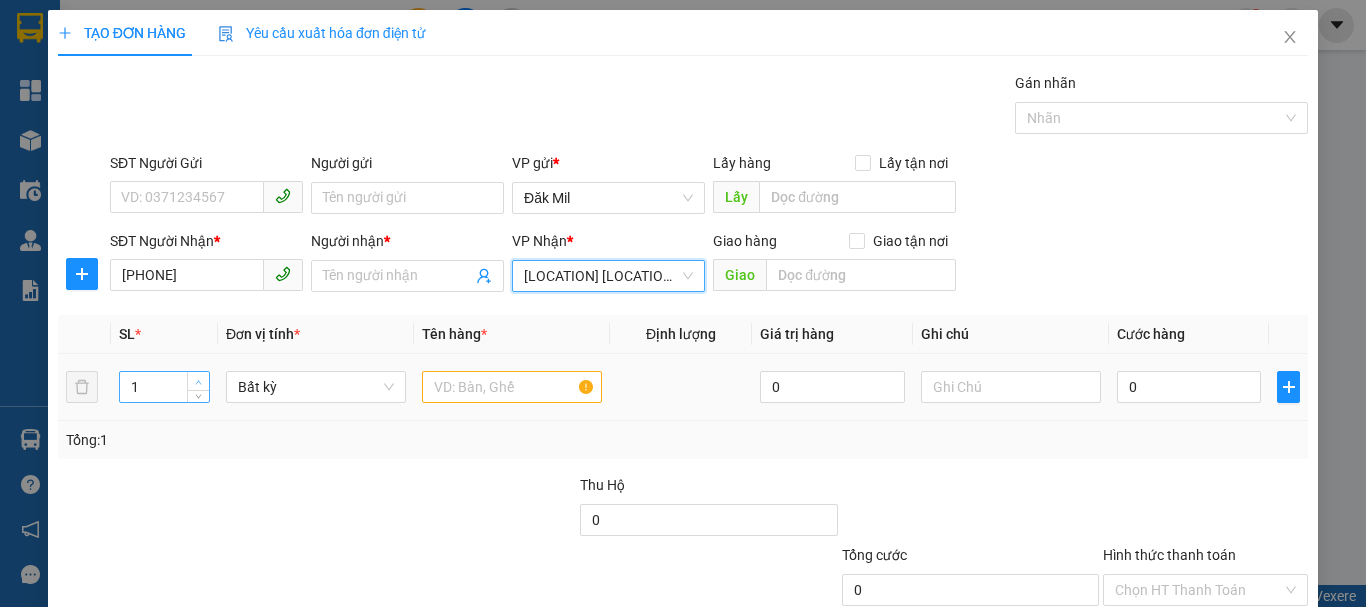 type on "2" 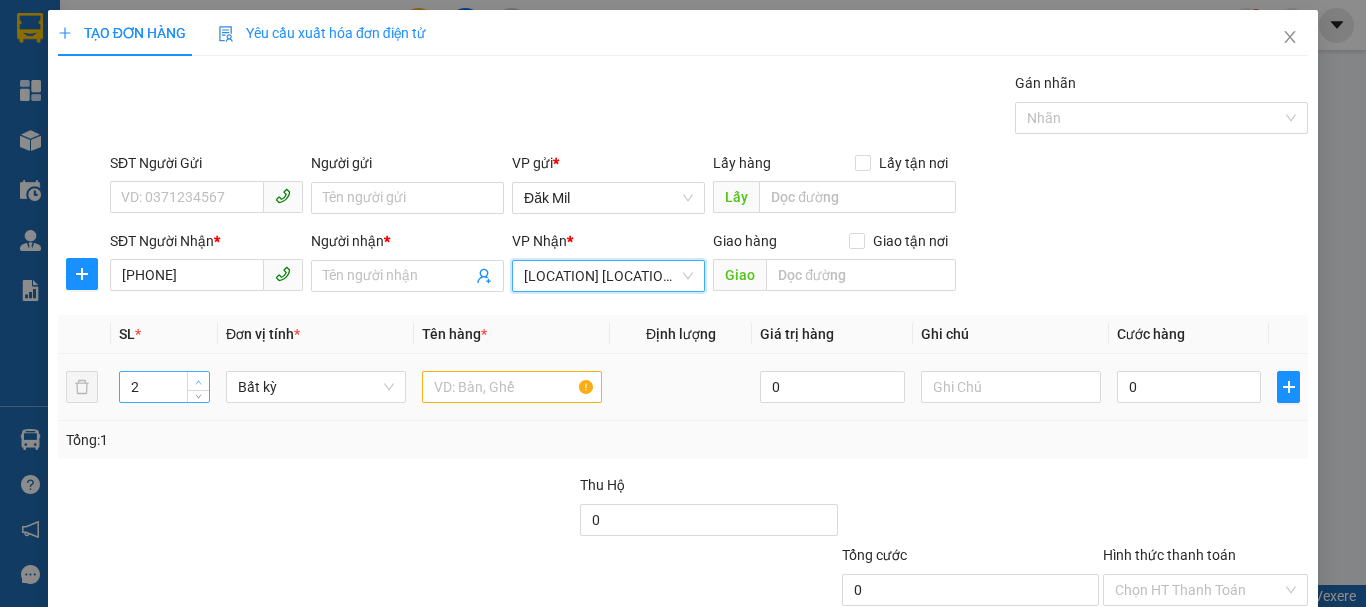 click 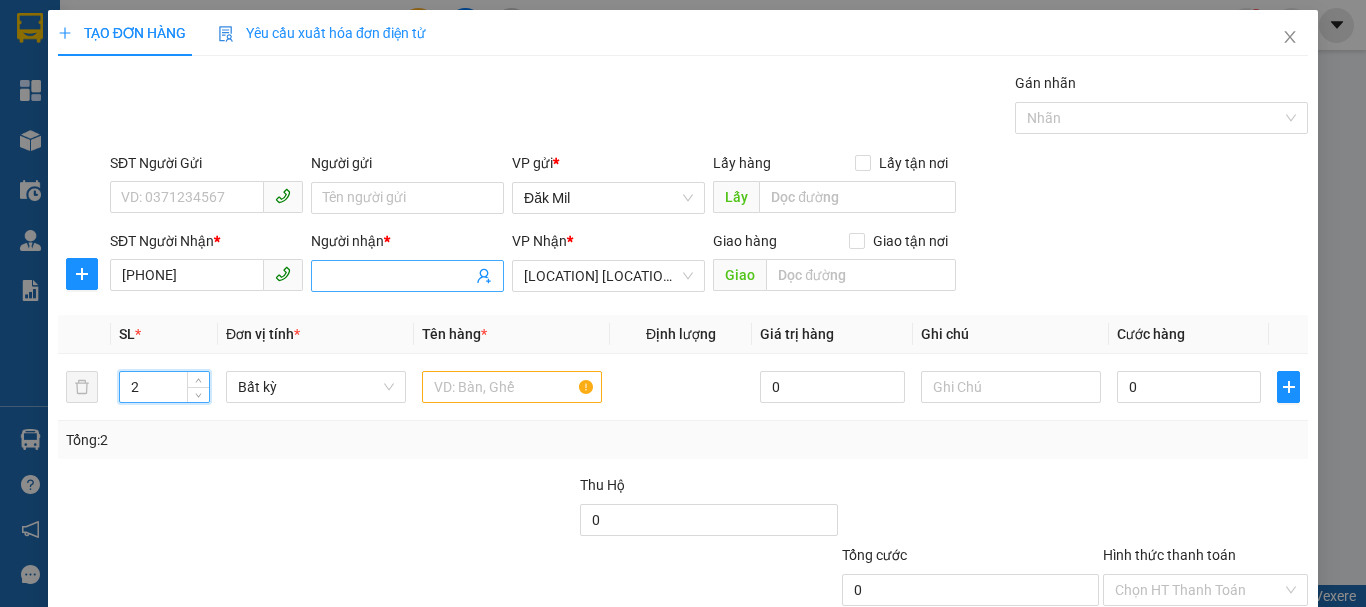 click on "Người nhận  *" at bounding box center [397, 276] 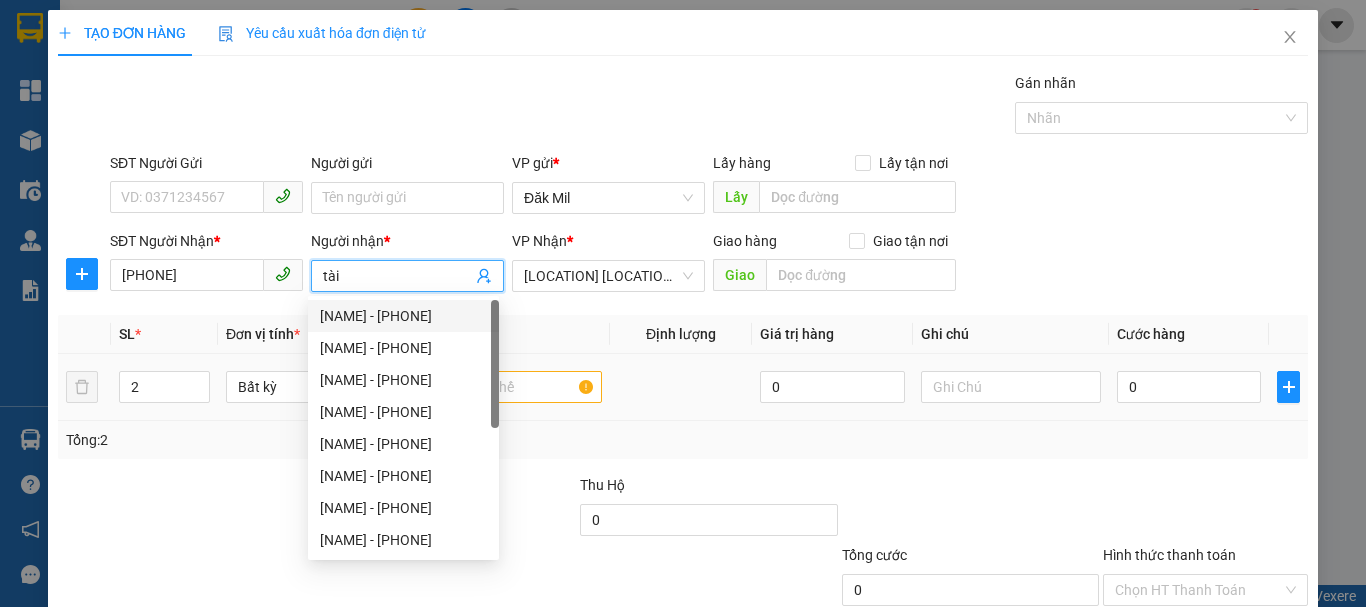 type on "tài" 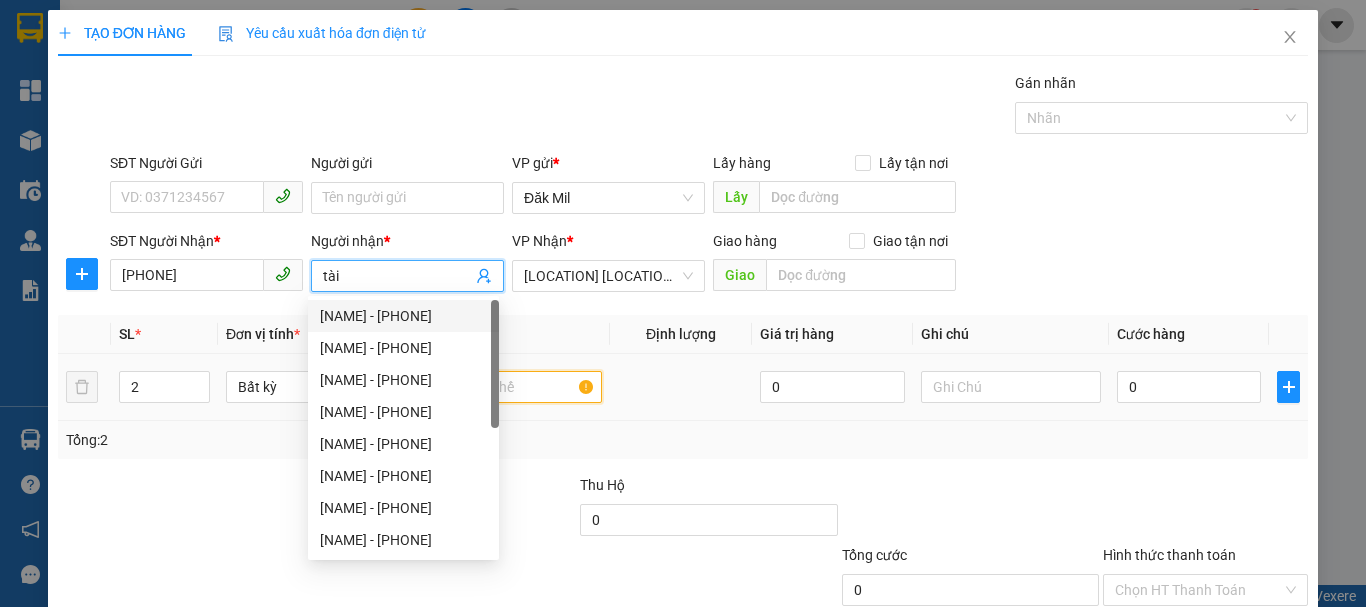 click at bounding box center [512, 387] 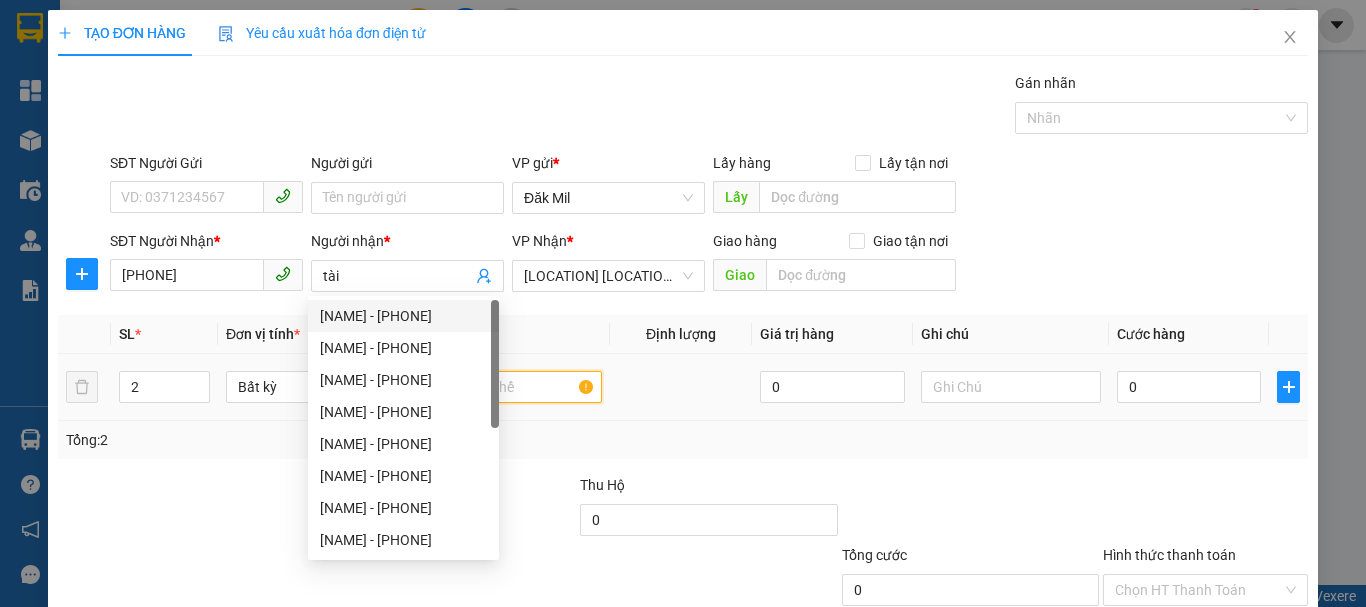 type on "y" 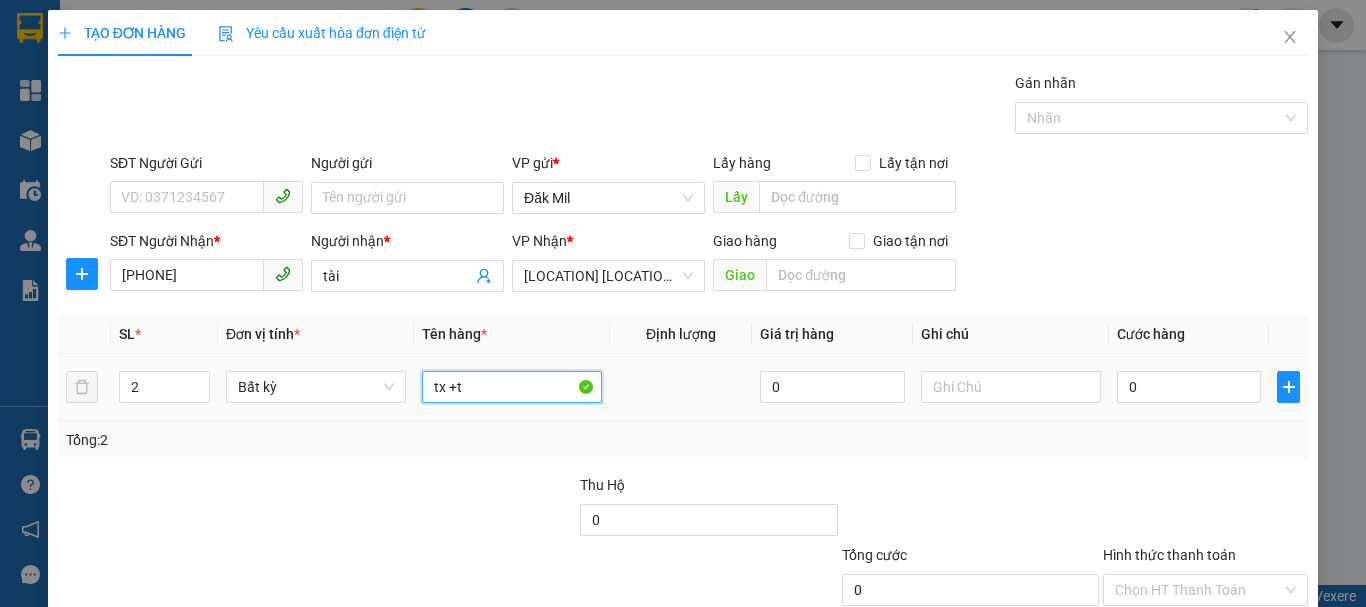 type on "tx +th" 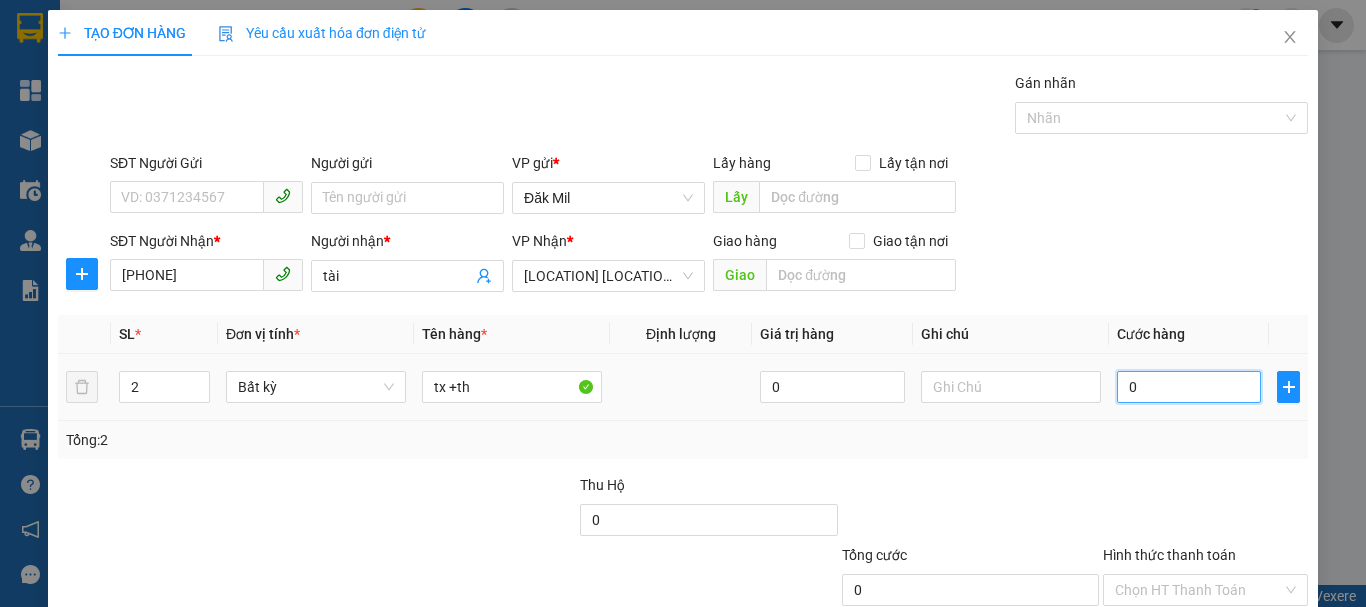 click on "0" at bounding box center (1189, 387) 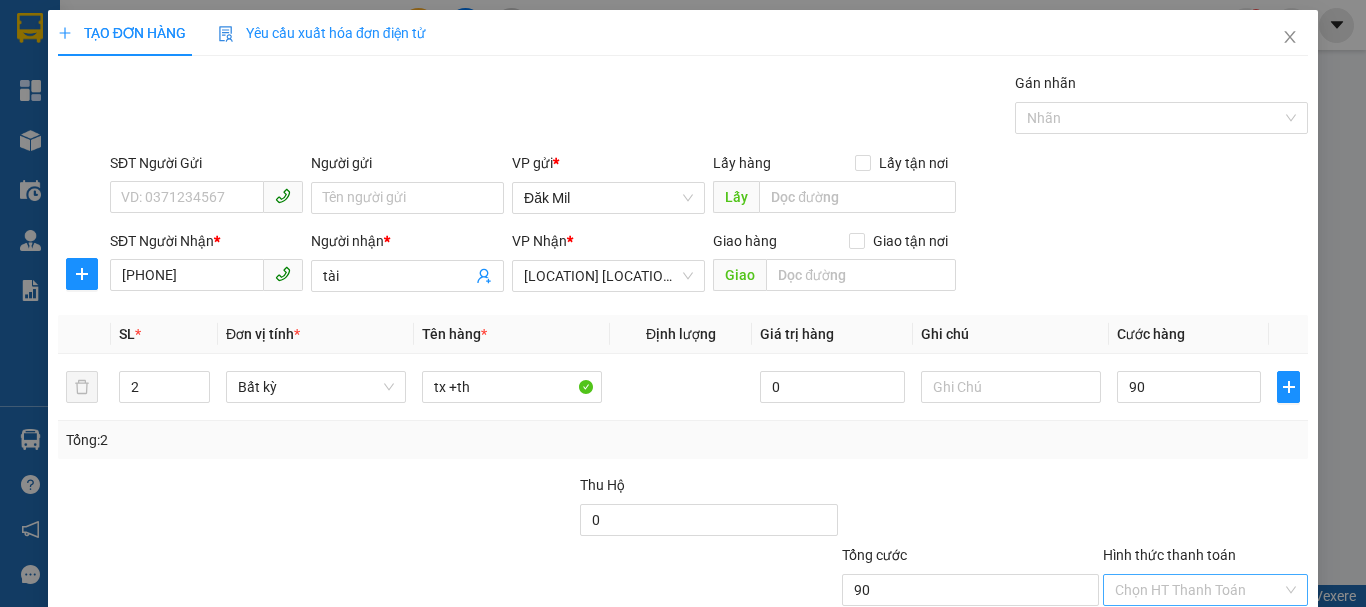click on "Hình thức thanh toán" at bounding box center (1198, 590) 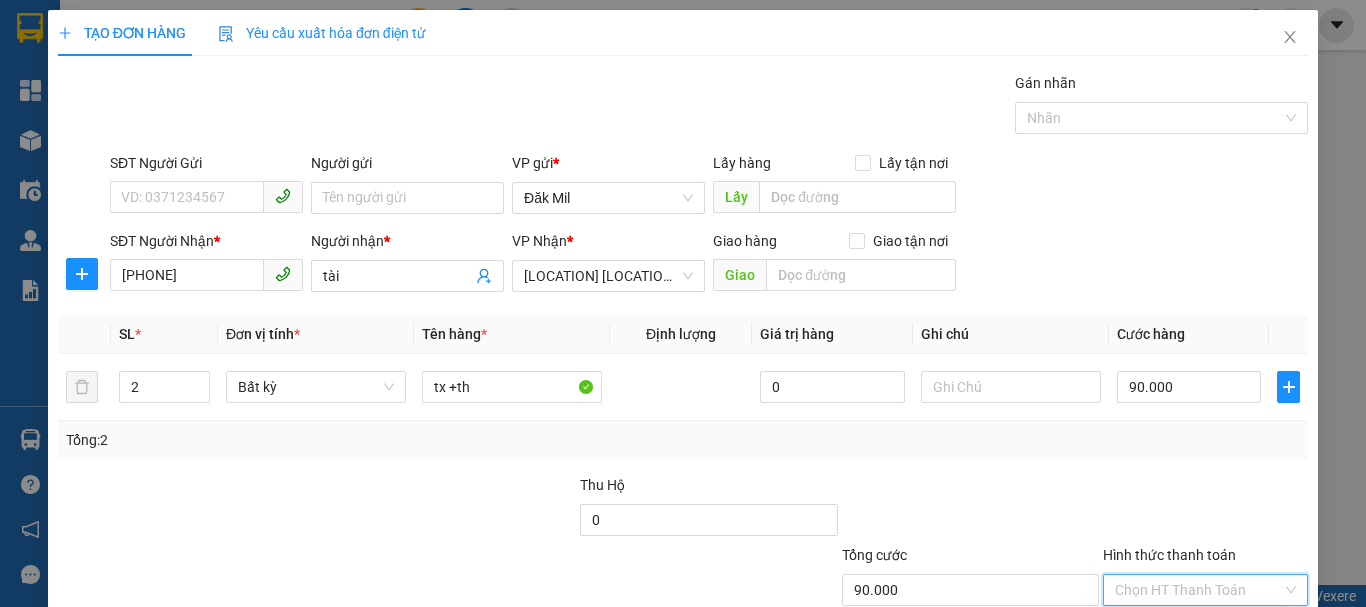 click on "Tại văn phòng" at bounding box center (1193, 630) 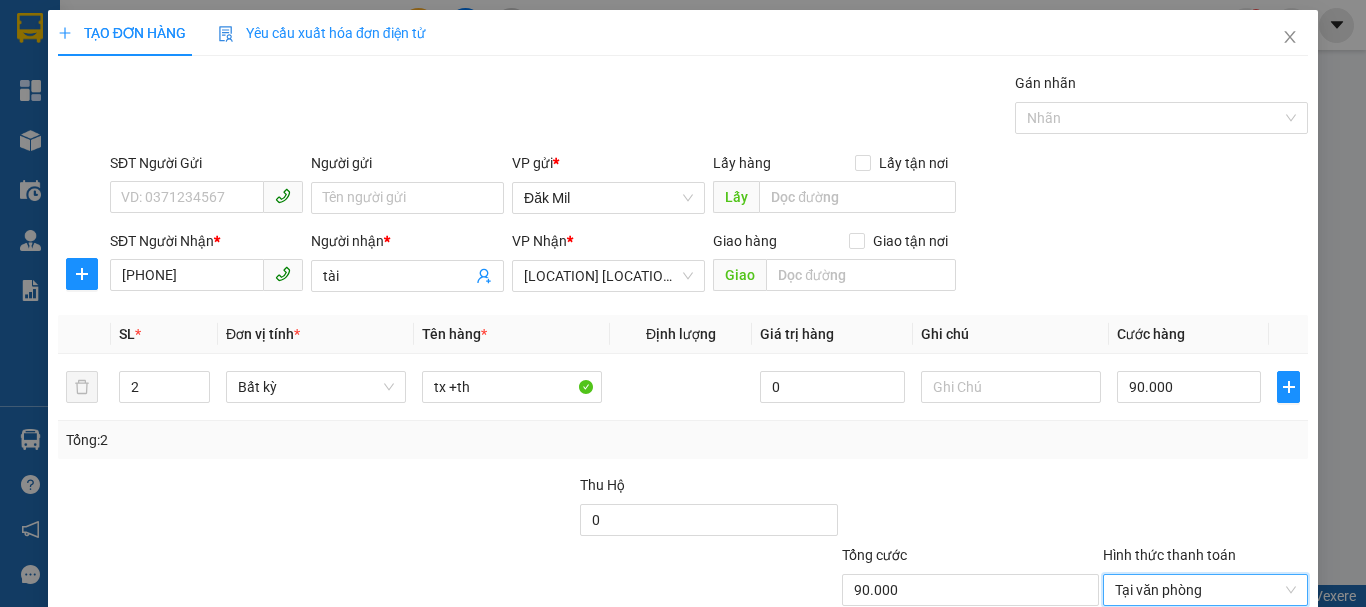 click on "Lưu và In" at bounding box center [1243, 685] 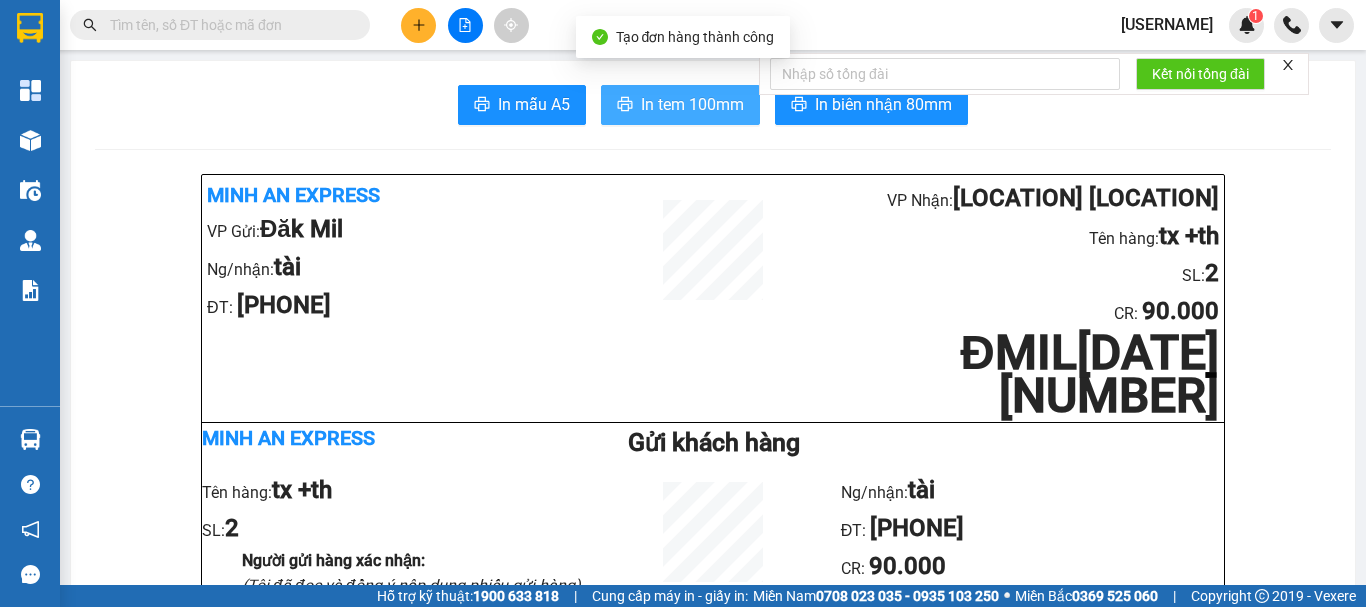 click on "In tem 100mm" at bounding box center [692, 104] 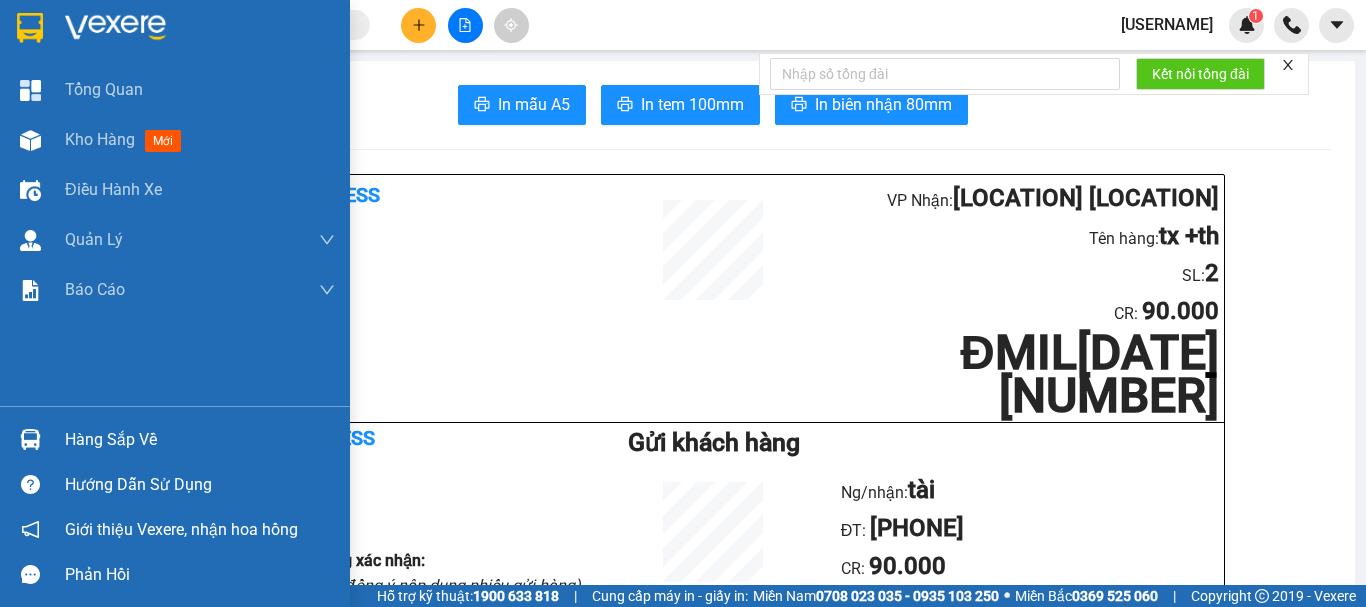 click at bounding box center (30, 28) 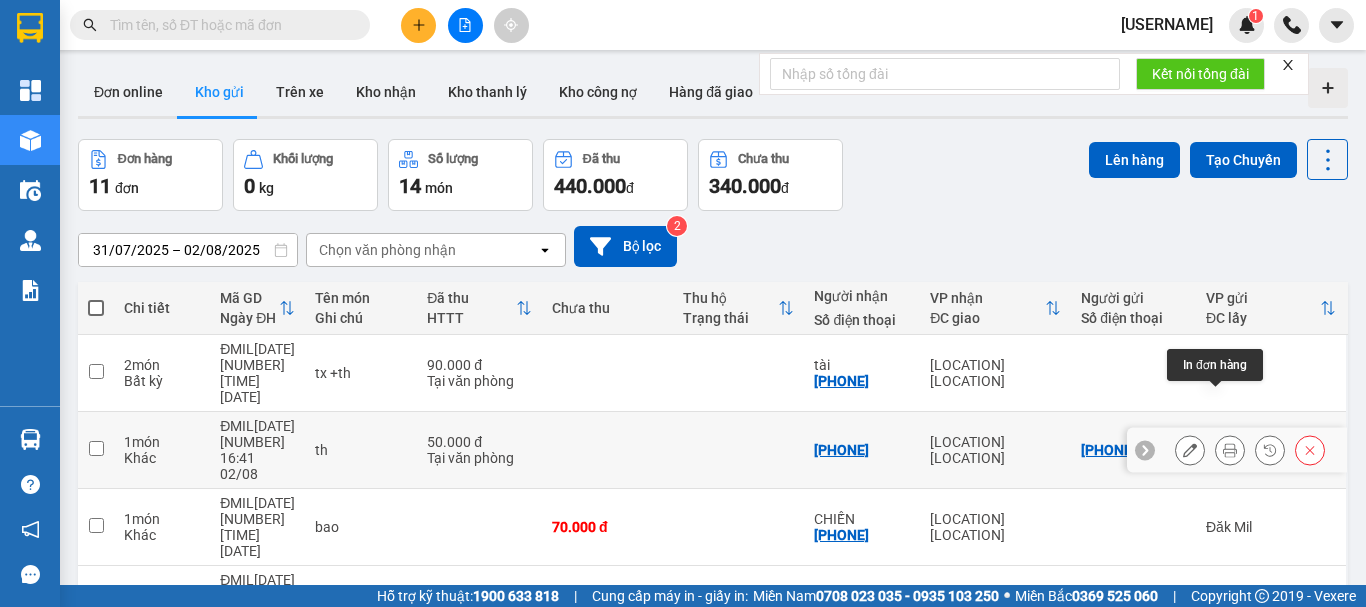 click at bounding box center [1230, 450] 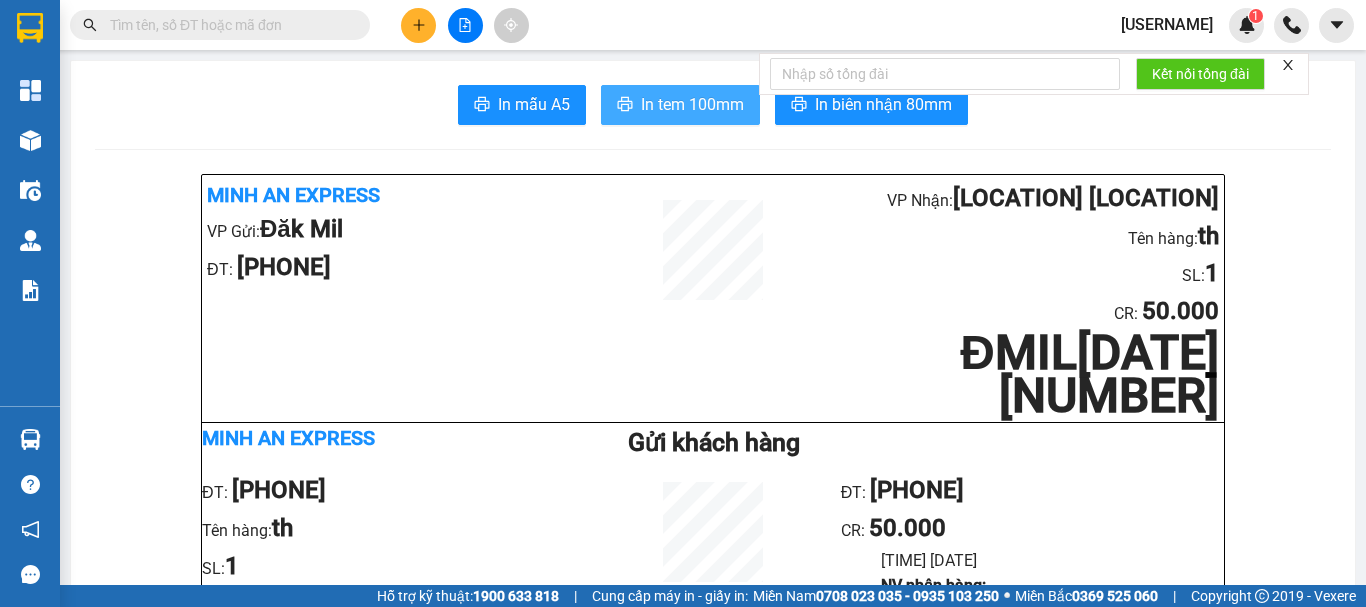 click on "In tem 100mm" at bounding box center [692, 104] 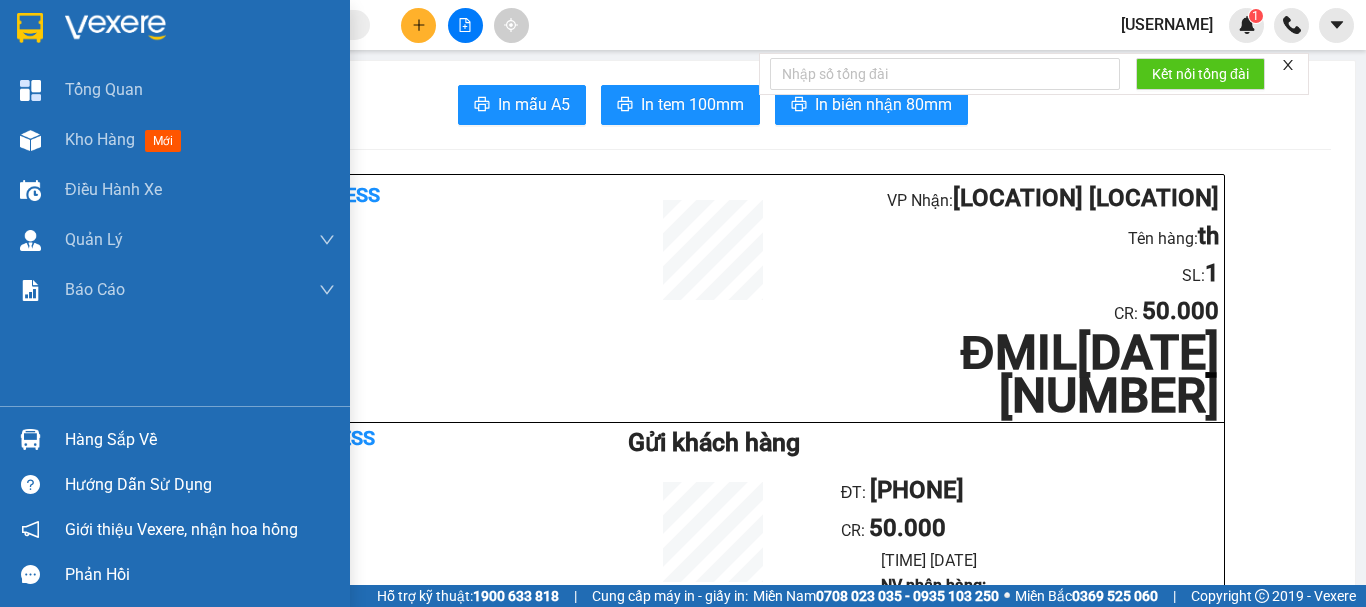 click at bounding box center [30, 28] 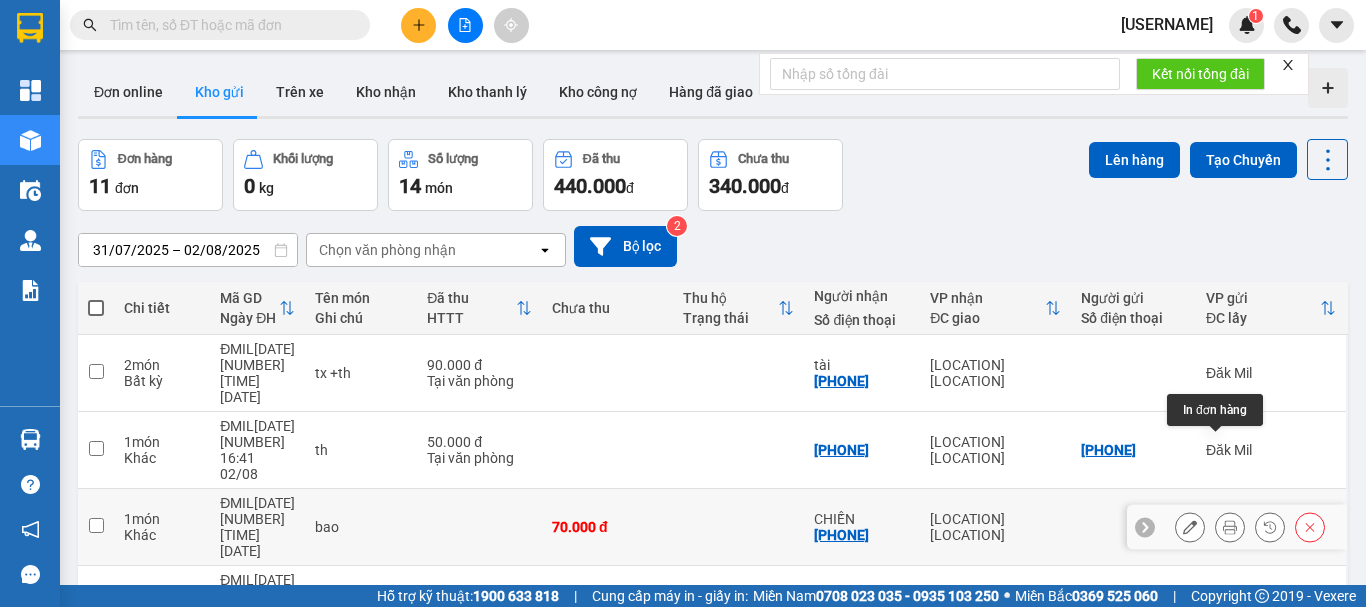 click at bounding box center (1230, 527) 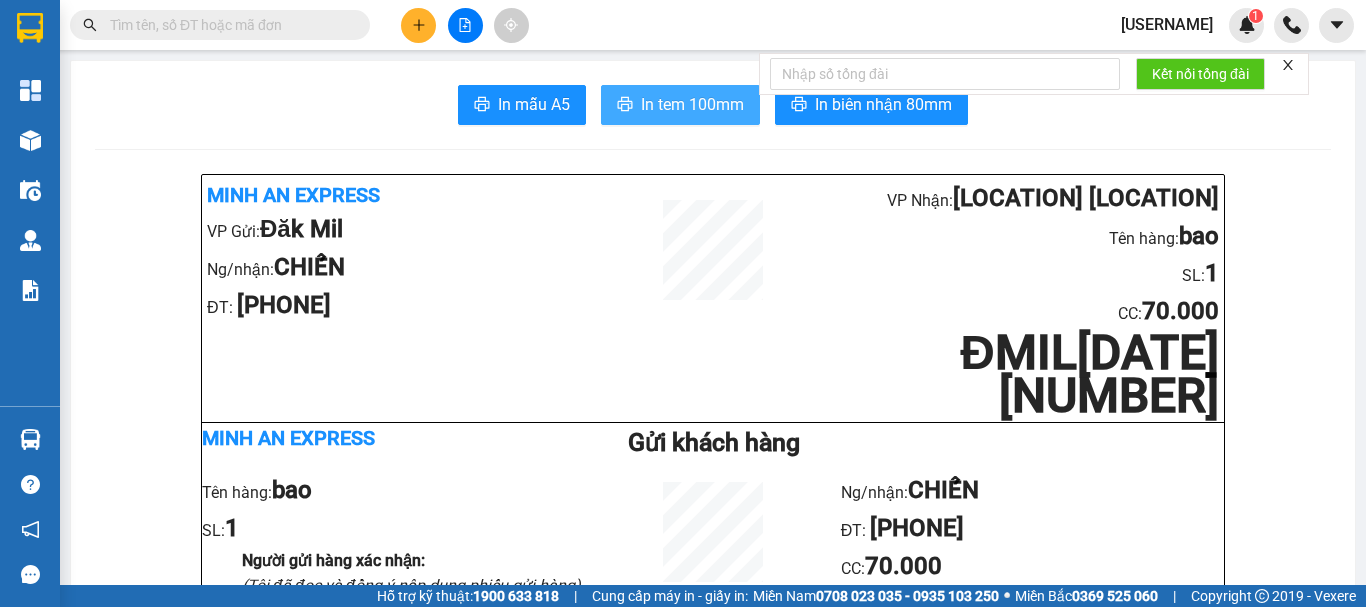 drag, startPoint x: 723, startPoint y: 112, endPoint x: 690, endPoint y: 112, distance: 33 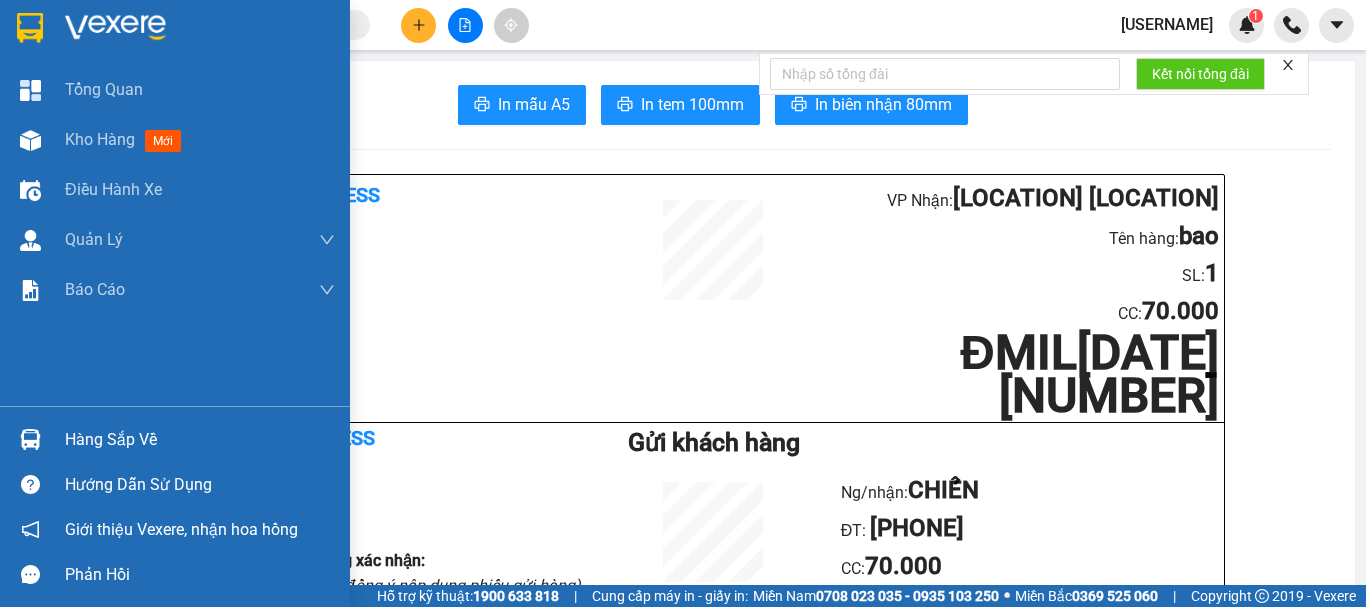 click at bounding box center (30, 28) 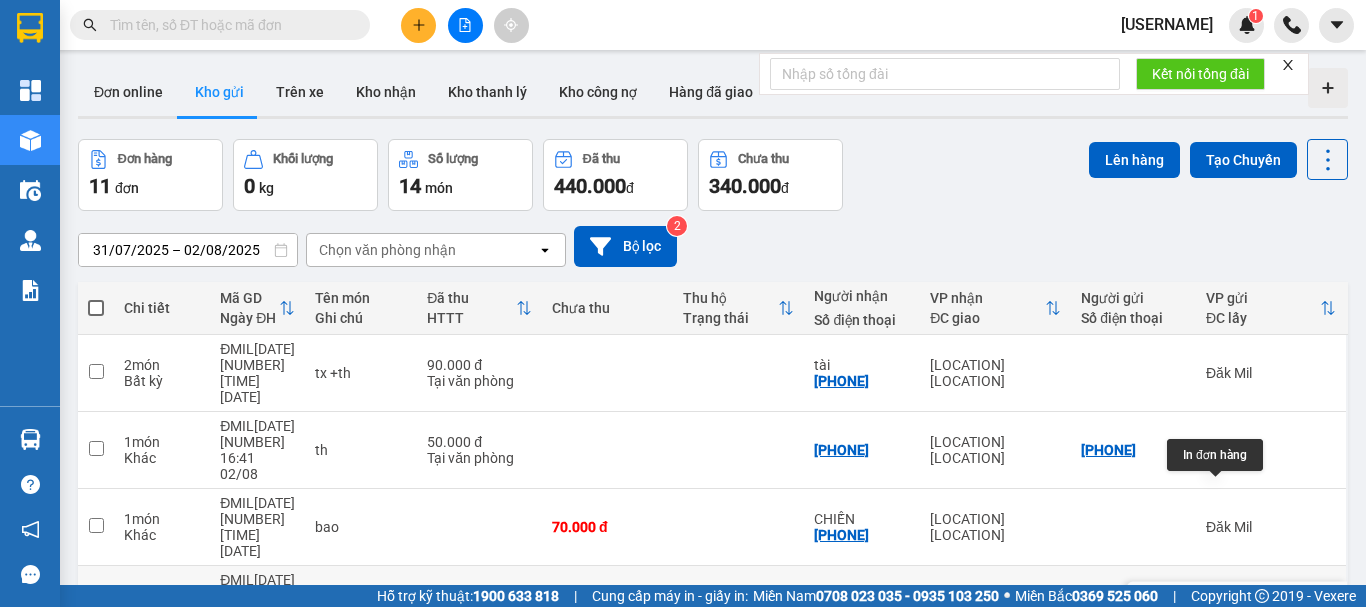 click 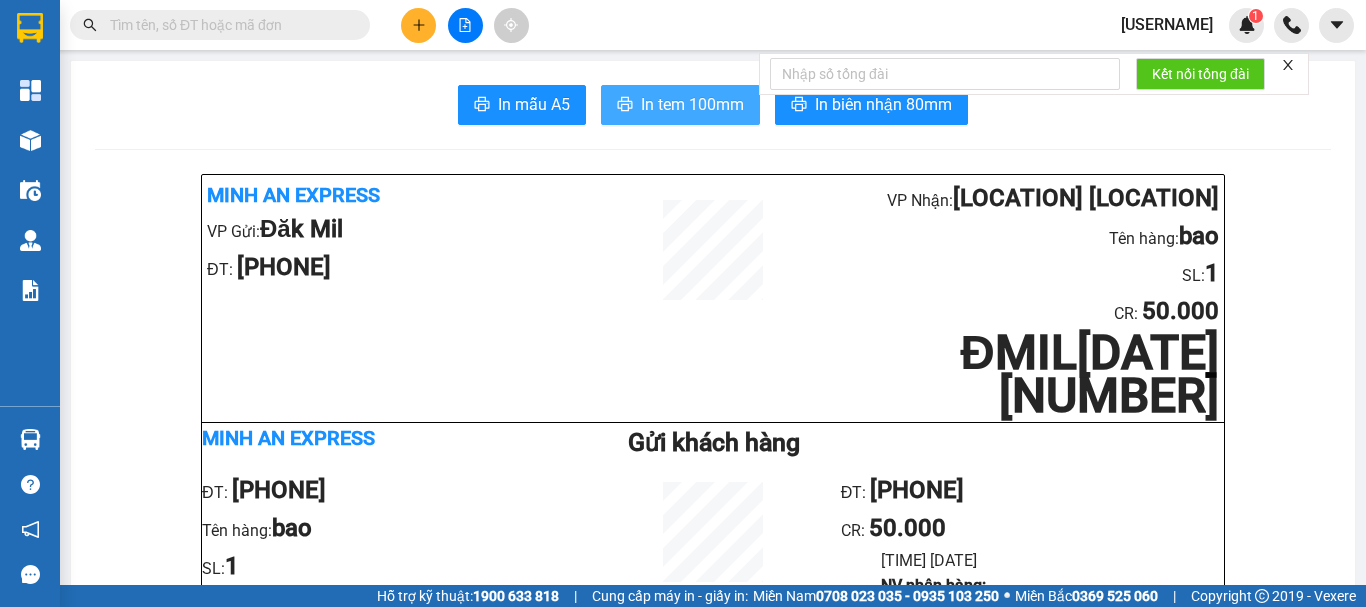 click on "In tem 100mm" at bounding box center (692, 104) 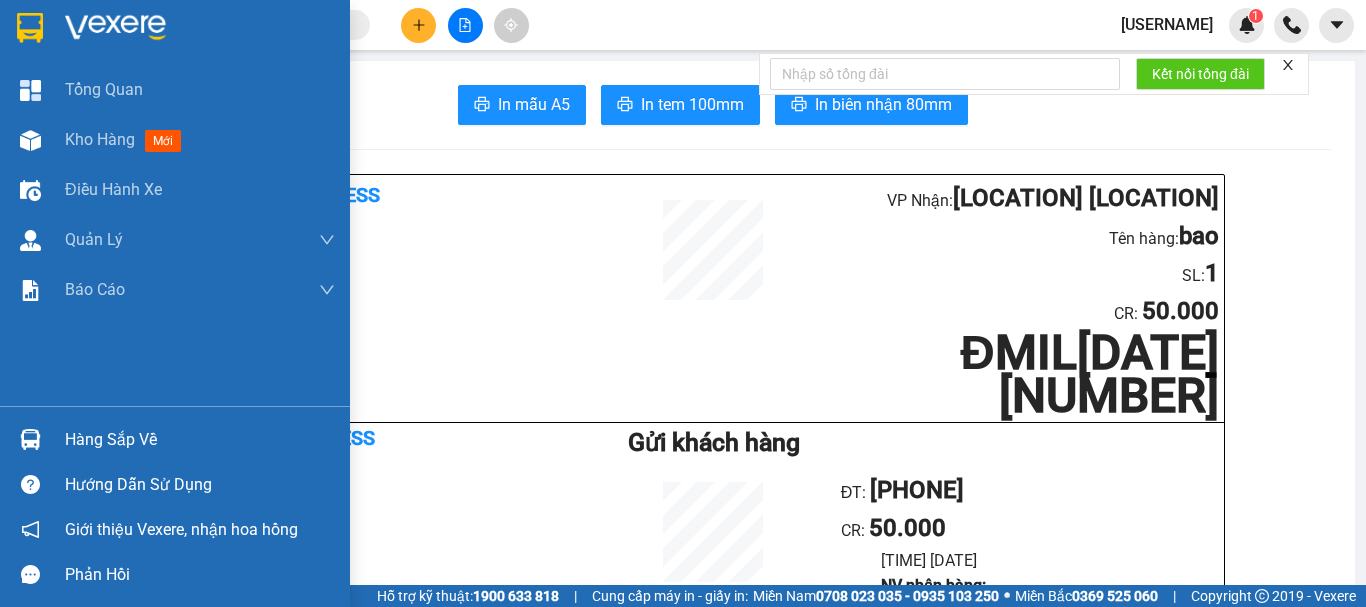 click at bounding box center (30, 28) 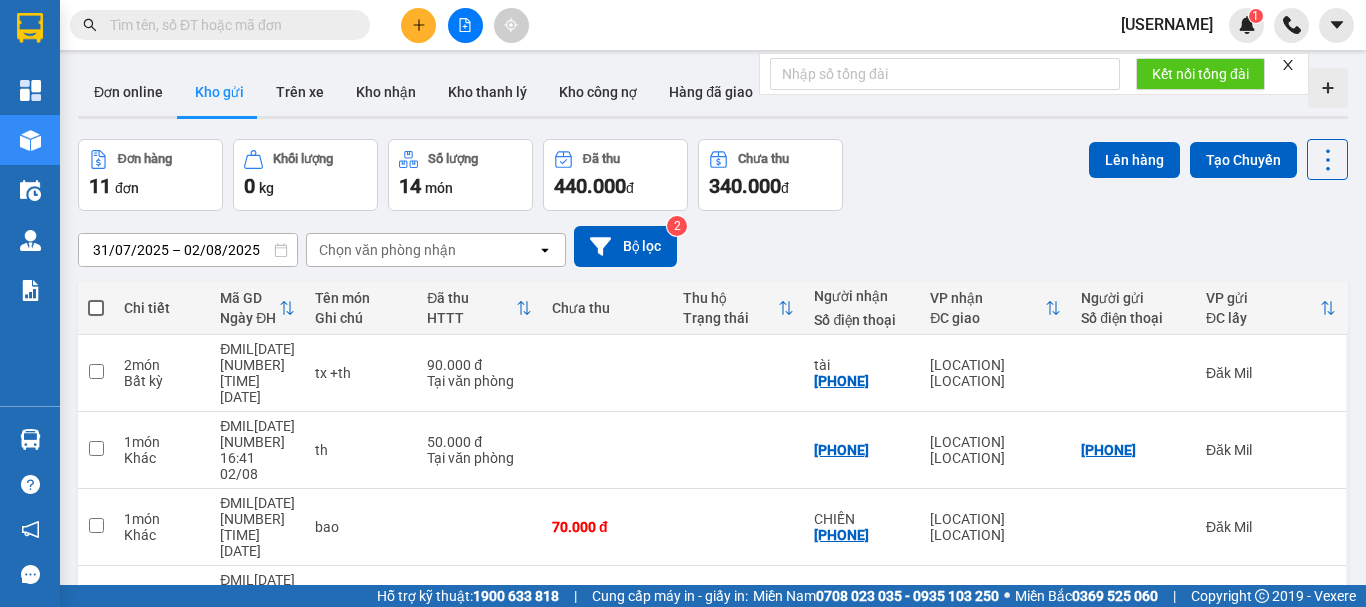 click at bounding box center (1230, 835) 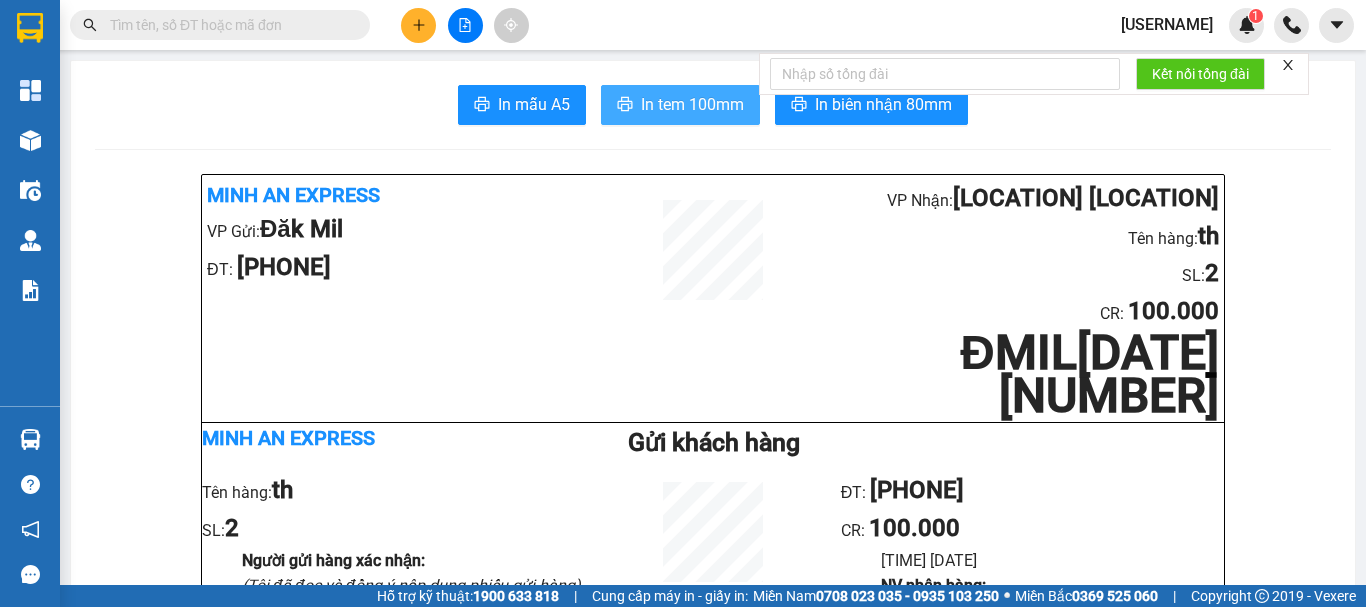 drag, startPoint x: 674, startPoint y: 111, endPoint x: 625, endPoint y: 125, distance: 50.96077 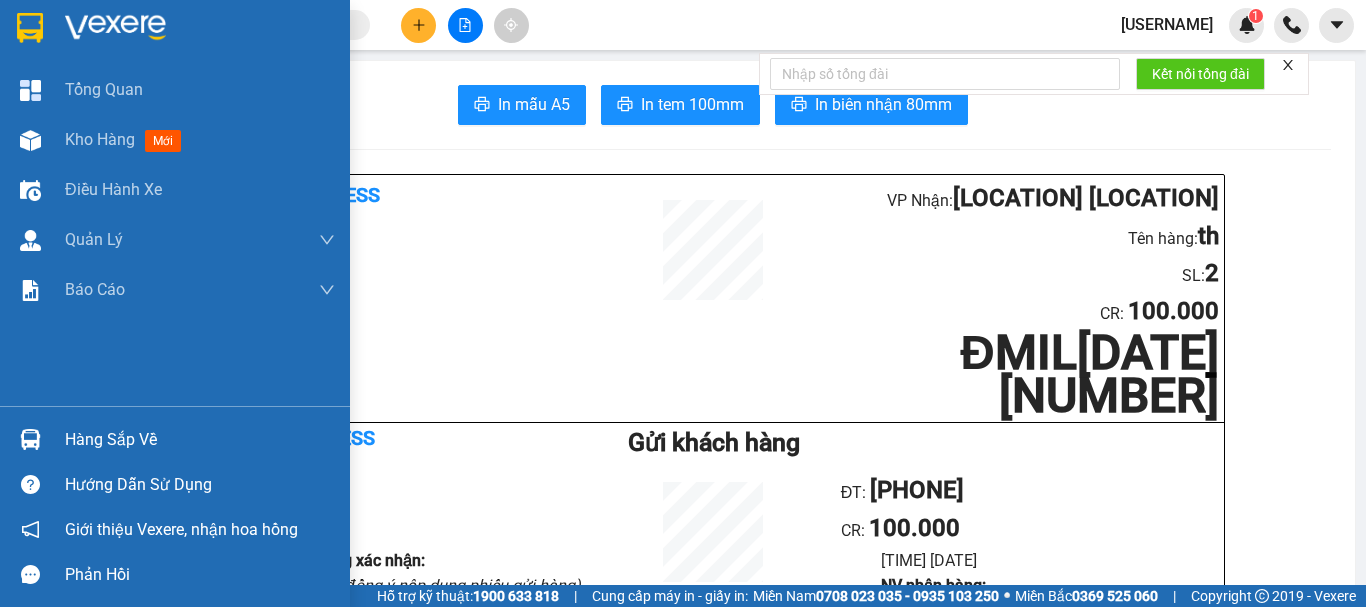 click at bounding box center (30, 28) 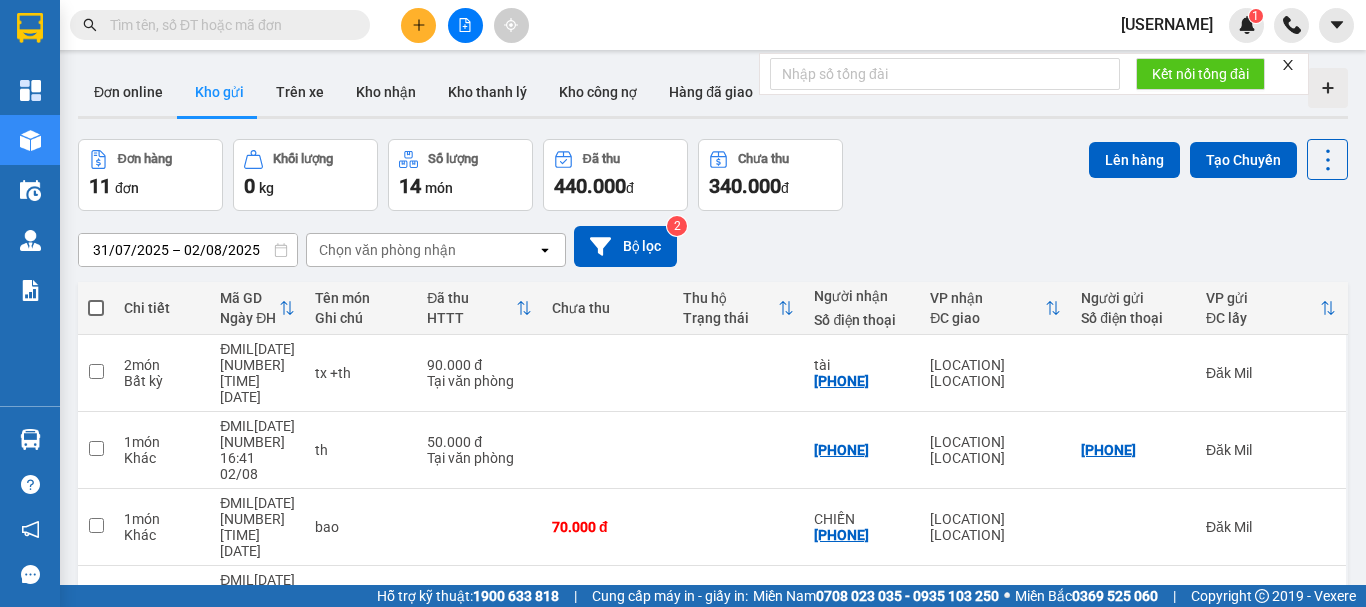 click at bounding box center (1230, 912) 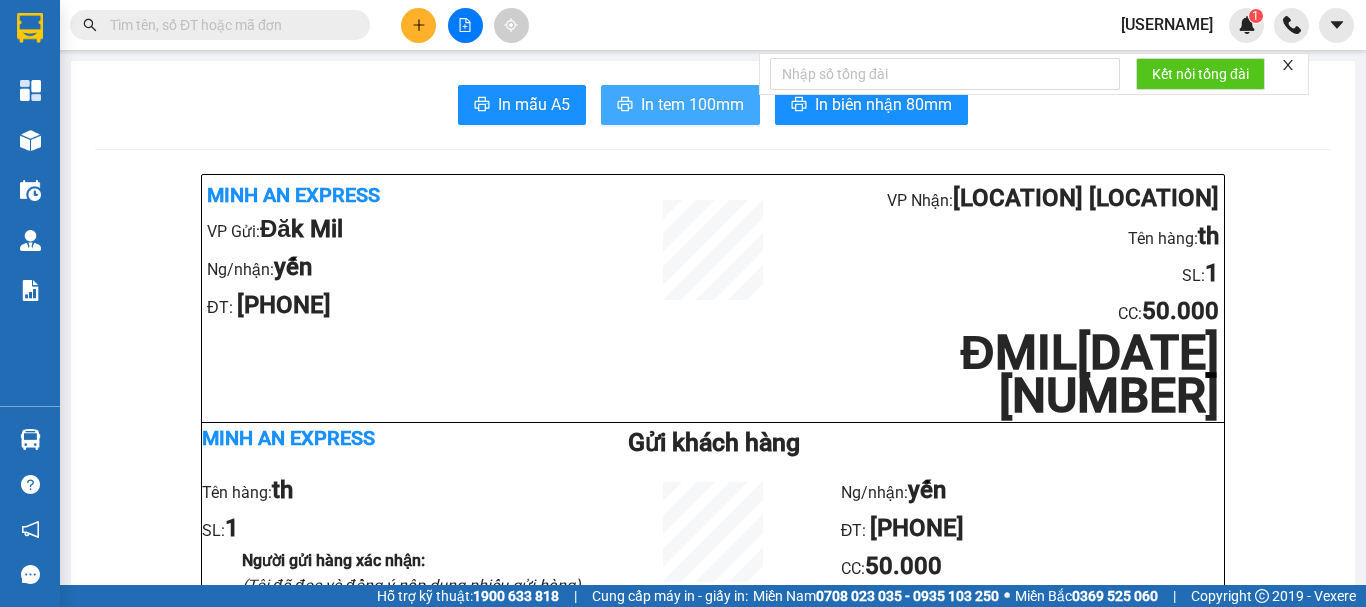 click on "In tem 100mm" at bounding box center (692, 104) 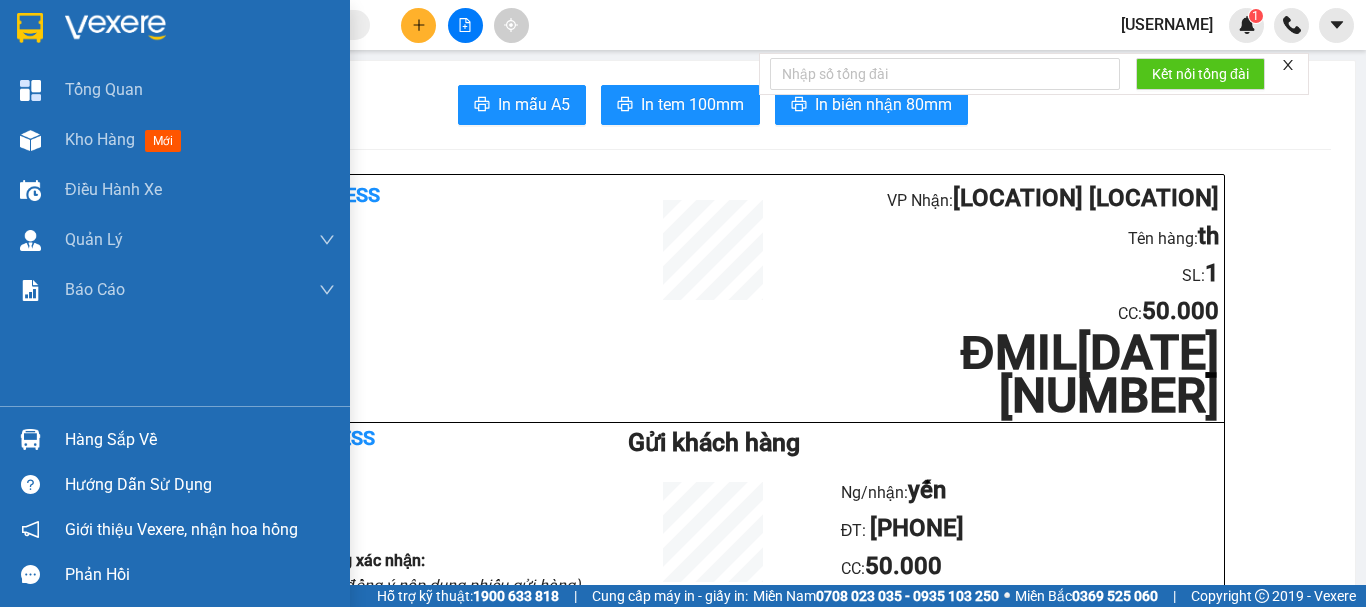 click at bounding box center [30, 28] 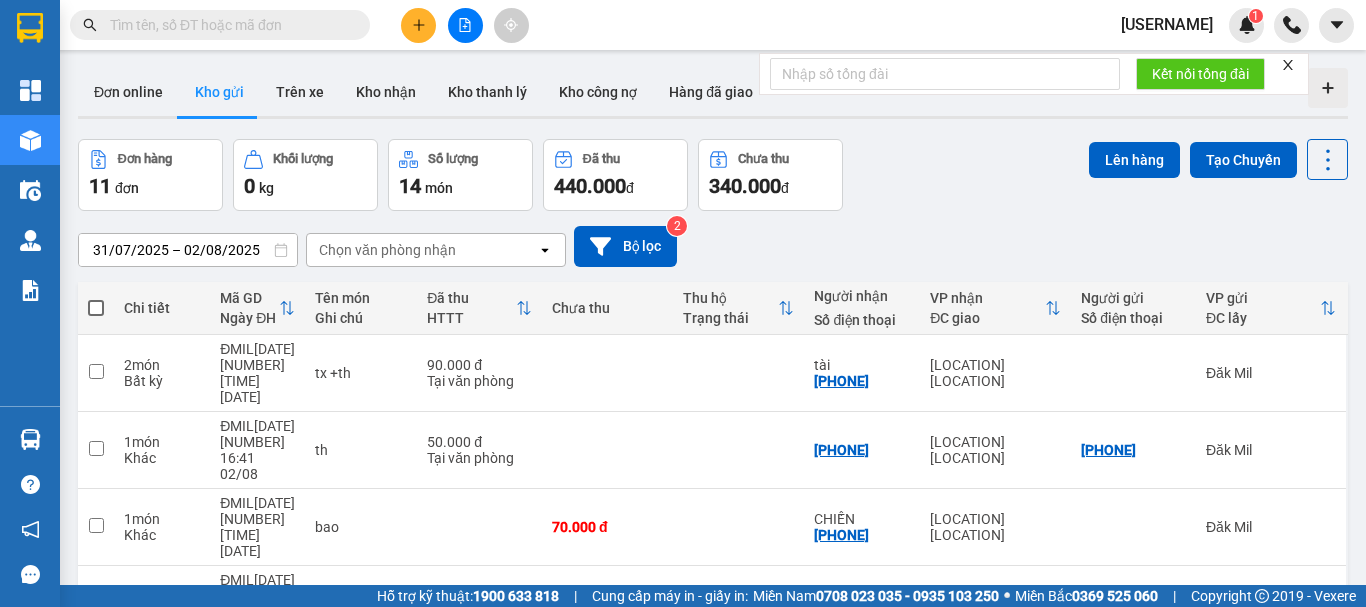 click 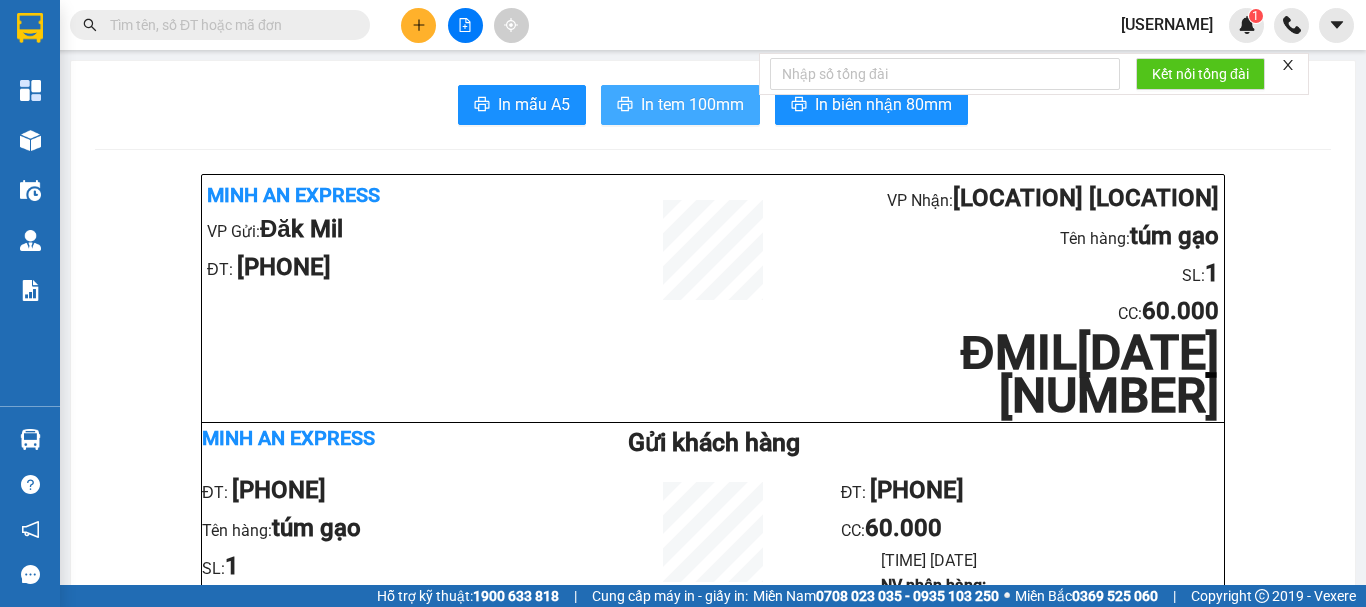 click on "In tem 100mm" at bounding box center [692, 104] 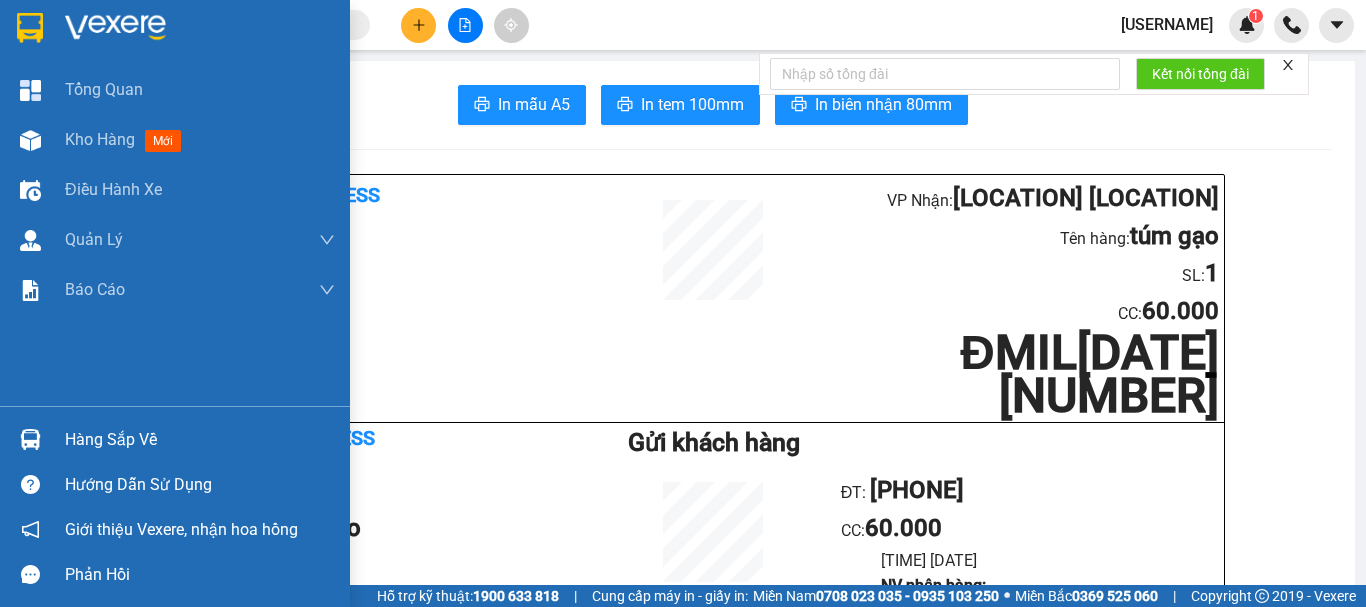 click at bounding box center [30, 28] 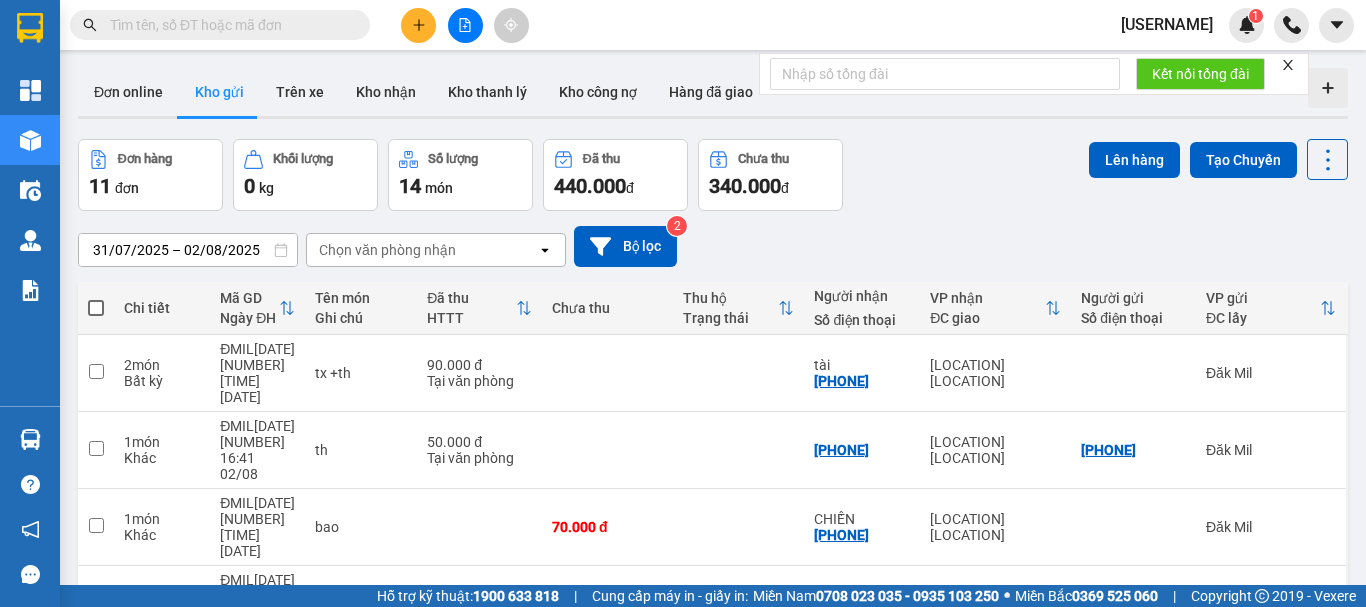 click 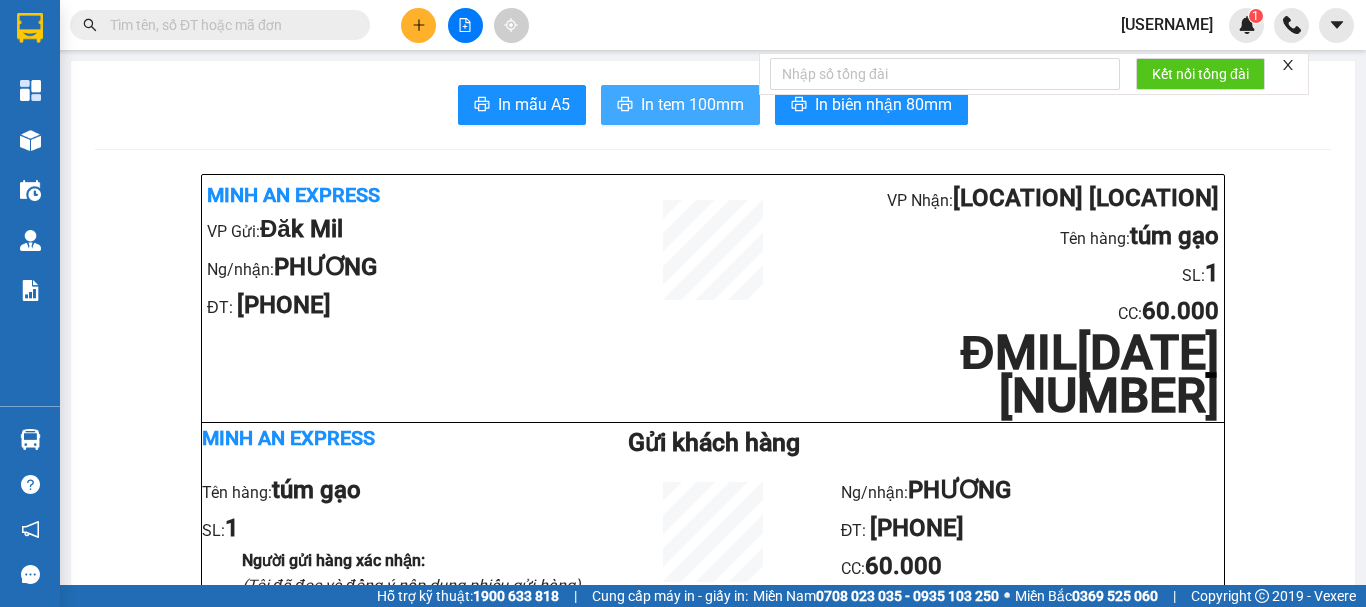 click on "In tem 100mm" at bounding box center [692, 104] 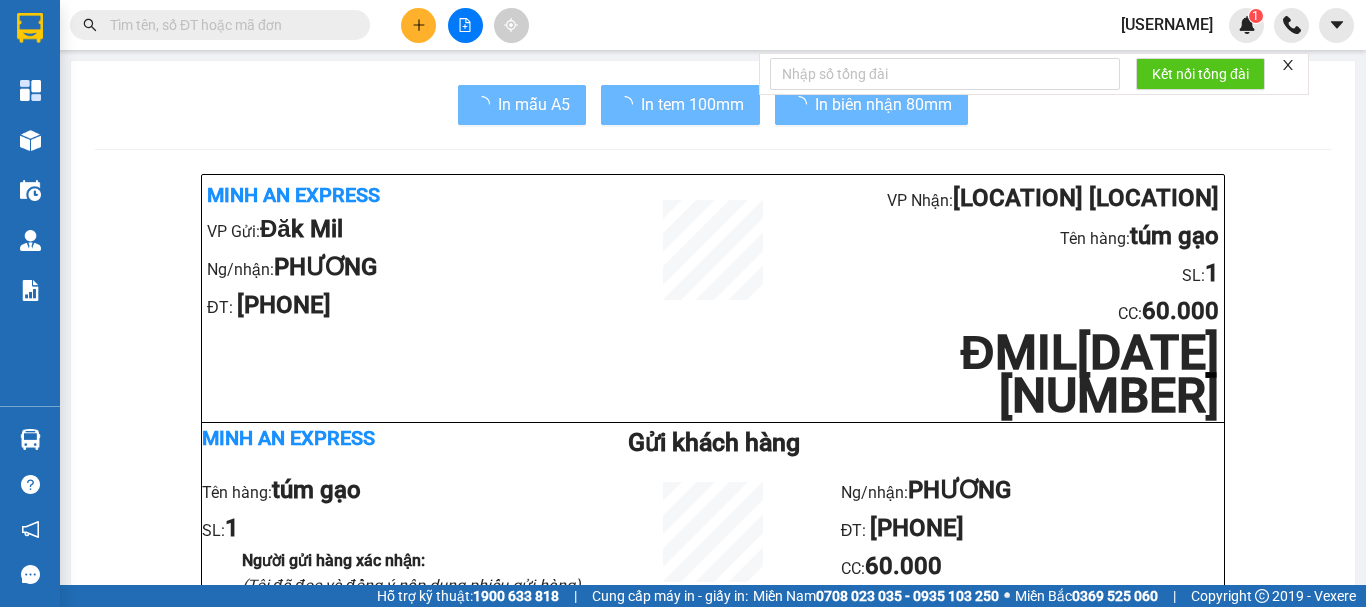 click at bounding box center [30, 28] 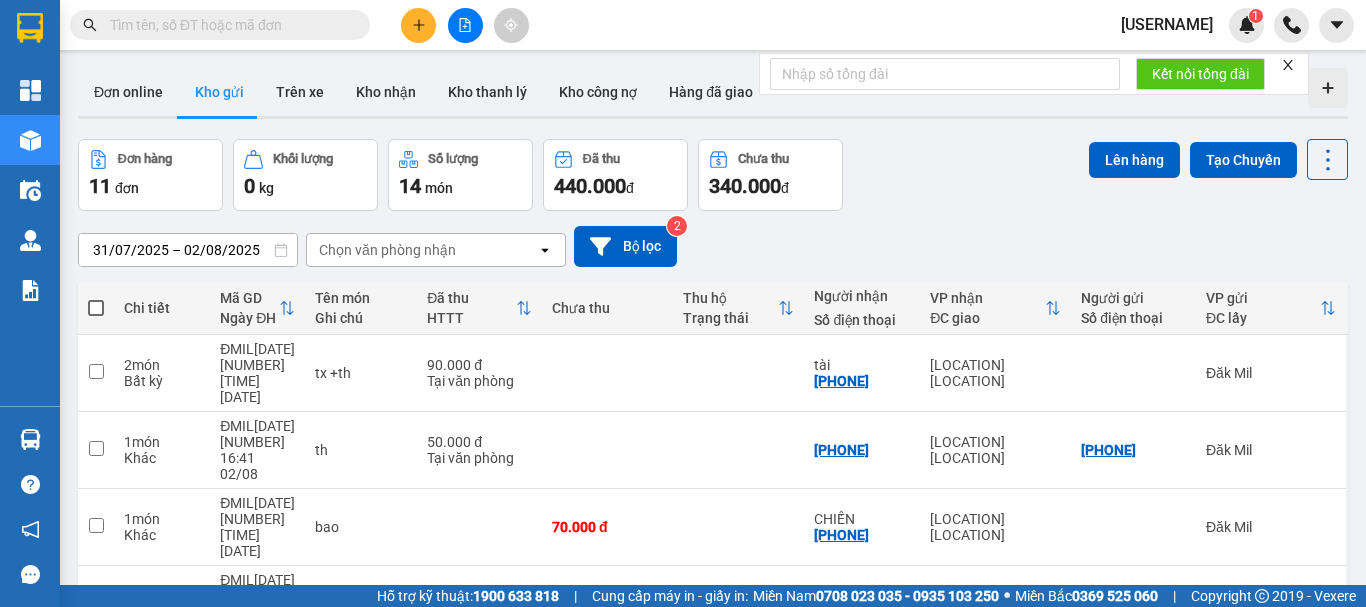 click on "10 / trang" at bounding box center (1264, 1137) 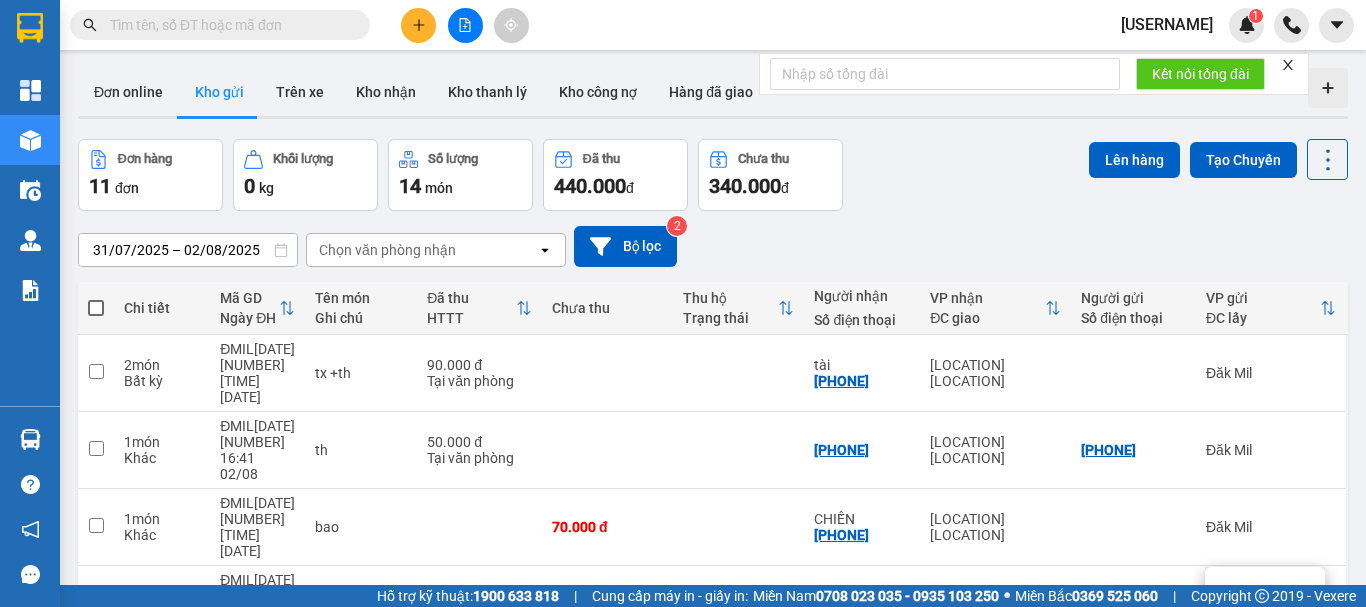 click on "100 / trang" at bounding box center (1257, 773) 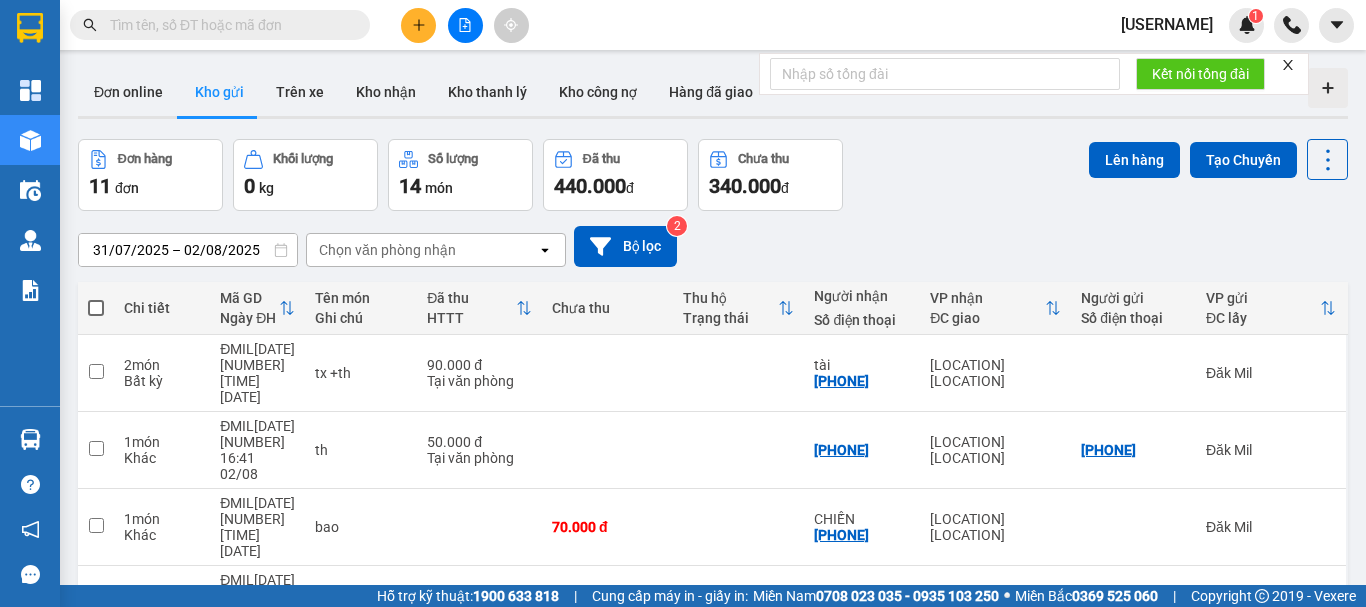 click 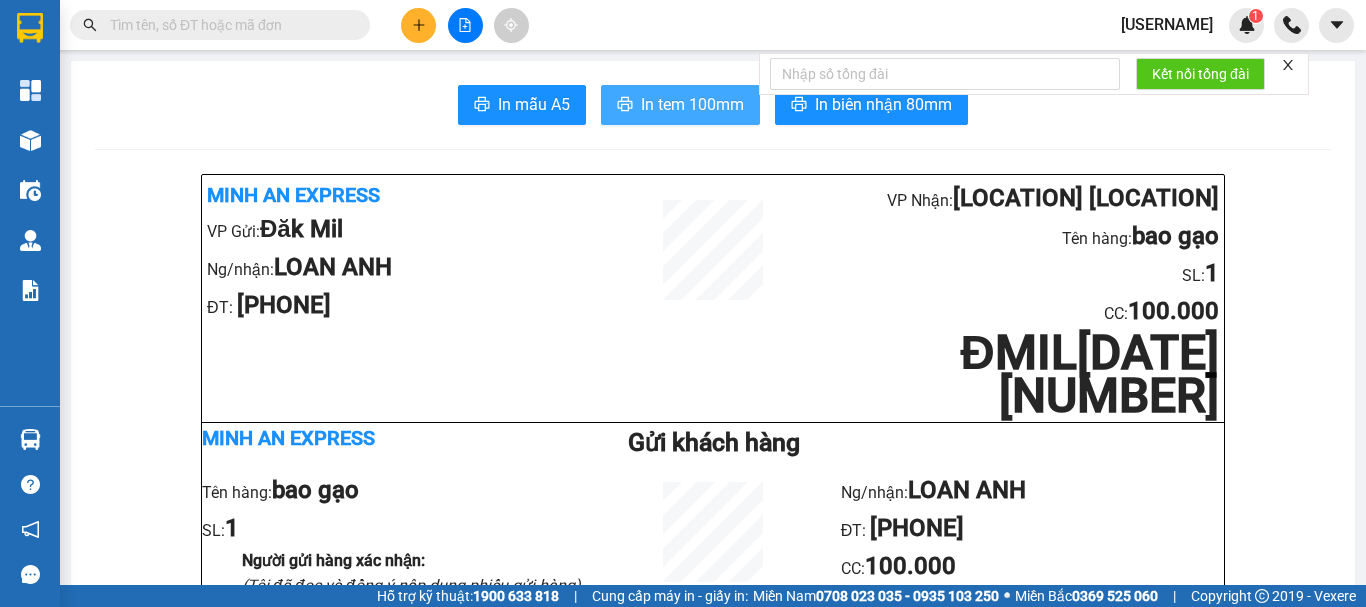 click on "In tem 100mm" at bounding box center (692, 104) 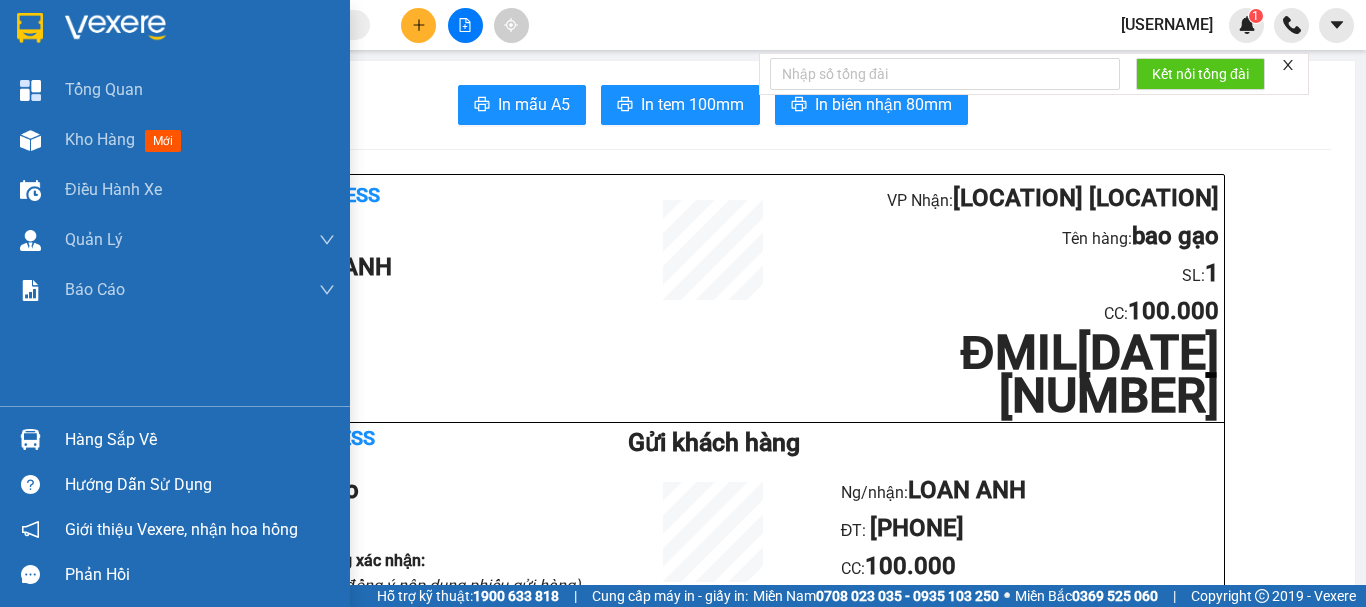 click at bounding box center (30, 28) 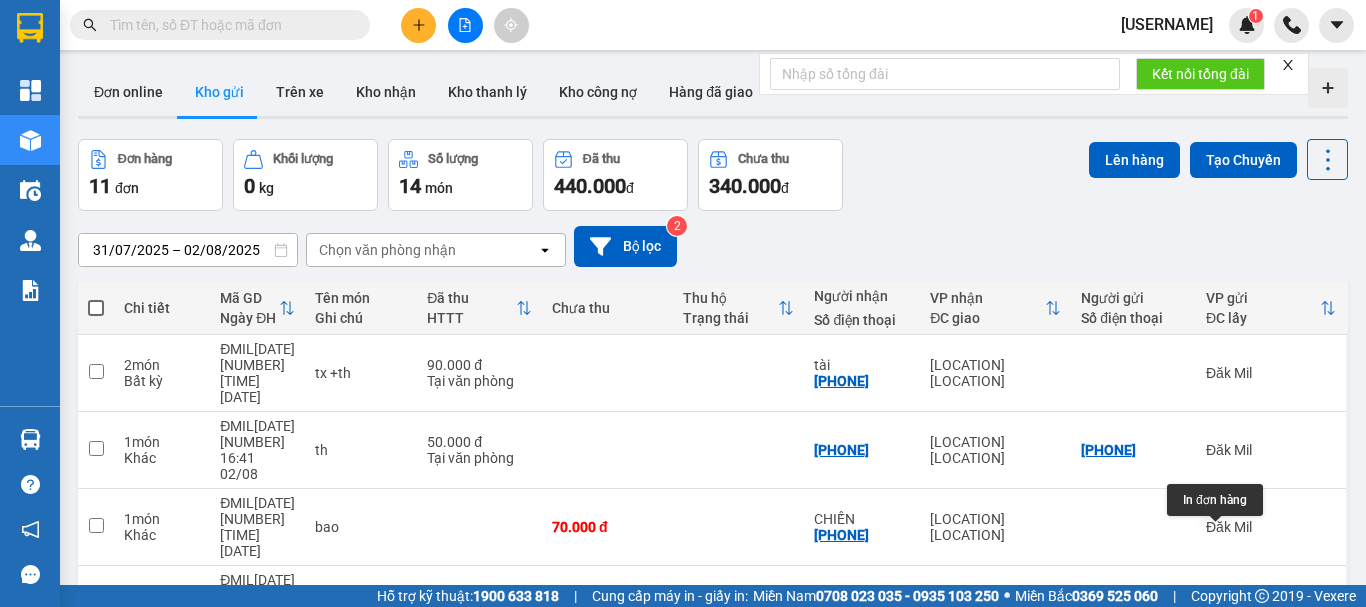 click 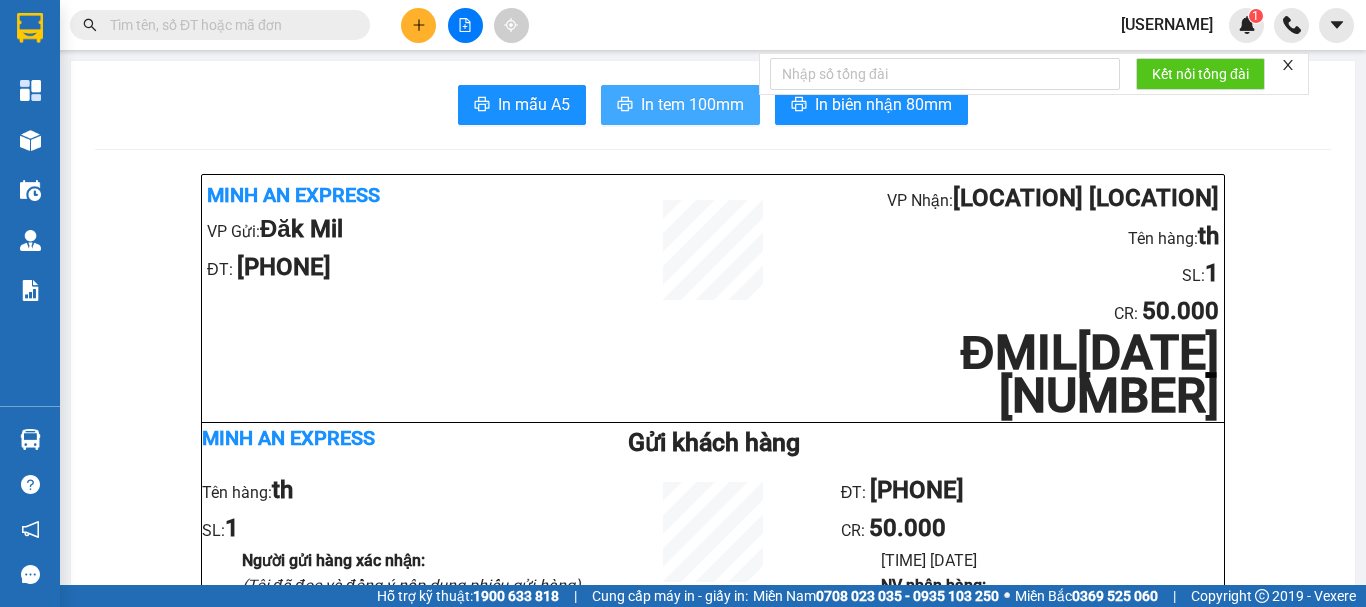 click on "In tem 100mm" at bounding box center (692, 104) 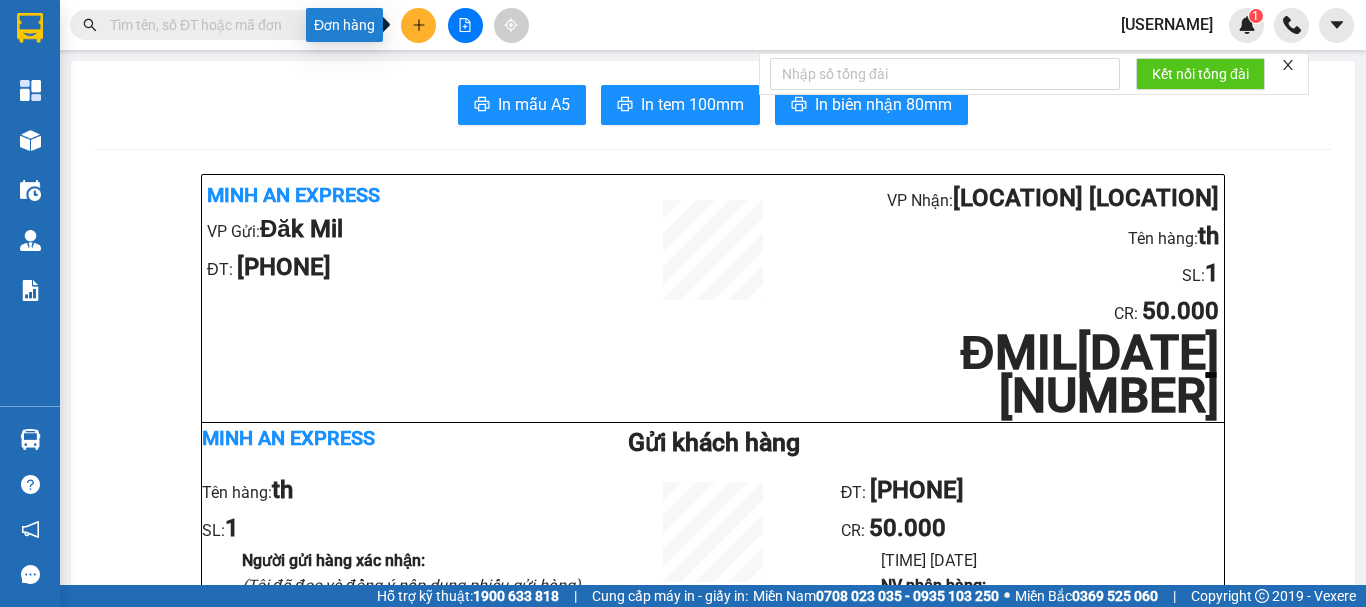 click at bounding box center [418, 25] 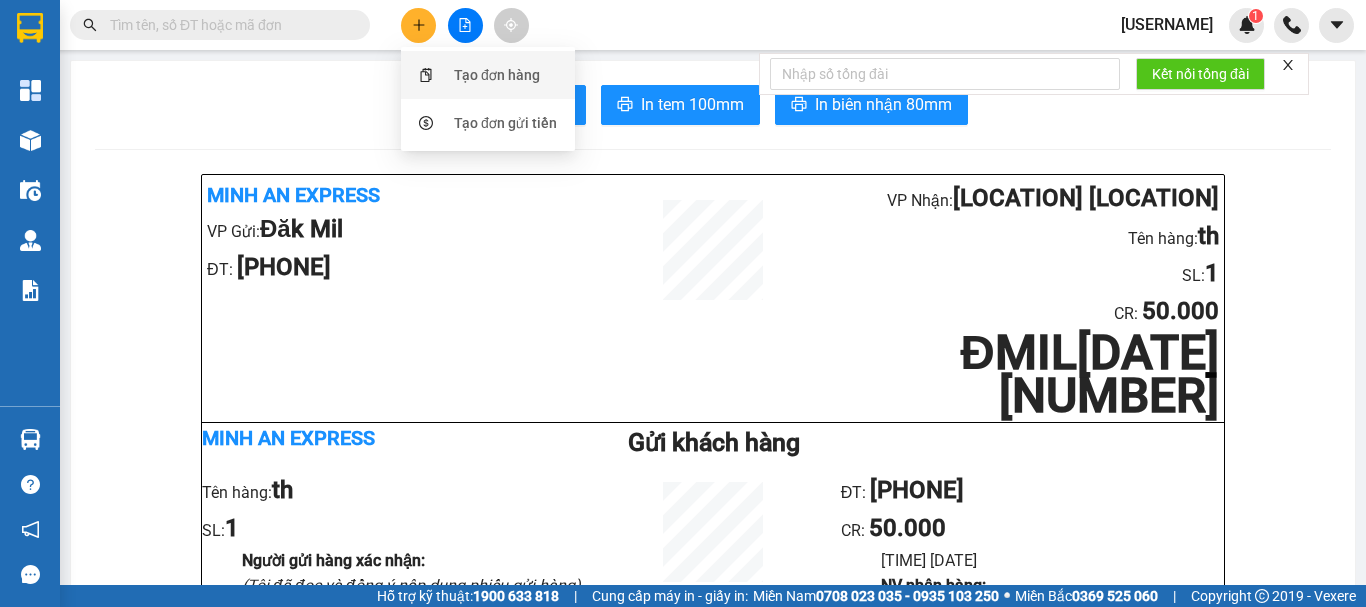 click on "Tạo đơn hàng" at bounding box center [497, 75] 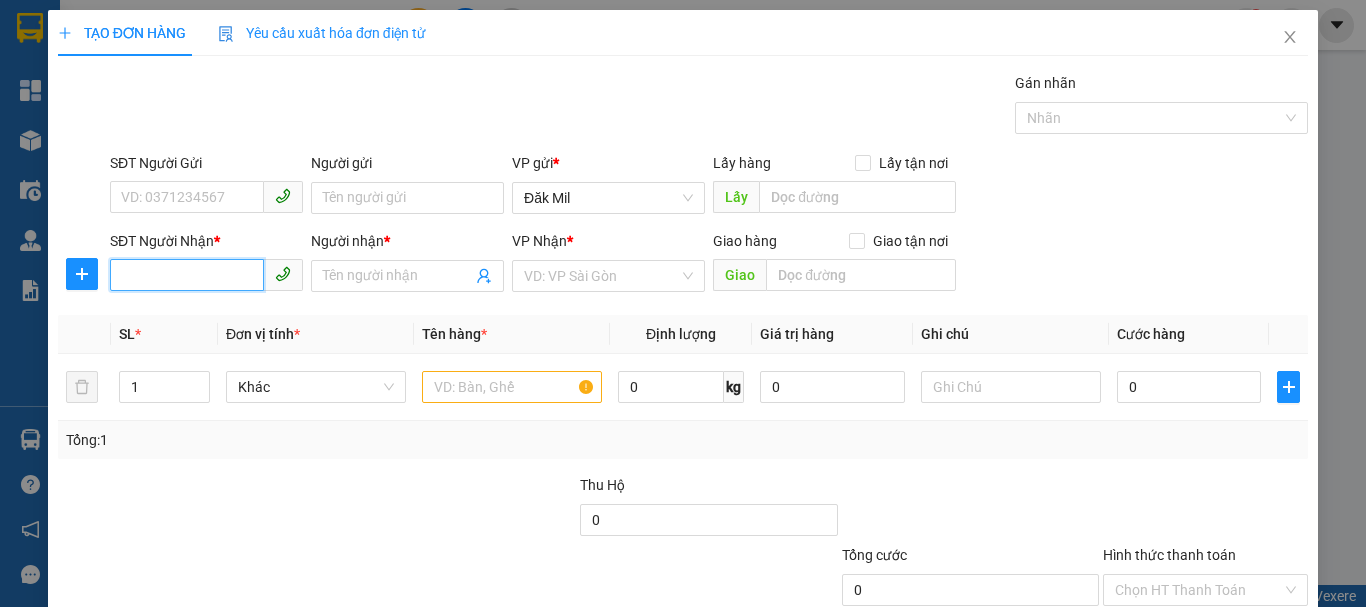 click on "SĐT Người Nhận  *" at bounding box center (187, 275) 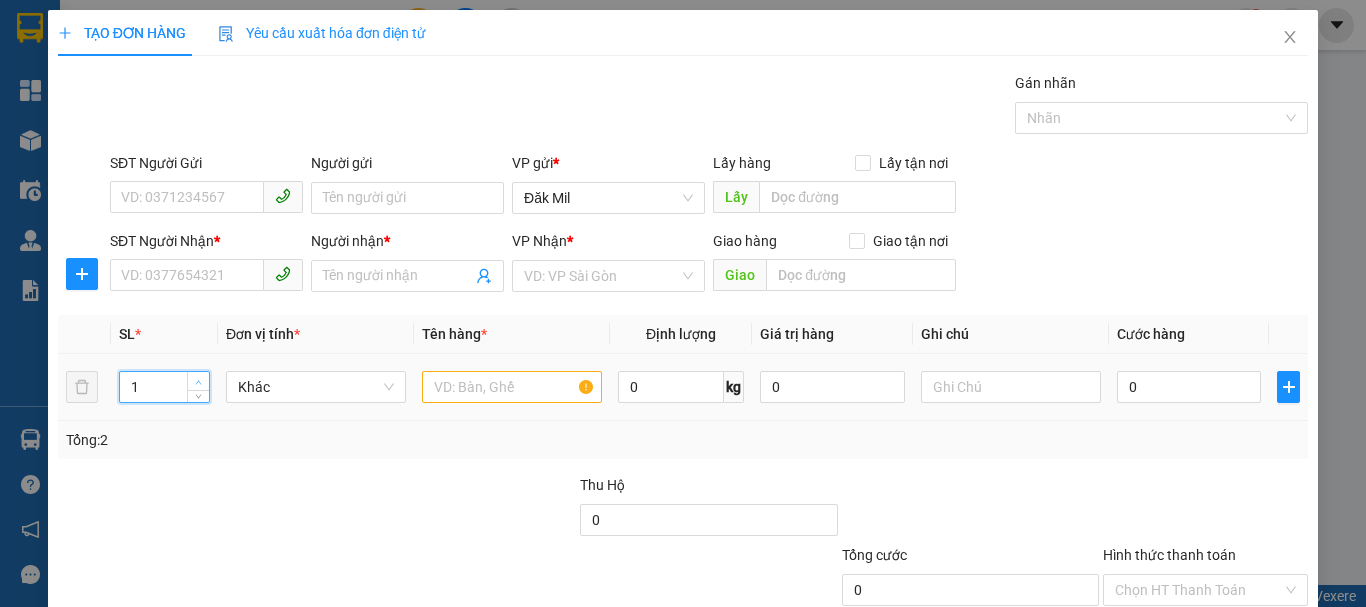 type on "2" 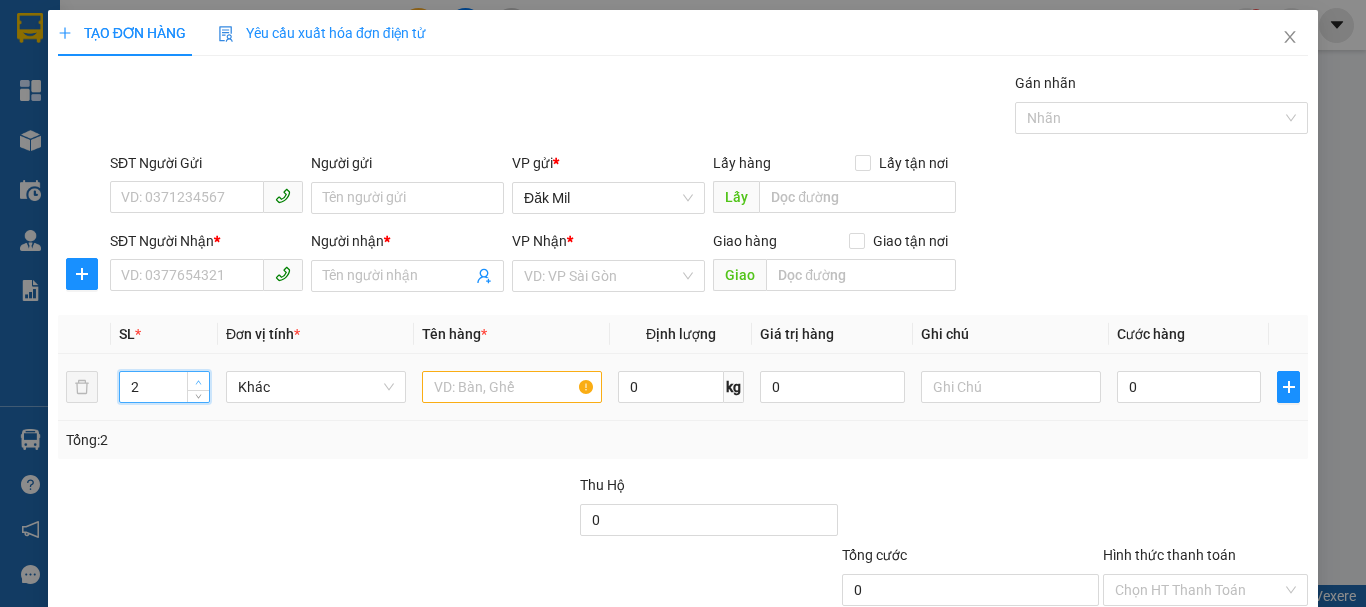 click 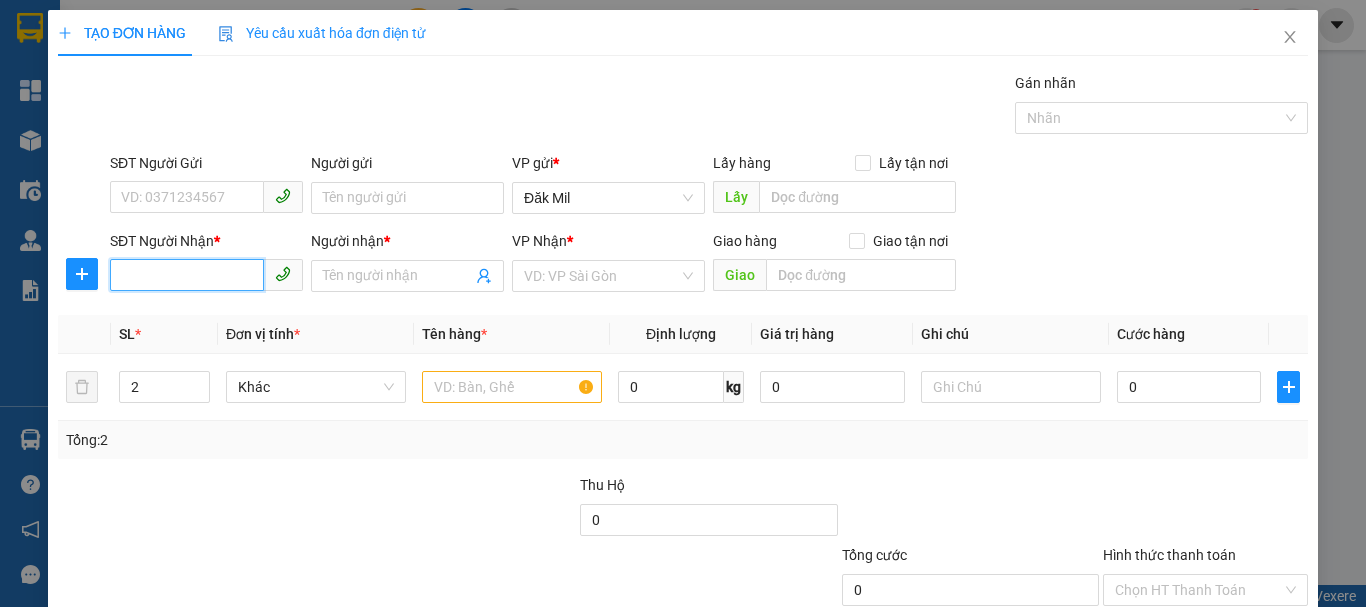 click on "SĐT Người Nhận  *" at bounding box center (187, 275) 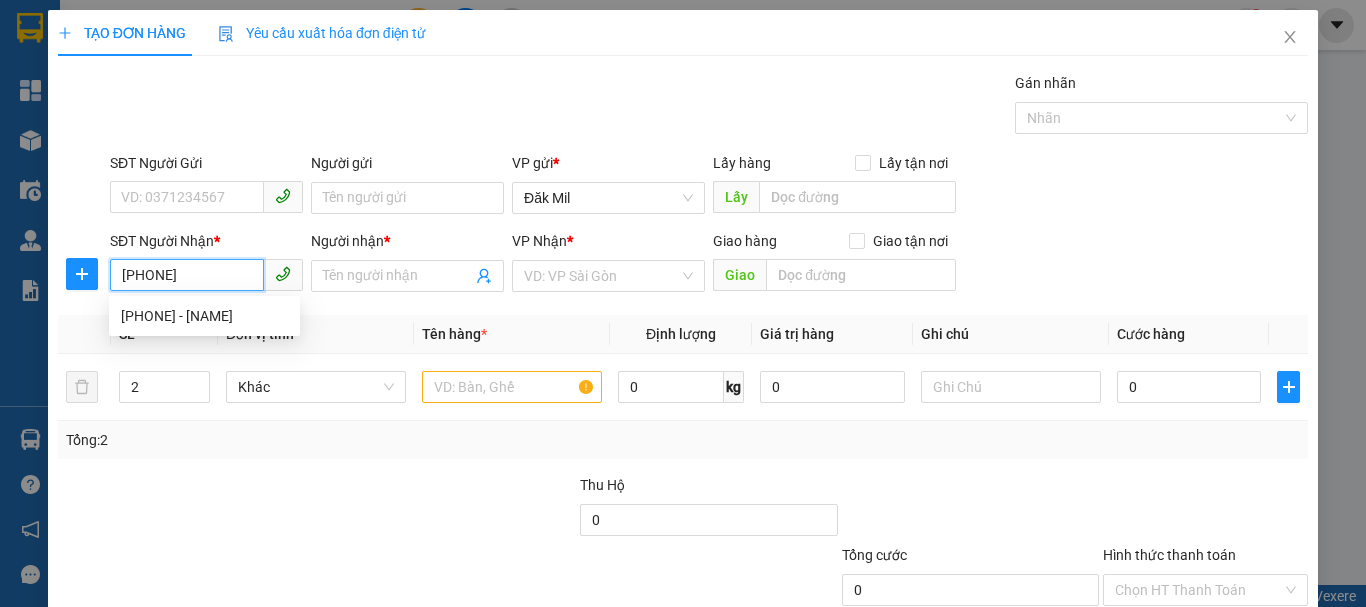 type on "[PHONE]" 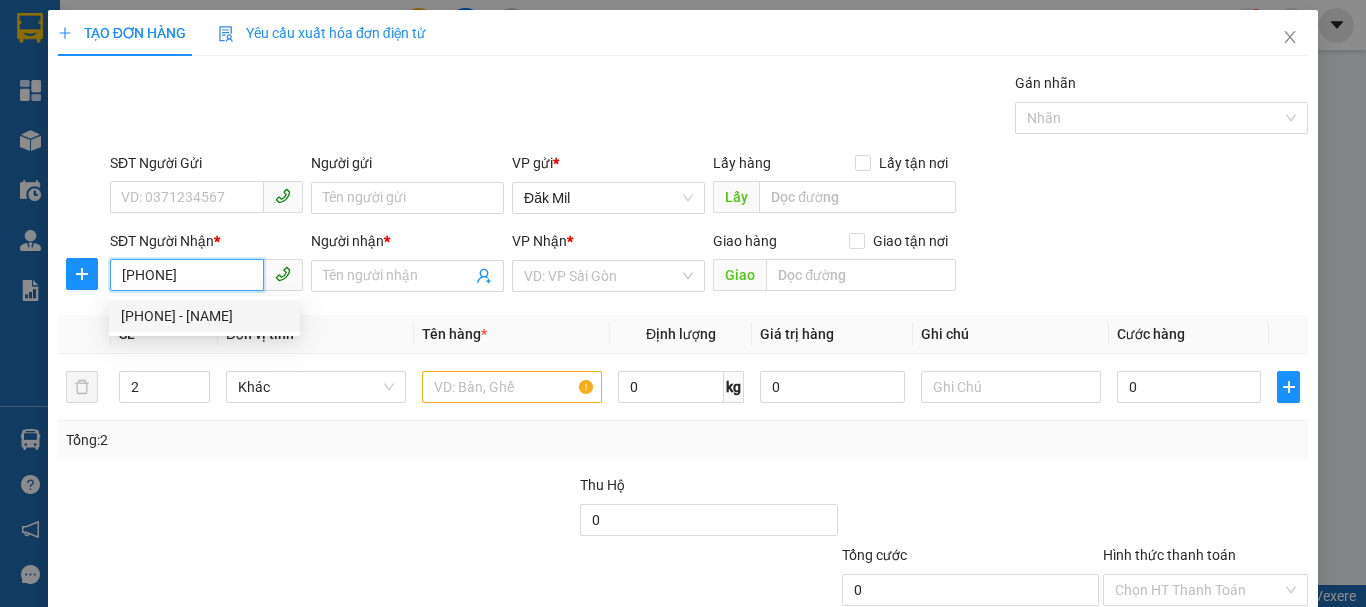 click on "[PHONE] - [NAME]" at bounding box center [204, 316] 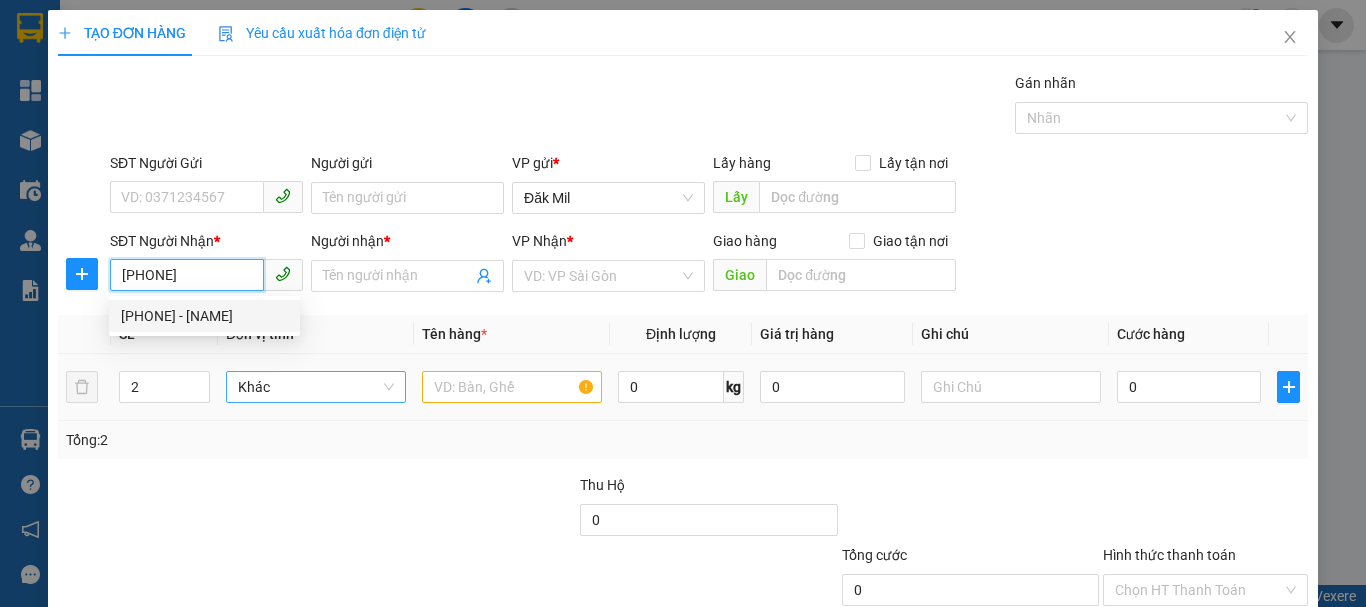 type on "thoại" 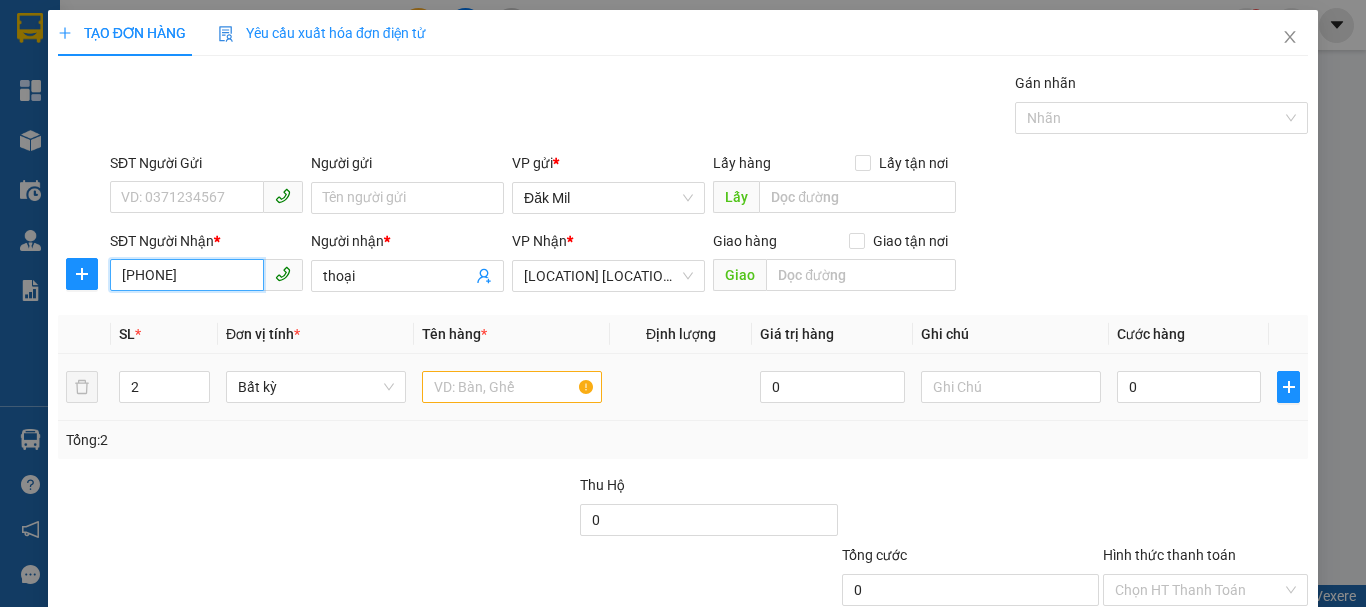 type on "[PHONE]" 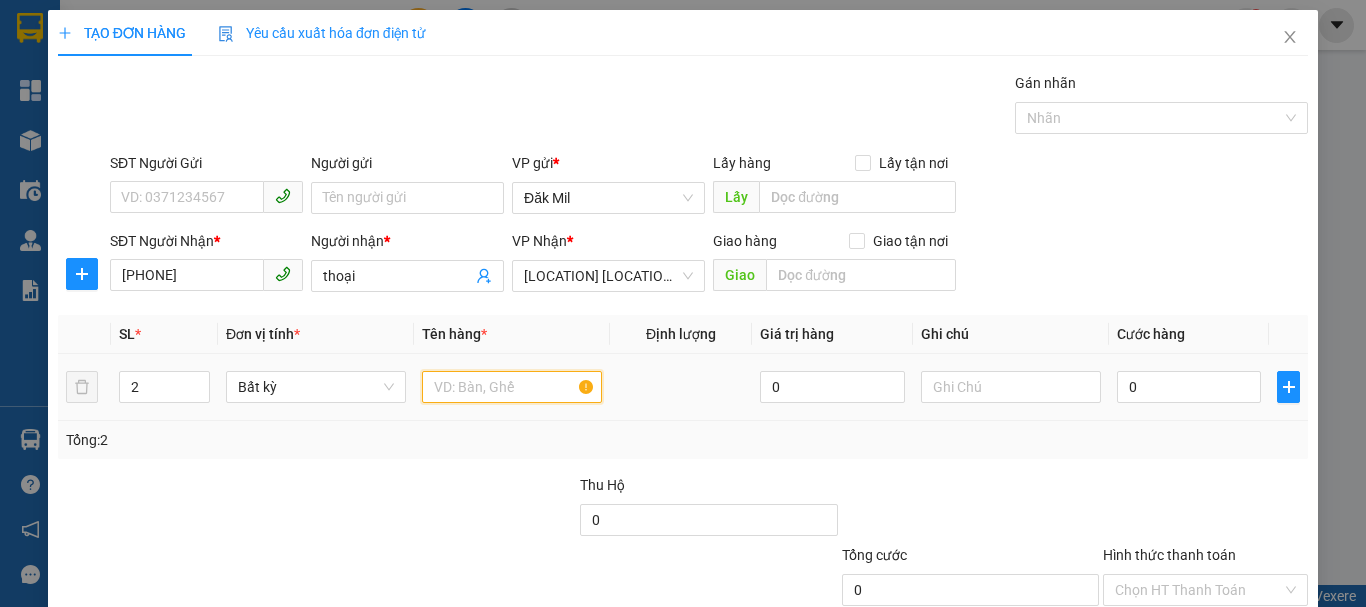 click at bounding box center [512, 387] 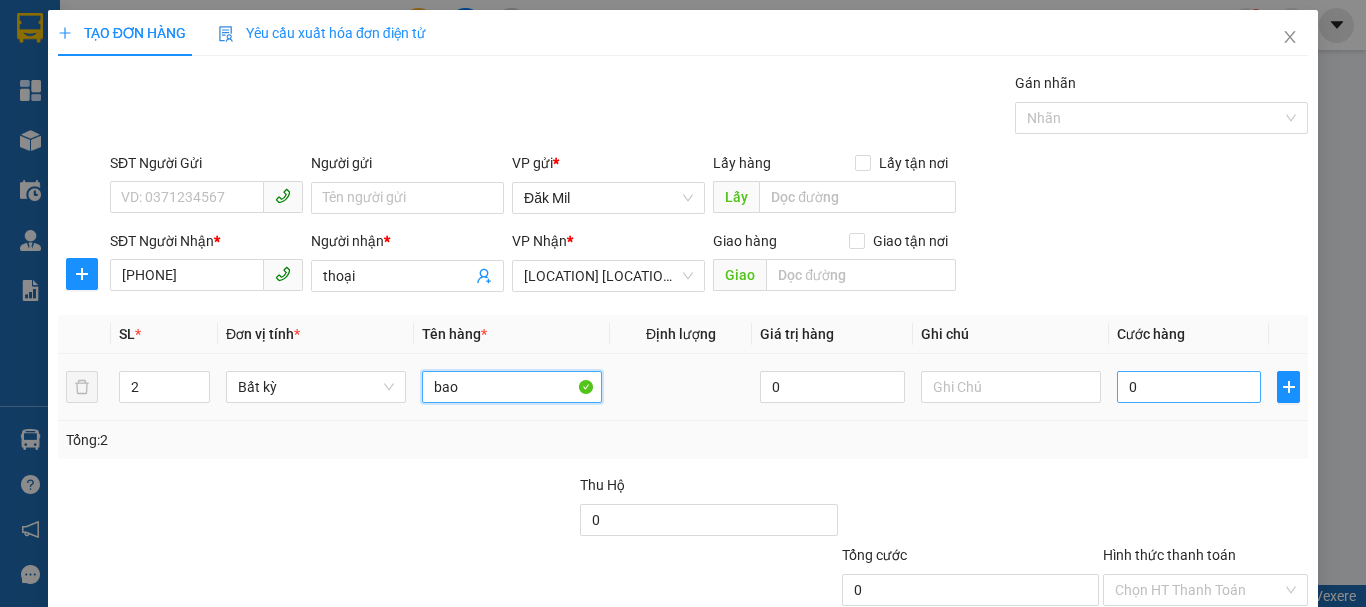 type on "bao" 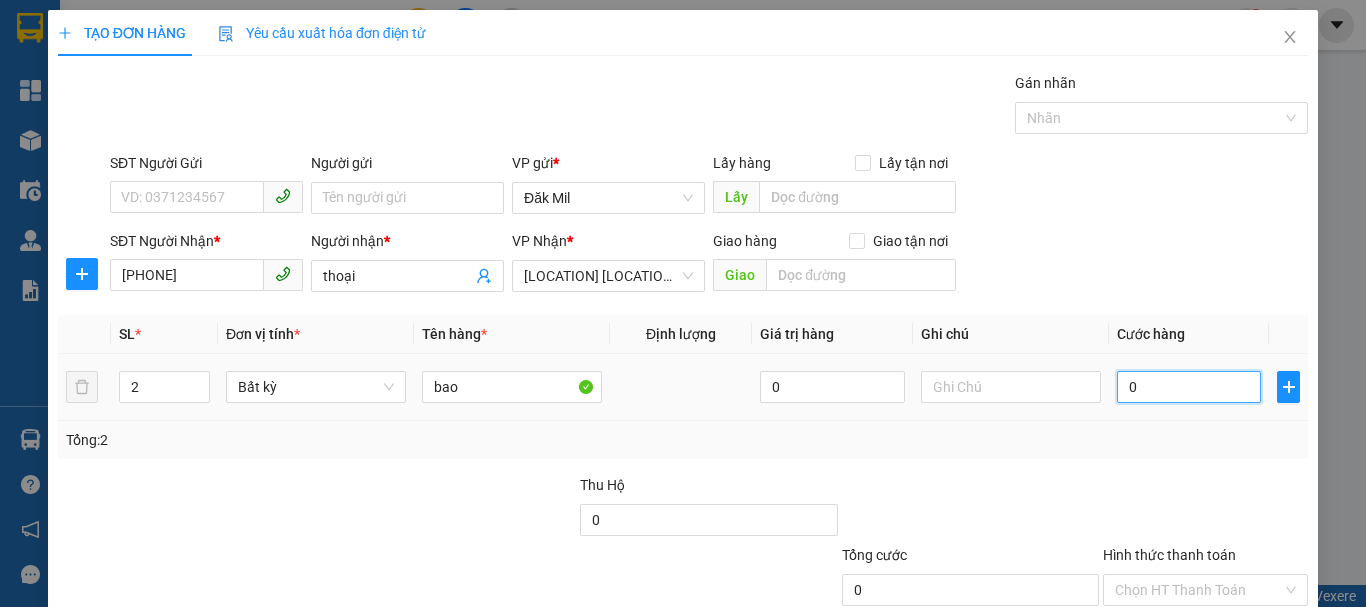 click on "0" at bounding box center [1189, 387] 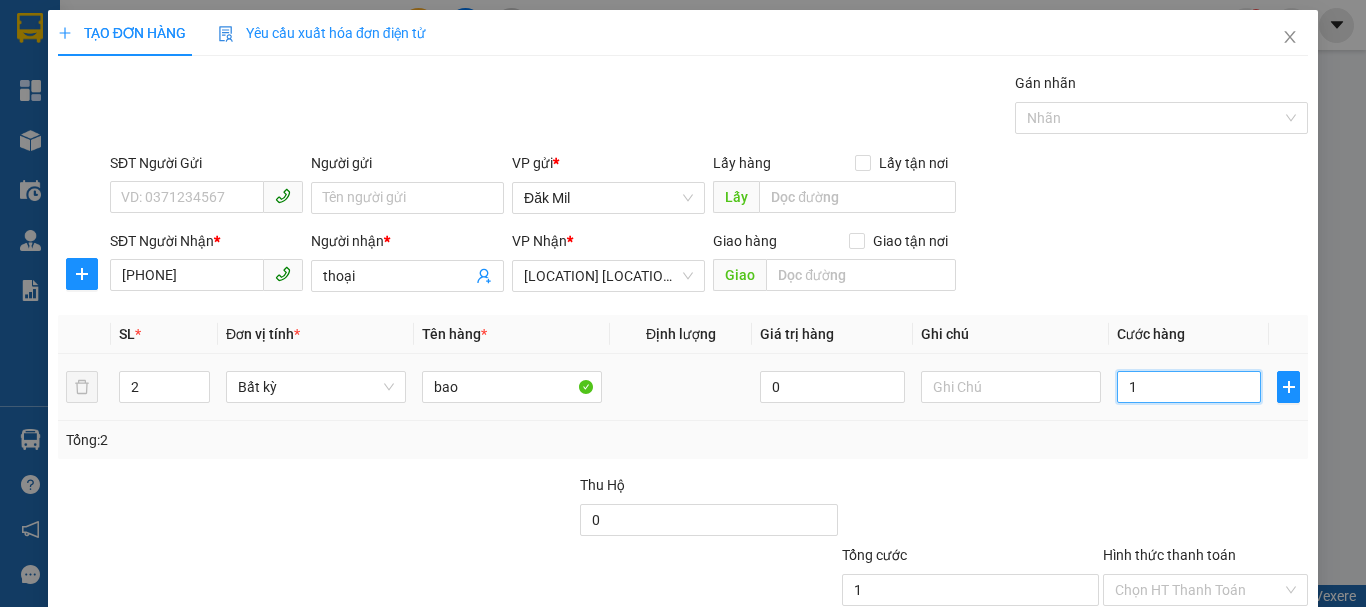 type on "18" 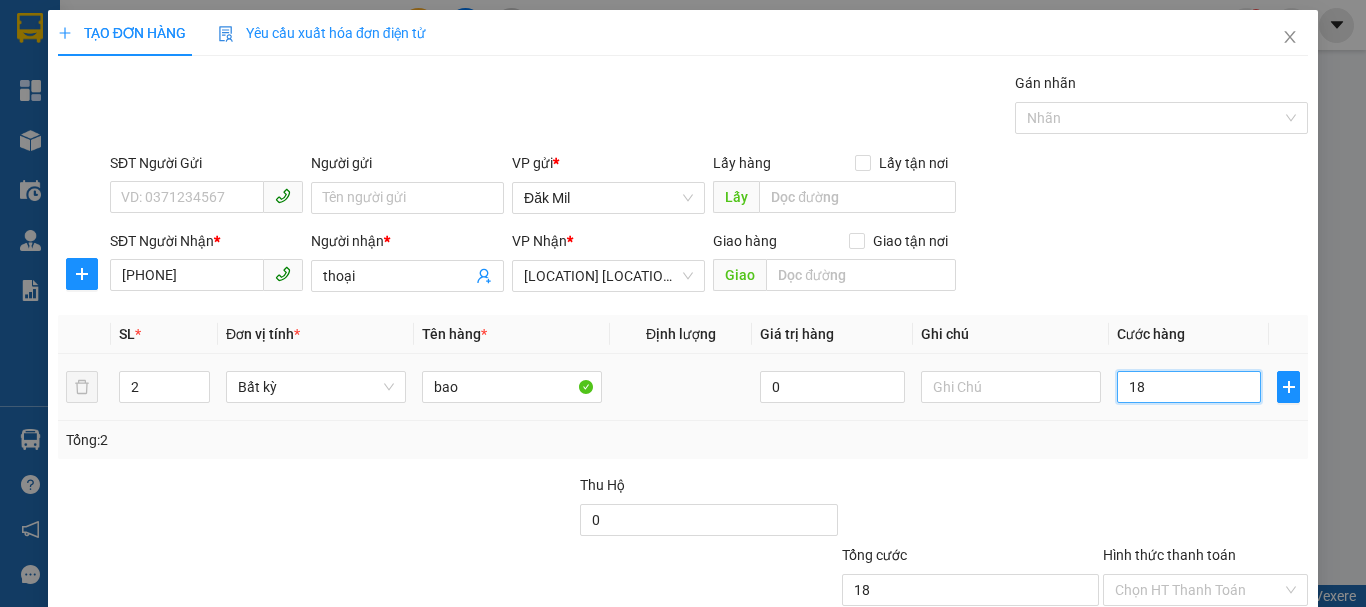 type on "180" 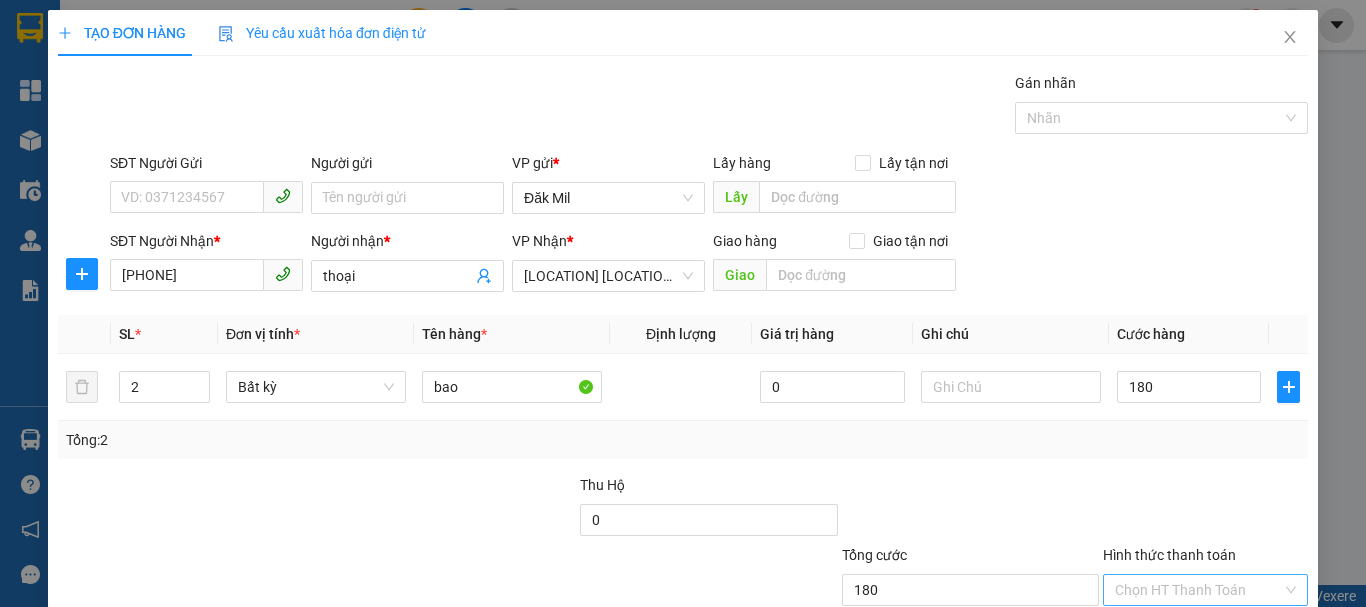 type on "180.000" 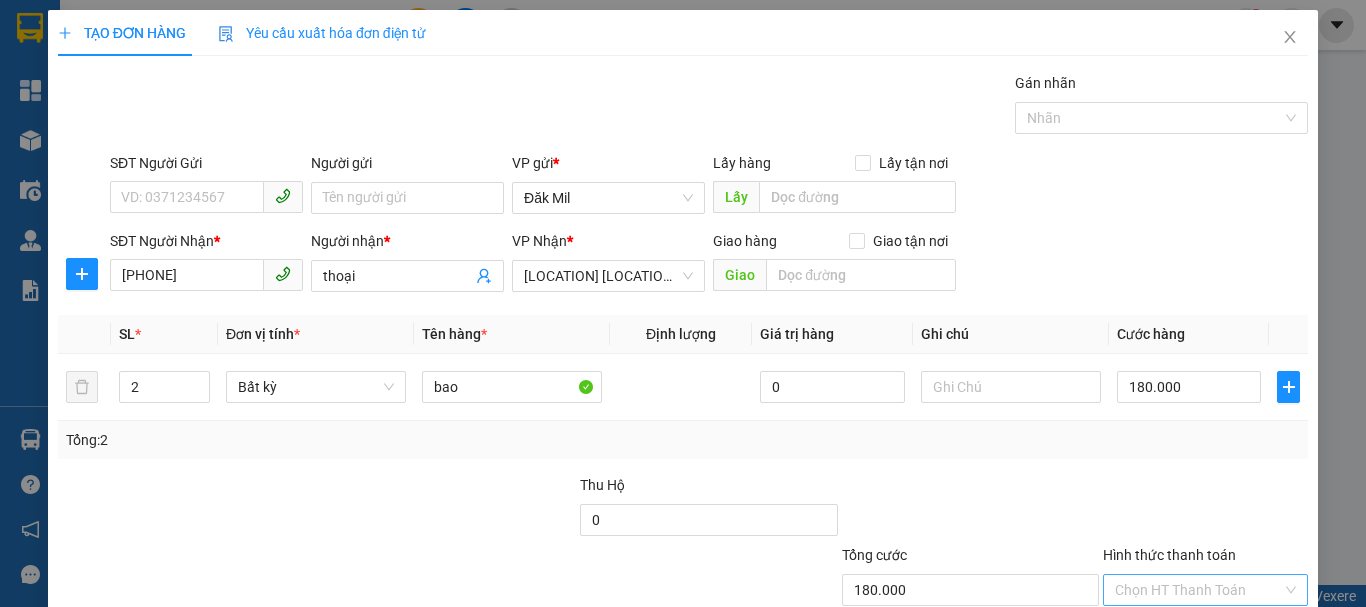 click on "Hình thức thanh toán" at bounding box center (1198, 590) 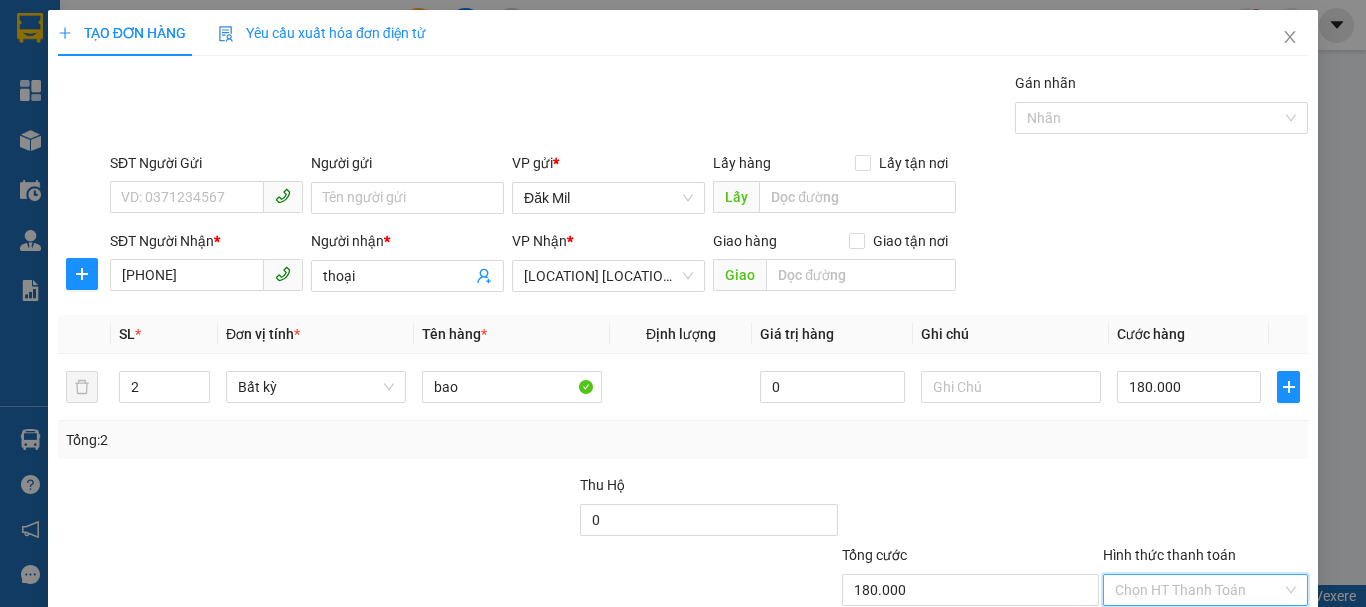 click on "Tại văn phòng" at bounding box center [1193, 630] 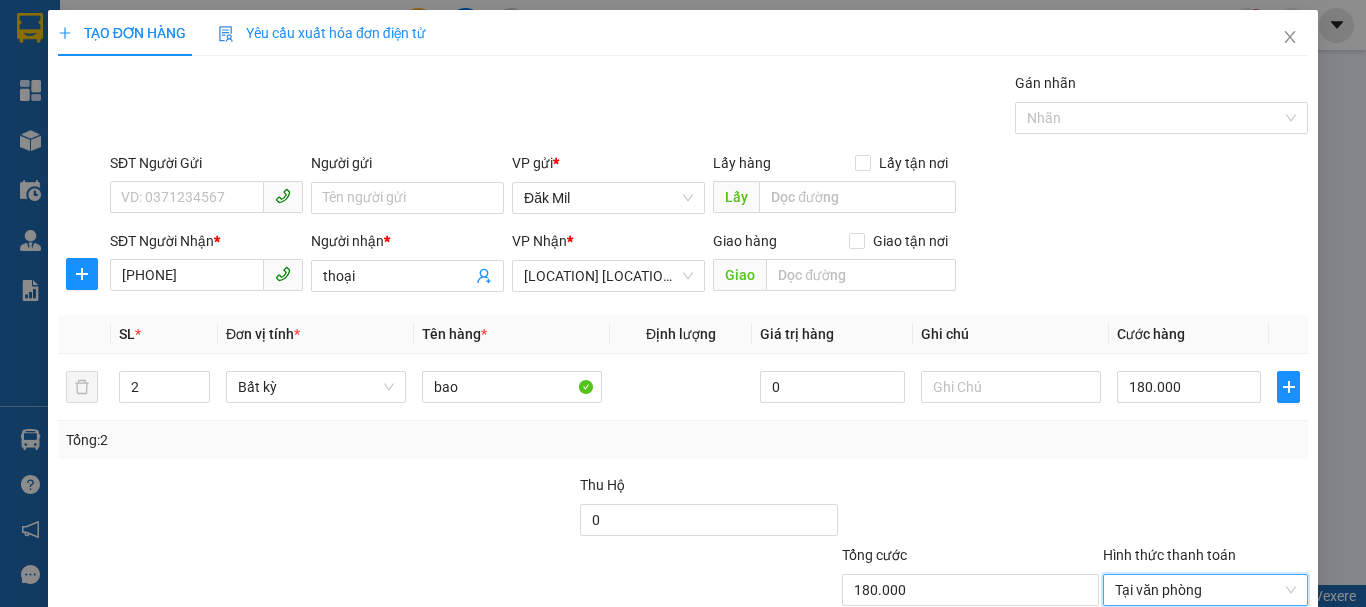 click on "Lưu và In" at bounding box center [1243, 685] 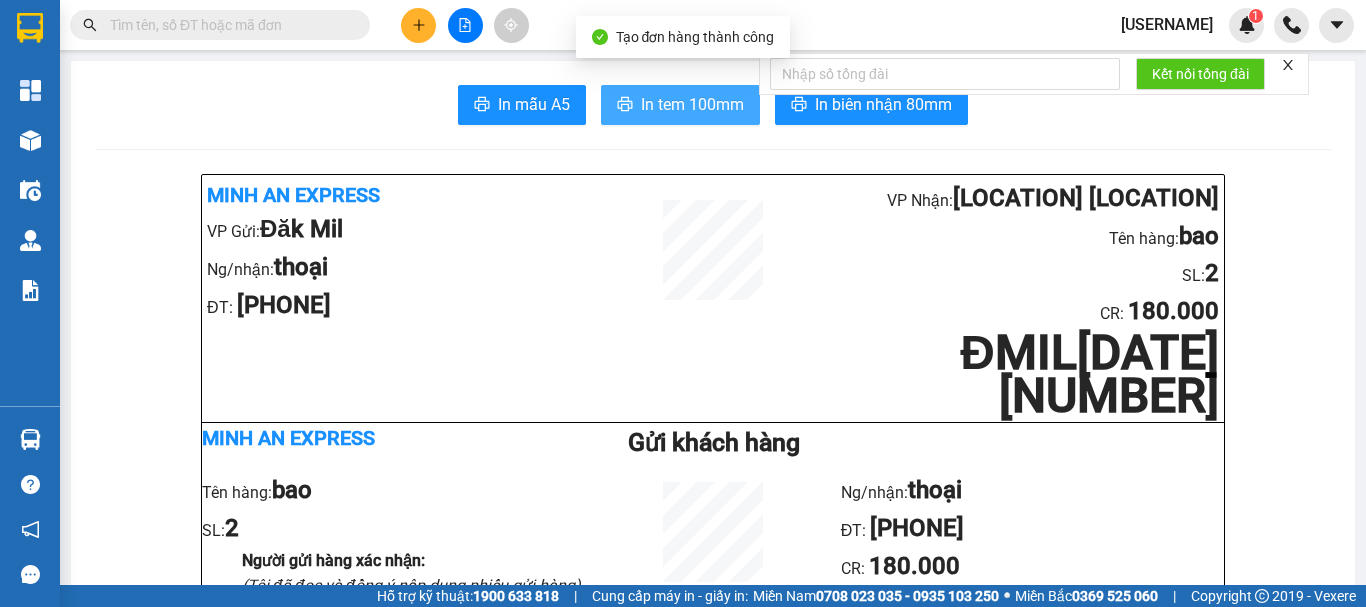 click on "In tem 100mm" at bounding box center (692, 104) 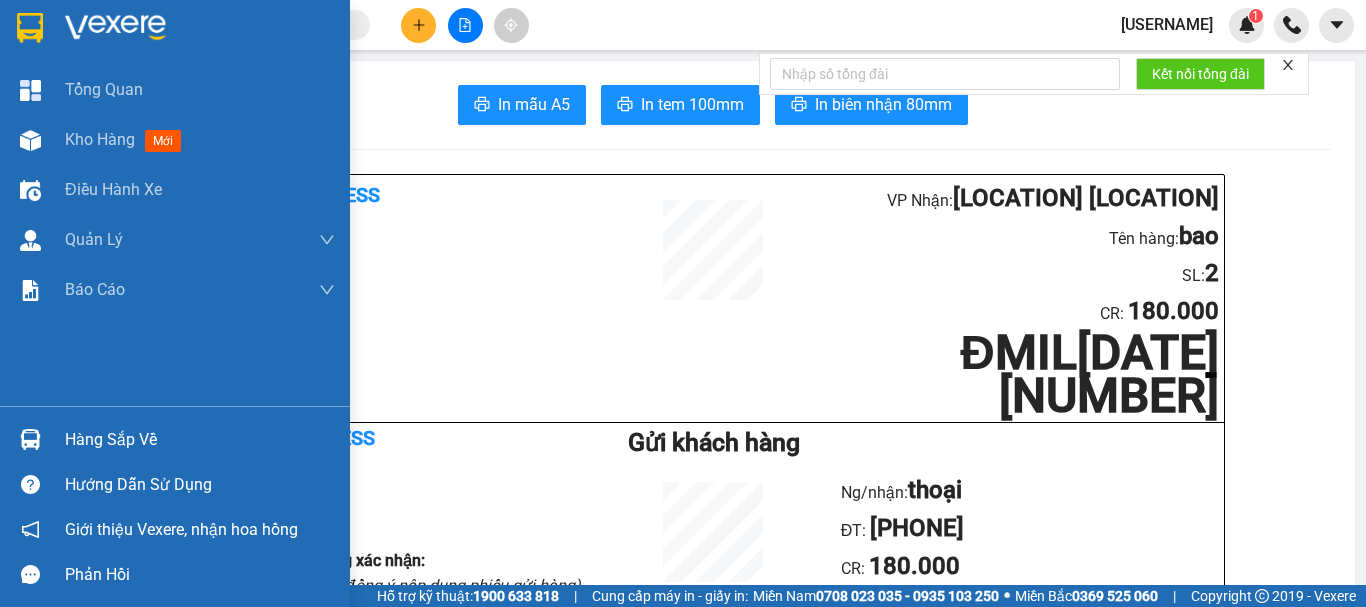 click at bounding box center [30, 28] 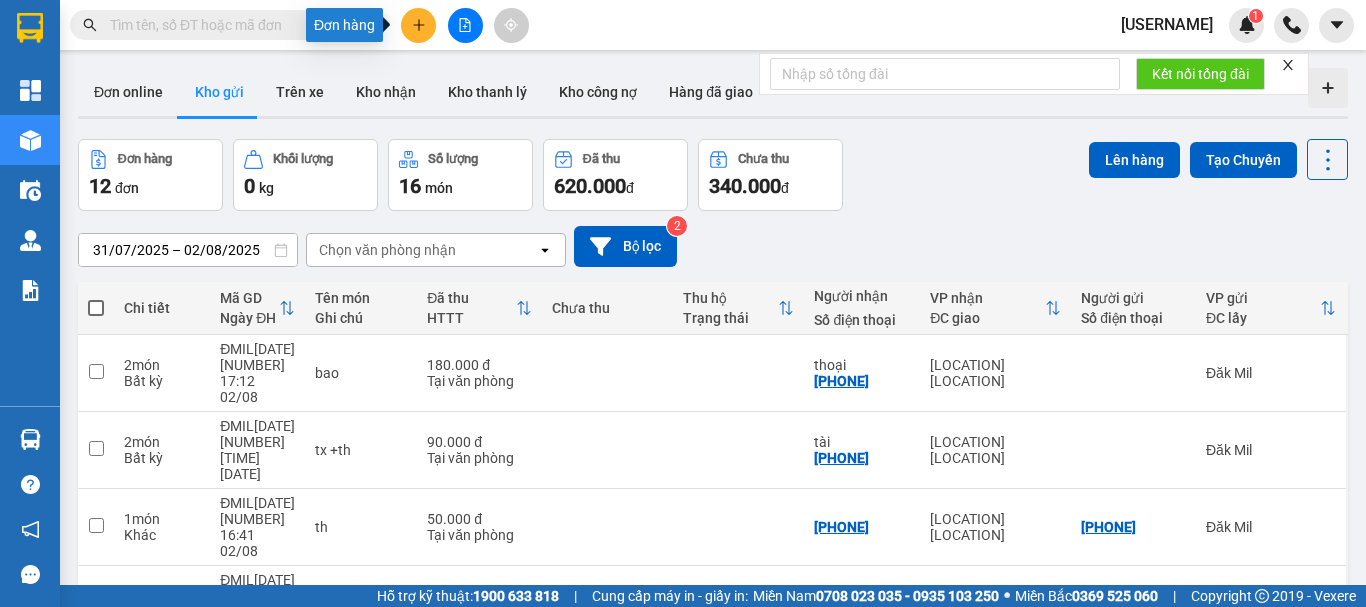 click at bounding box center [418, 25] 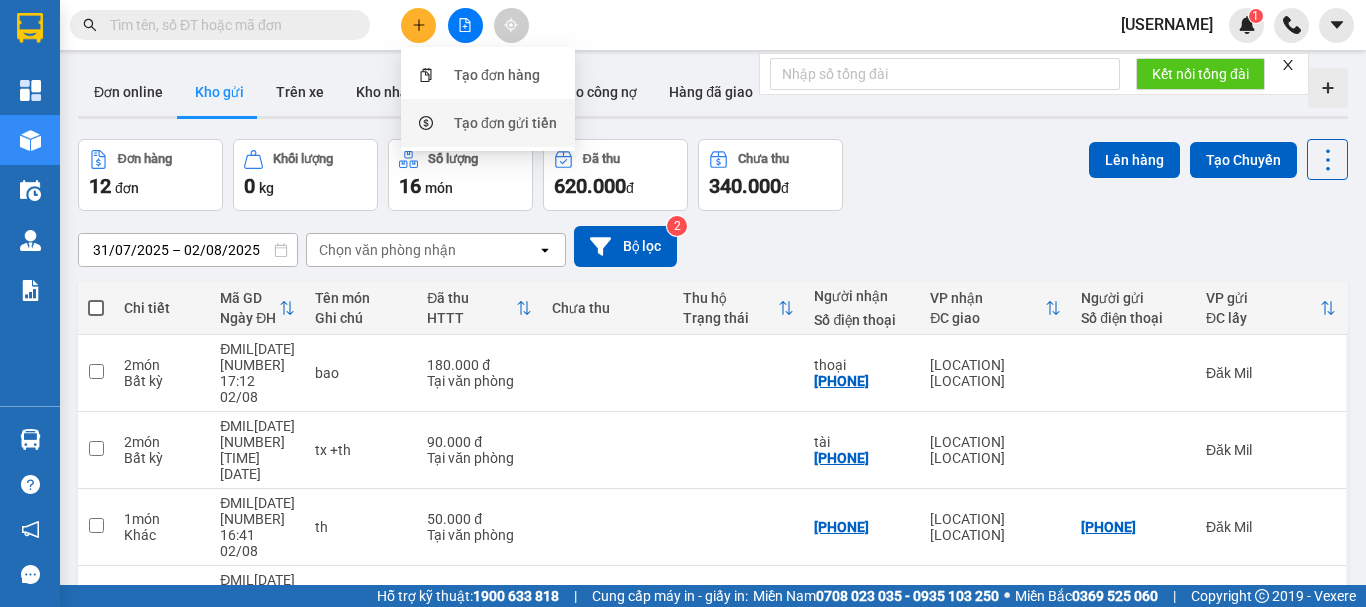 click on "Tạo đơn gửi tiền" at bounding box center (488, 123) 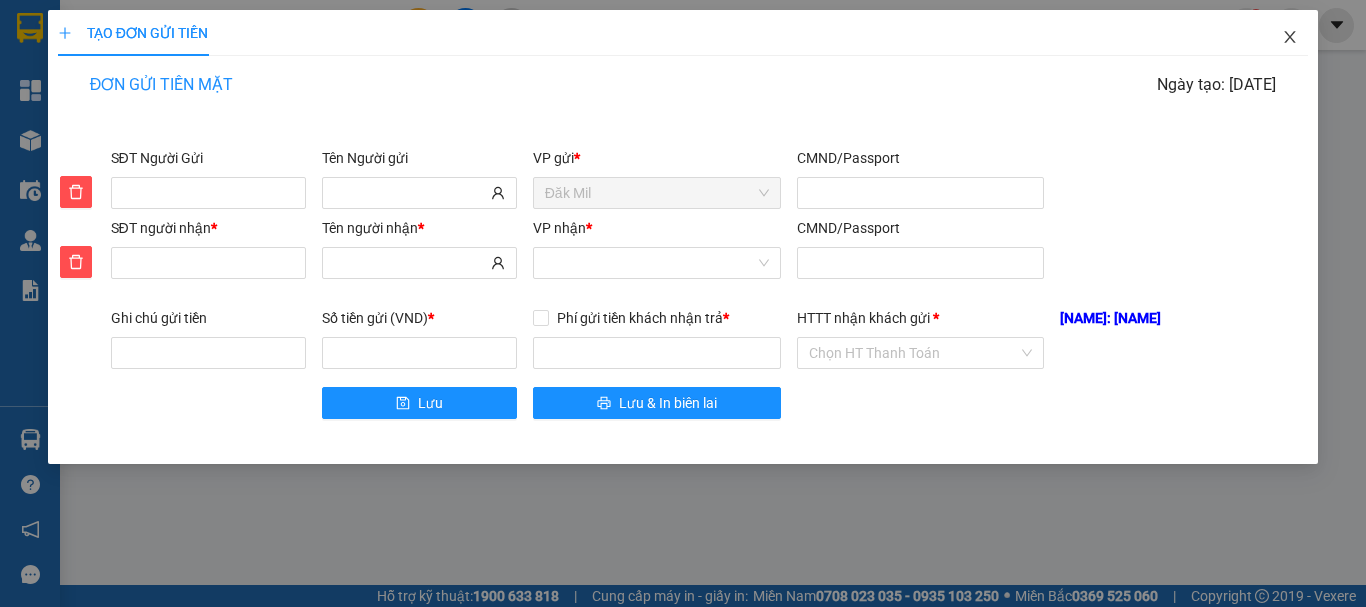 click 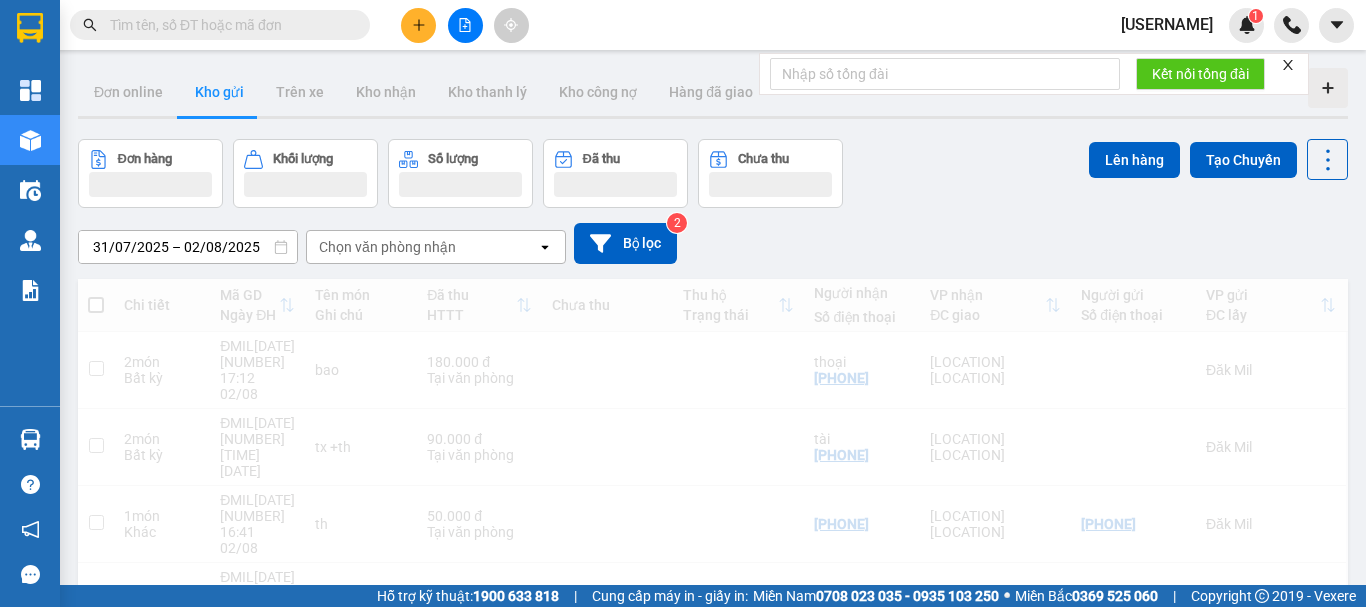 click 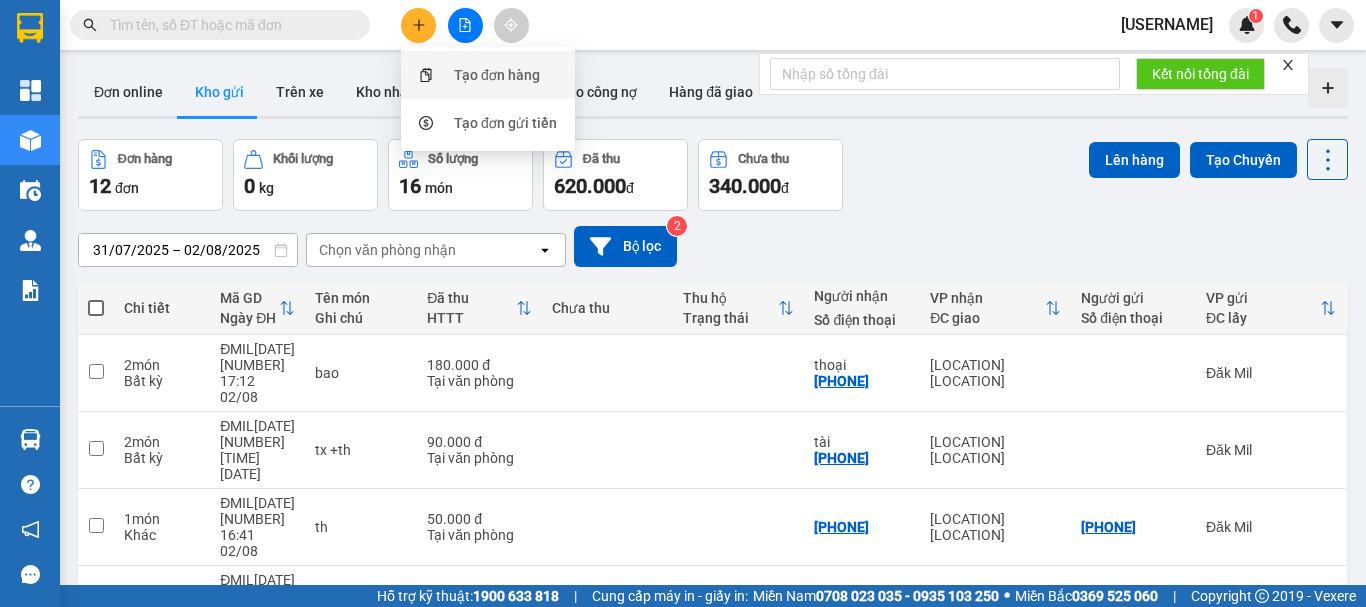 click on "Tạo đơn hàng" at bounding box center (488, 75) 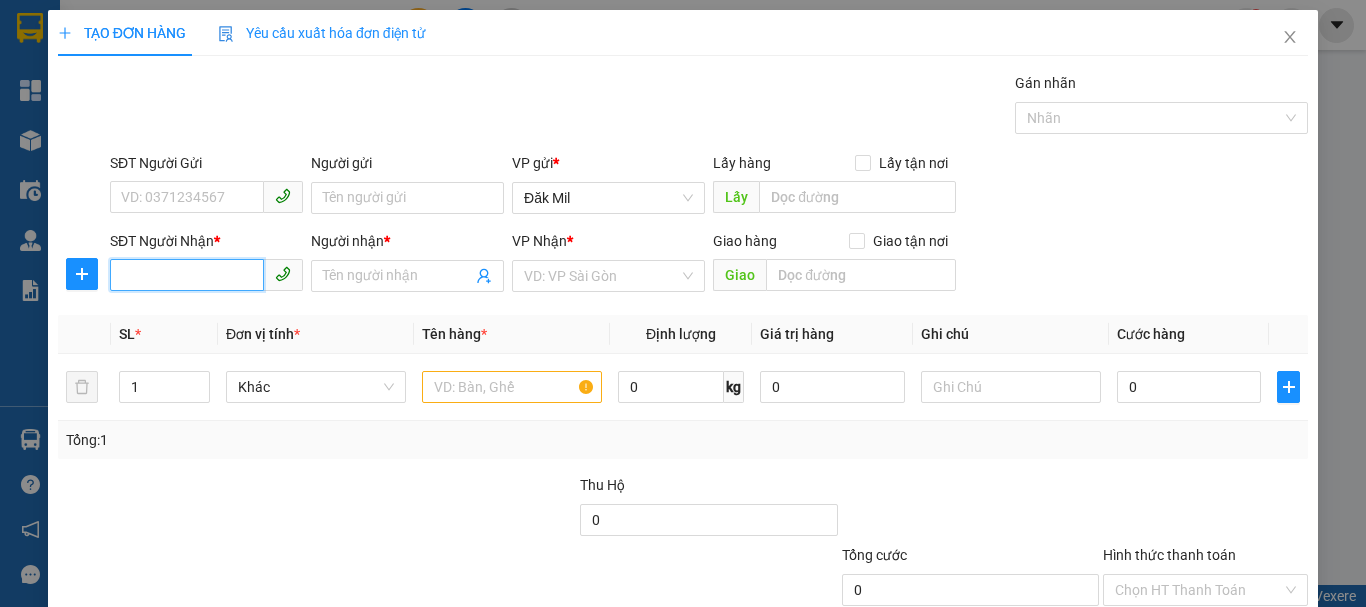 click on "SĐT Người Nhận  *" at bounding box center [187, 275] 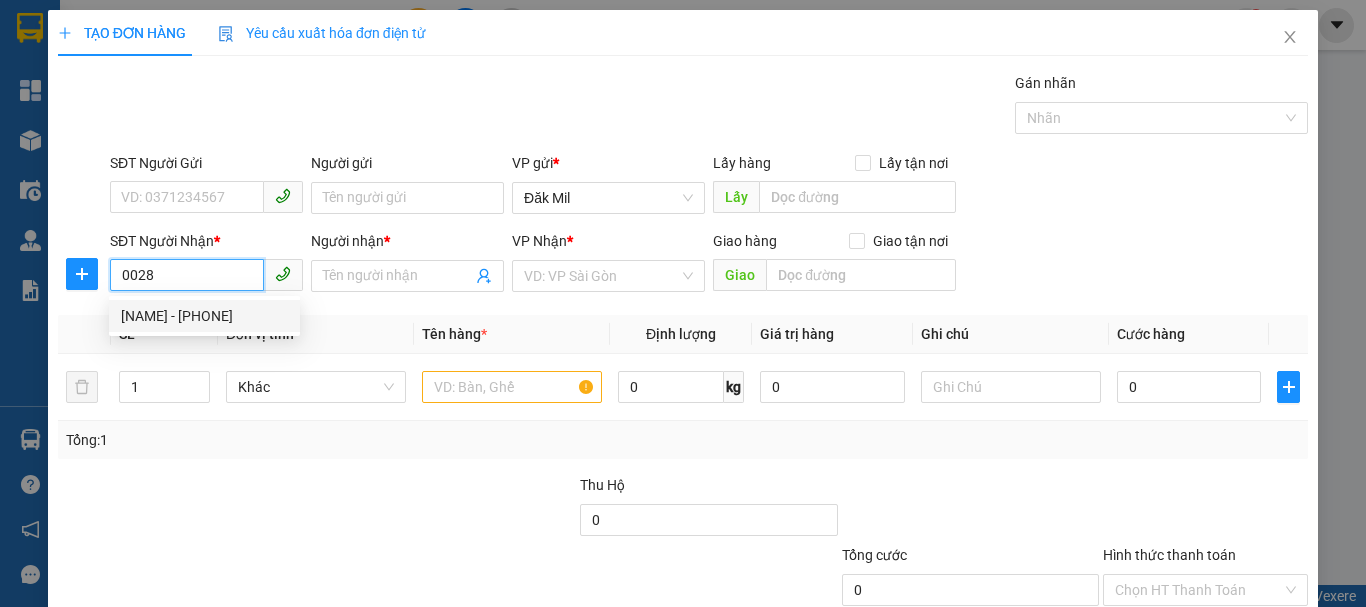 click on "[NAME] - [PHONE]" at bounding box center (204, 316) 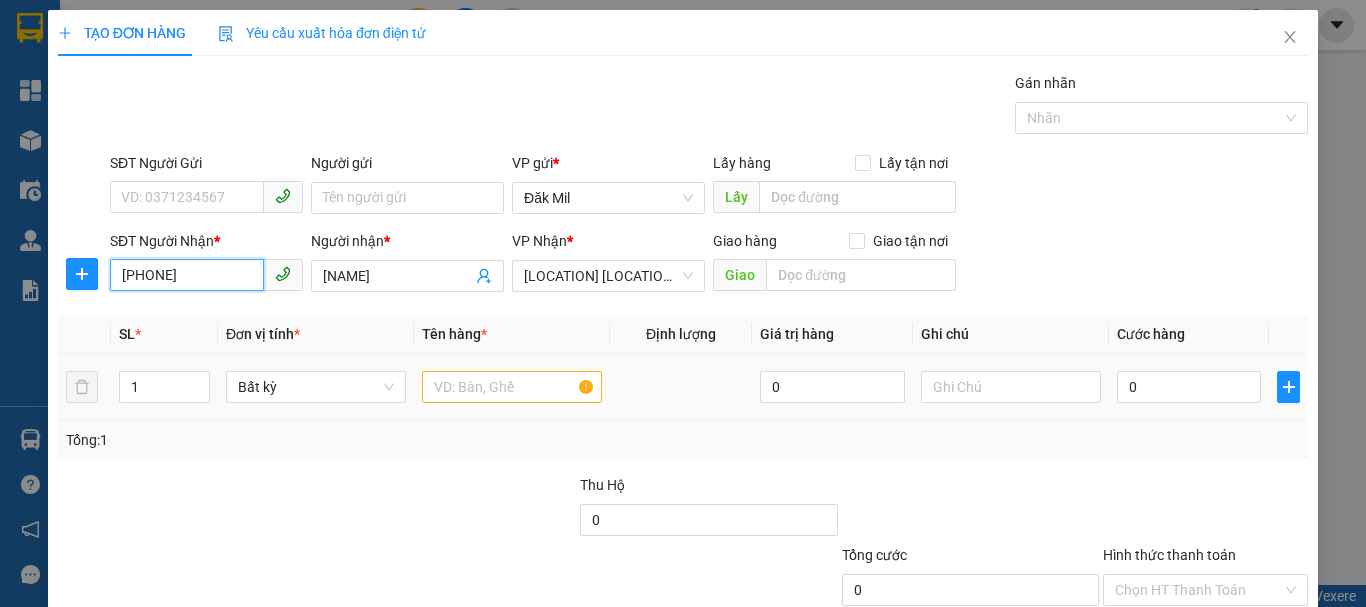 type on "[PHONE]" 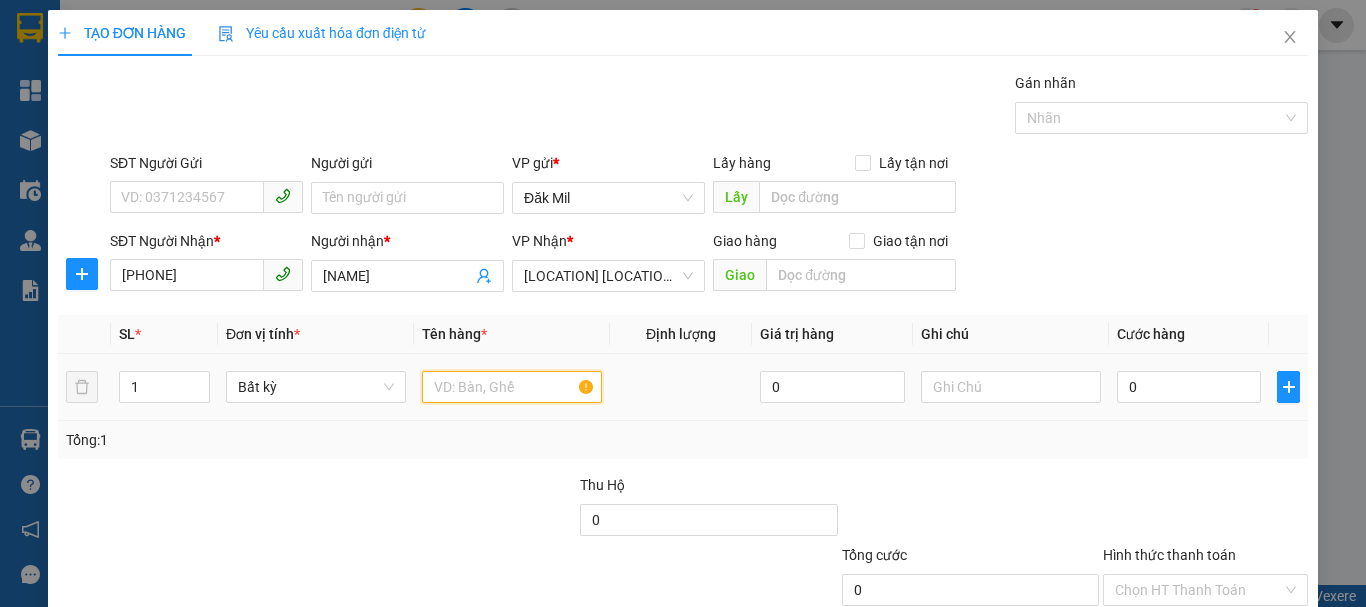 click at bounding box center (512, 387) 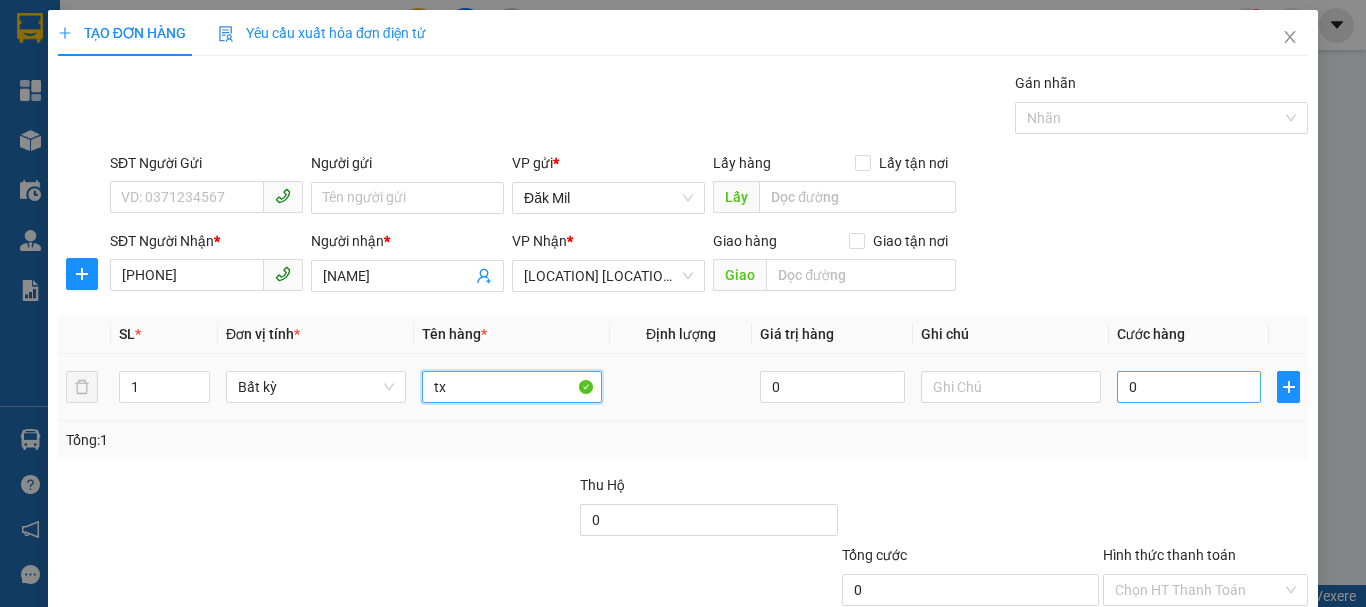 type on "tx" 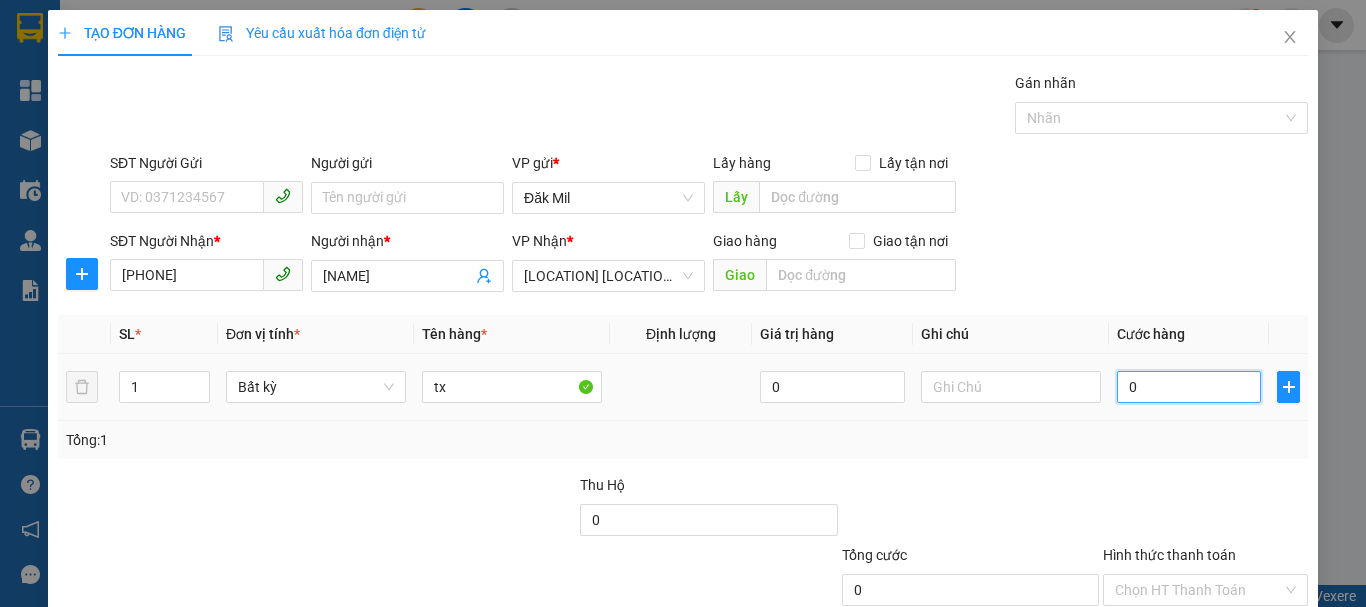 click on "0" at bounding box center [1189, 387] 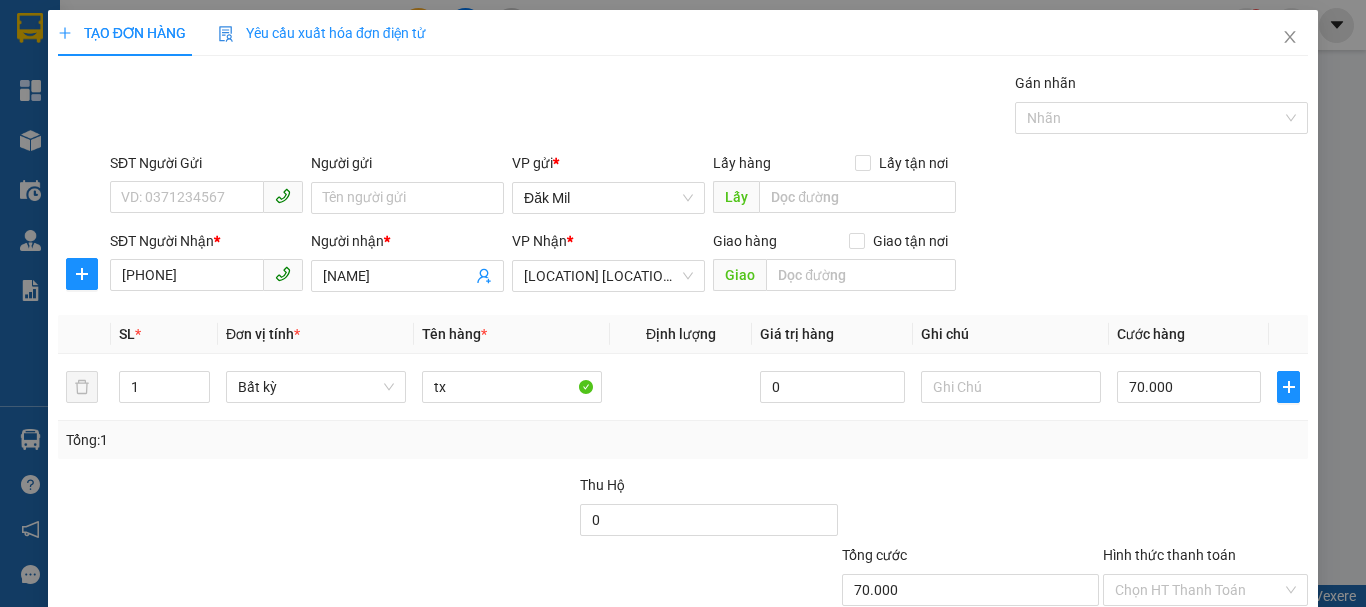 click on "Lưu và In" at bounding box center [1243, 685] 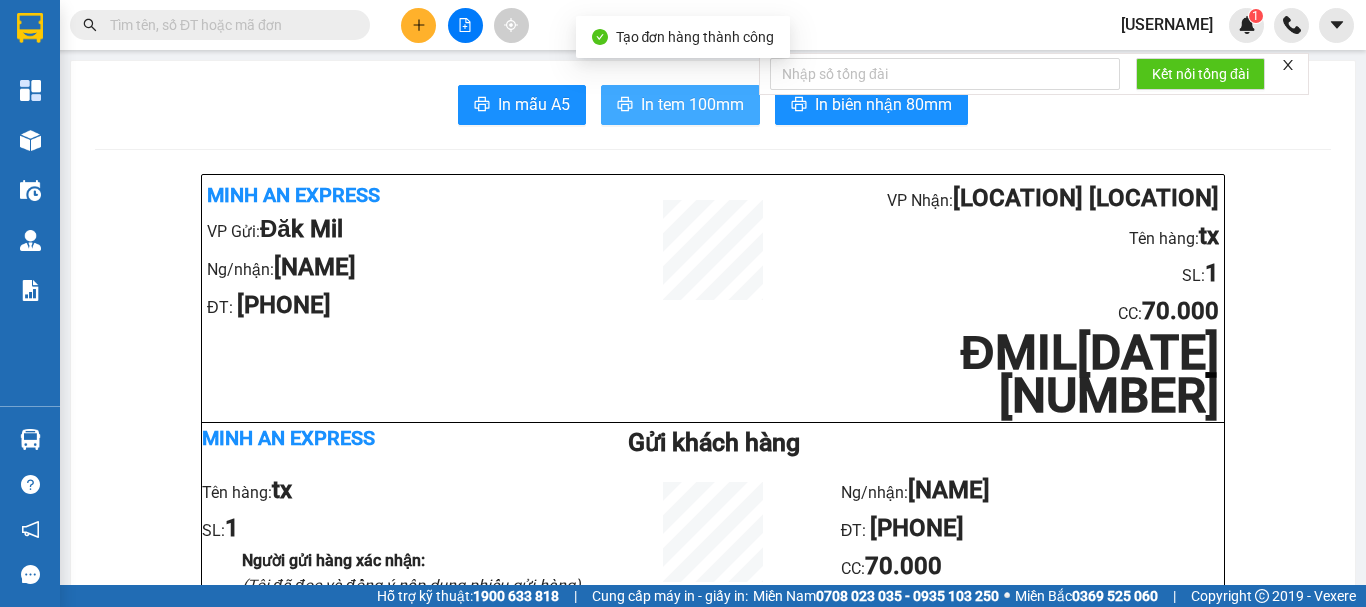 click on "In tem 100mm" at bounding box center (680, 105) 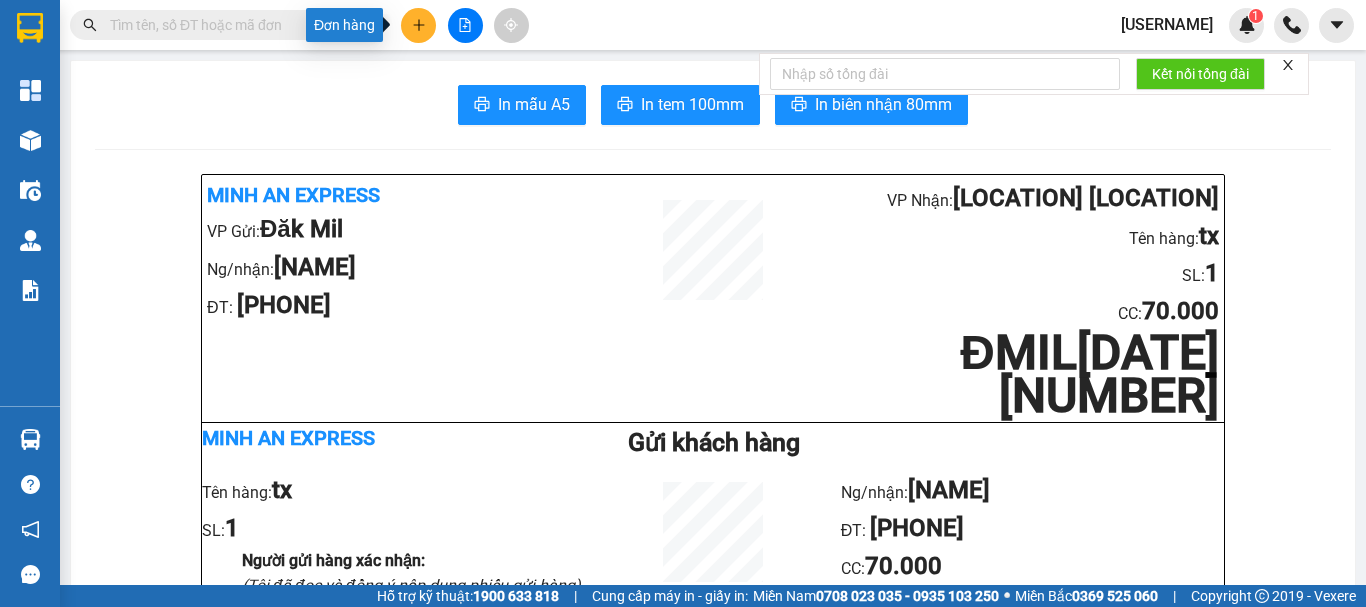click at bounding box center (418, 25) 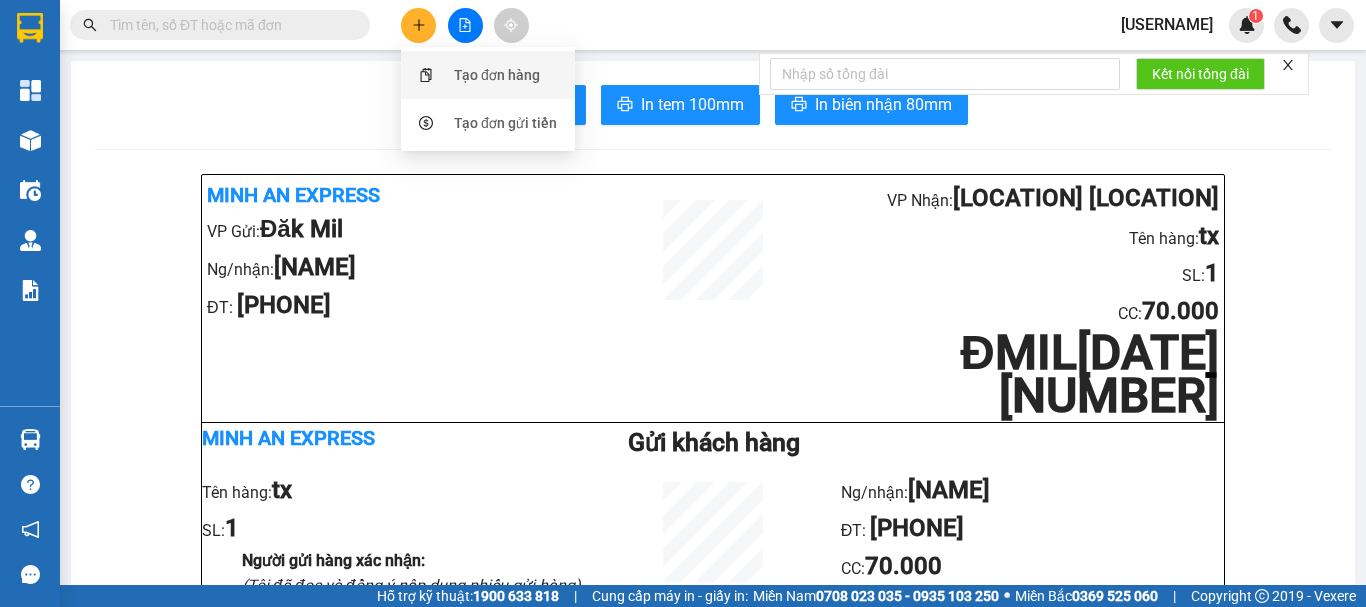 click on "Tạo đơn hàng" at bounding box center (497, 75) 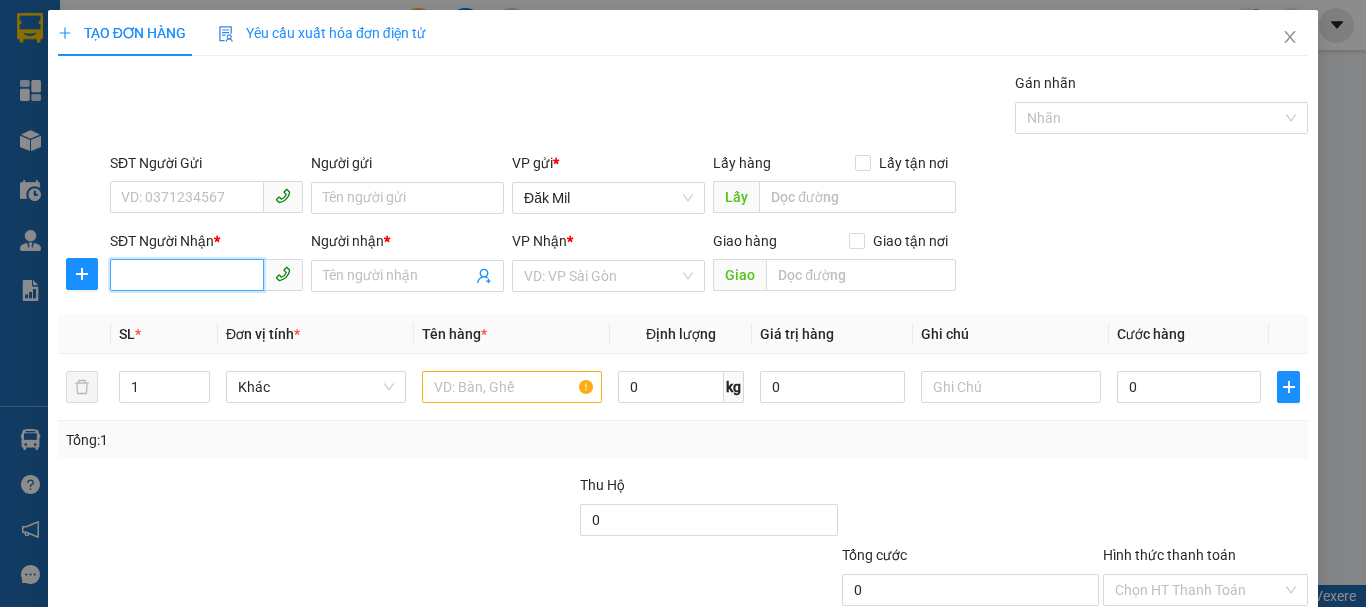 click on "SĐT Người Nhận  *" at bounding box center (187, 275) 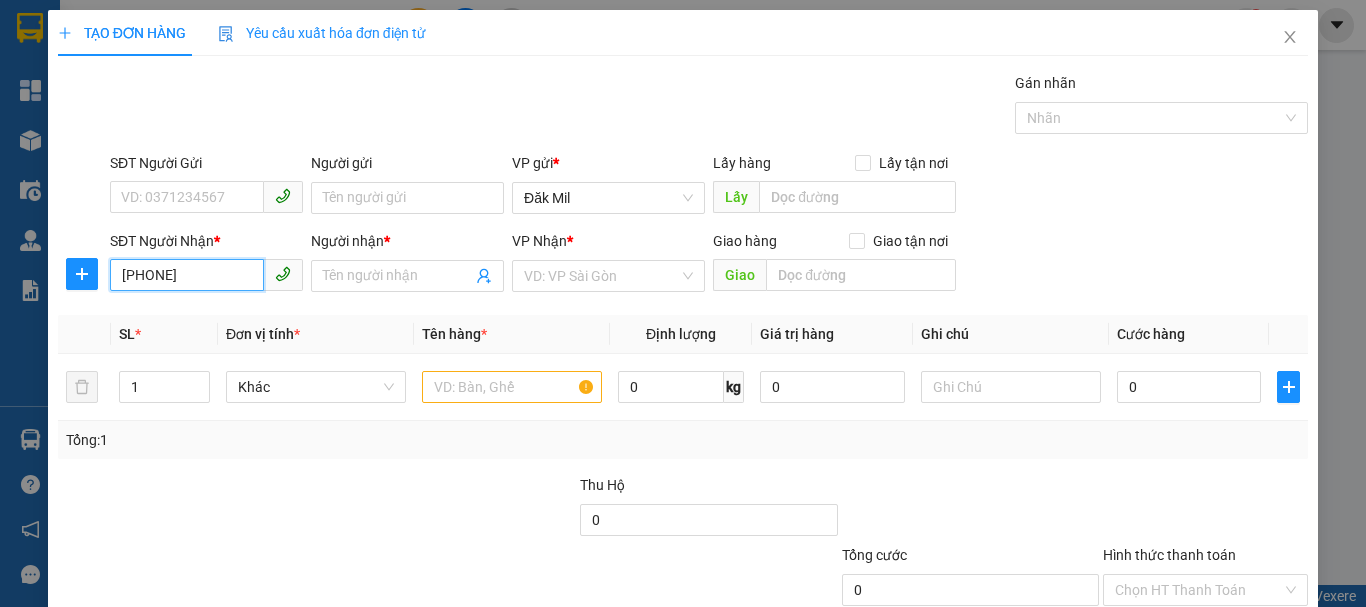 type on "[PHONE]" 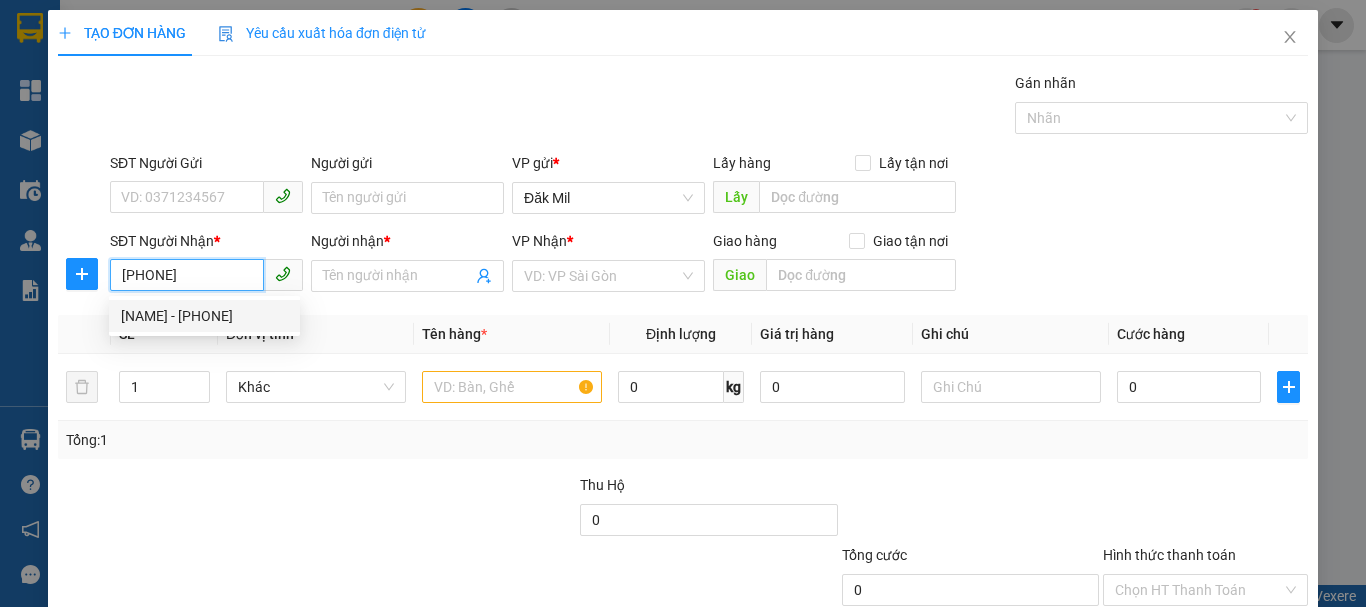 click on "[NAME] - [PHONE]" at bounding box center [204, 316] 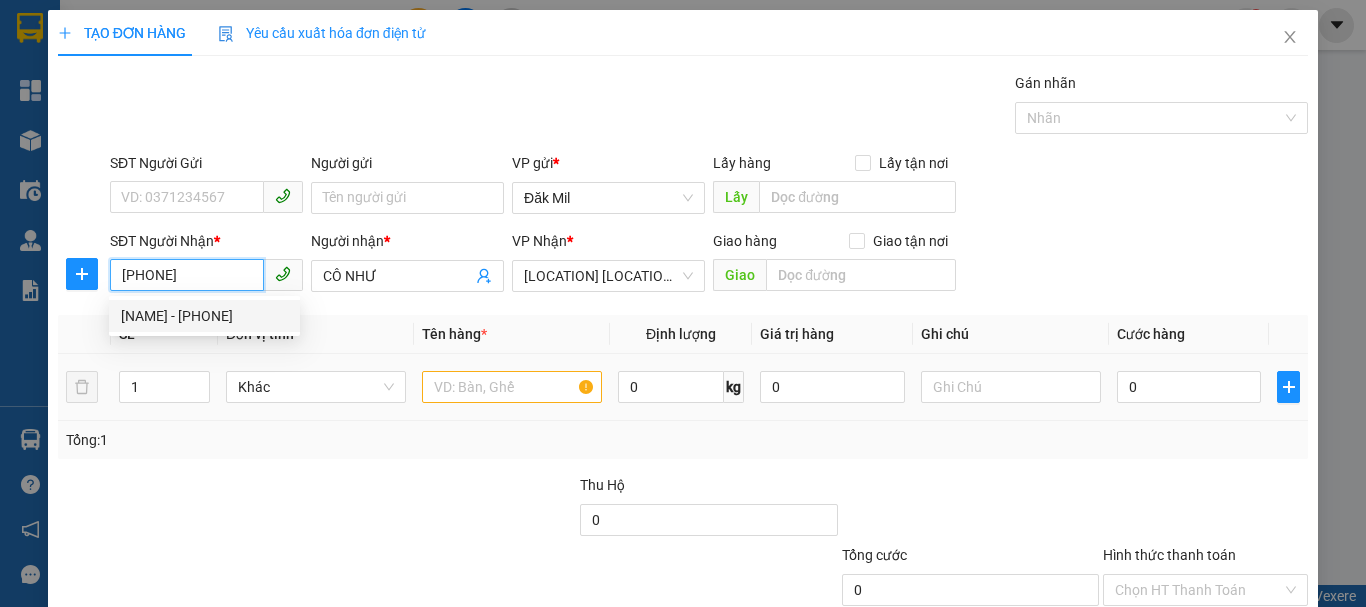 type on "[PHONE]" 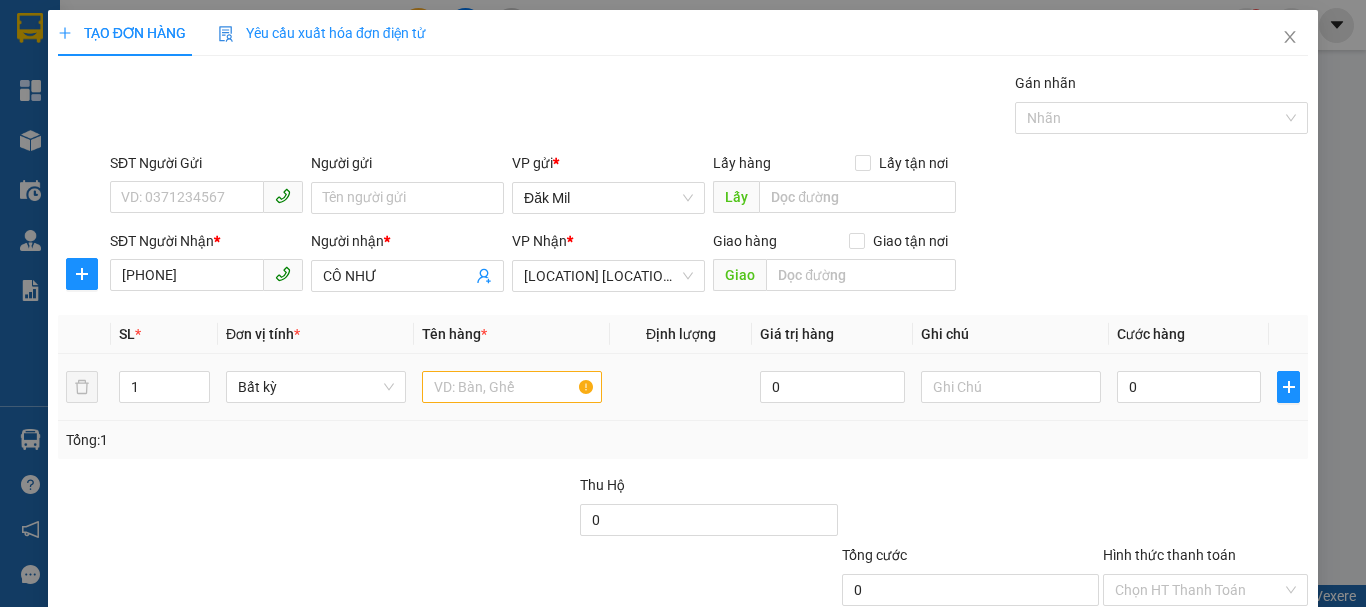 click at bounding box center (512, 387) 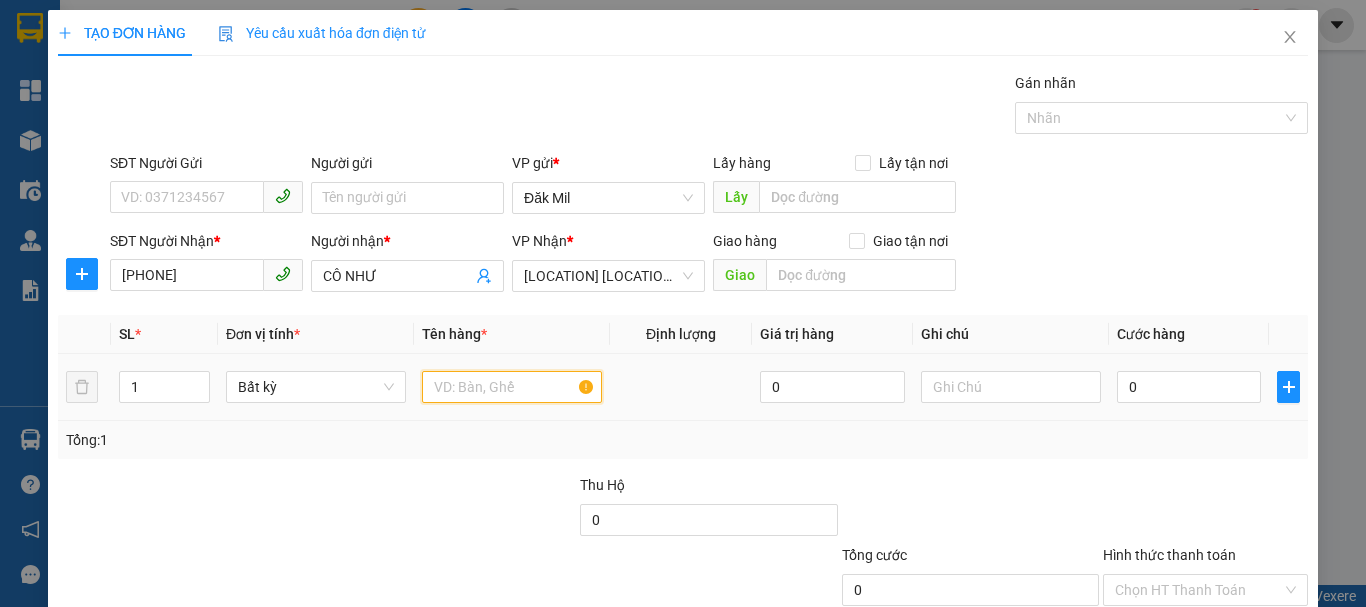 click at bounding box center (512, 387) 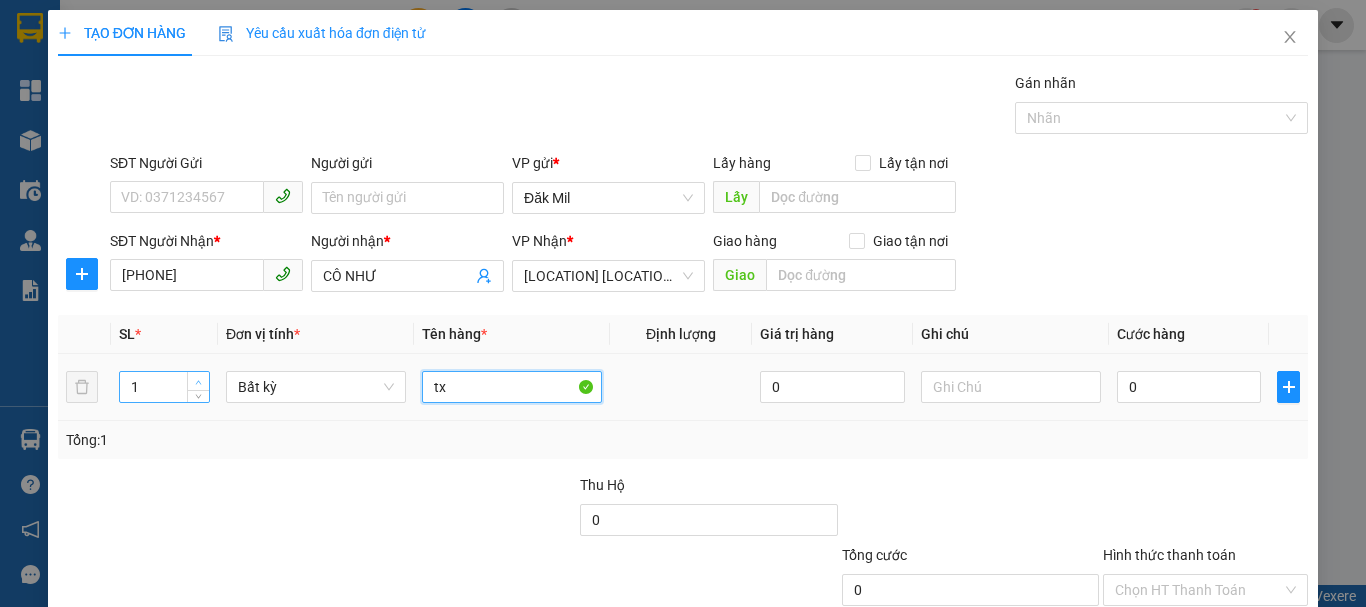 type on "tx" 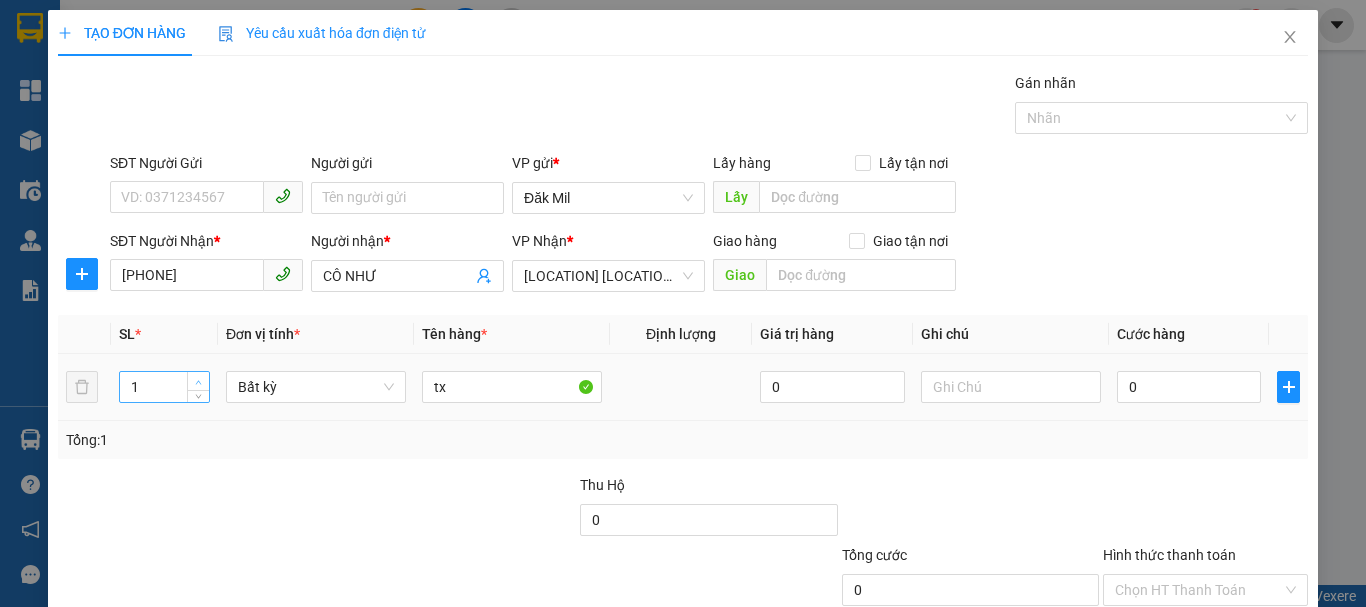 type on "2" 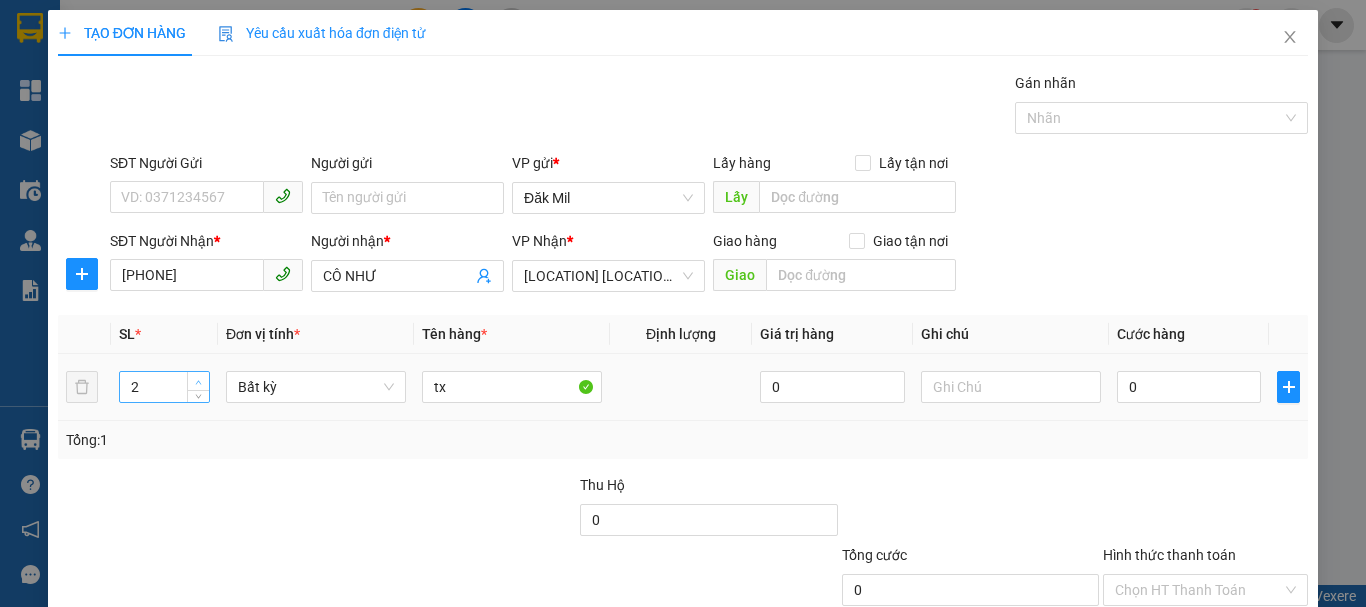 click 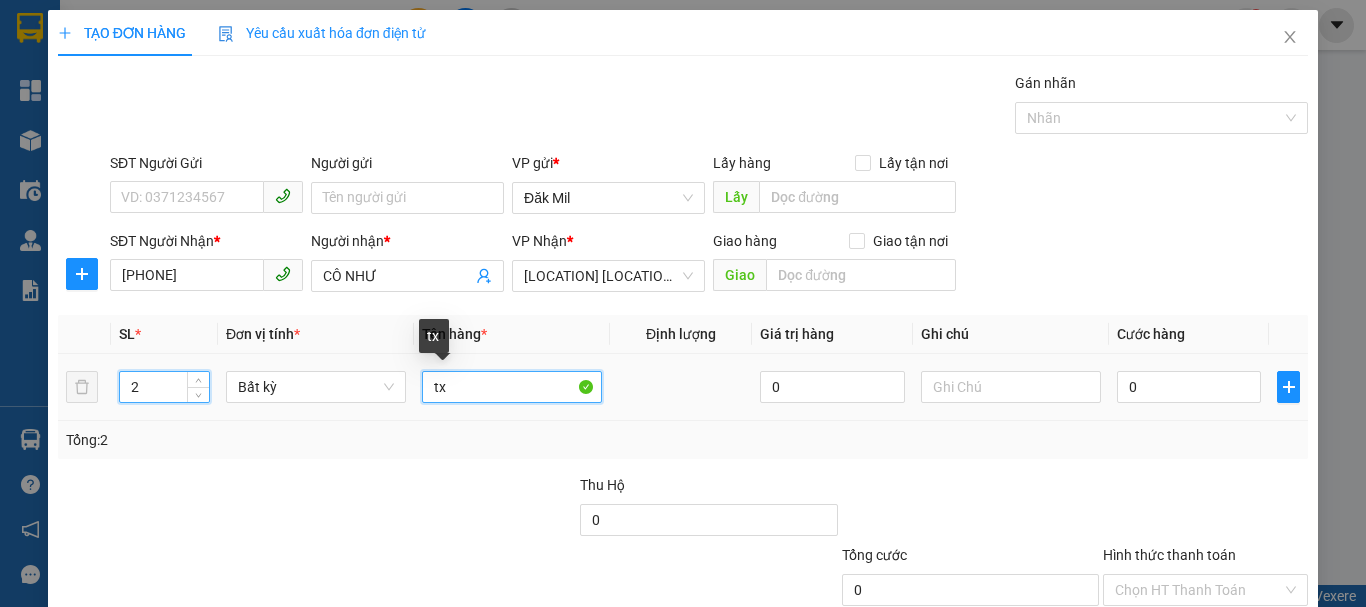 click on "tx" at bounding box center (512, 387) 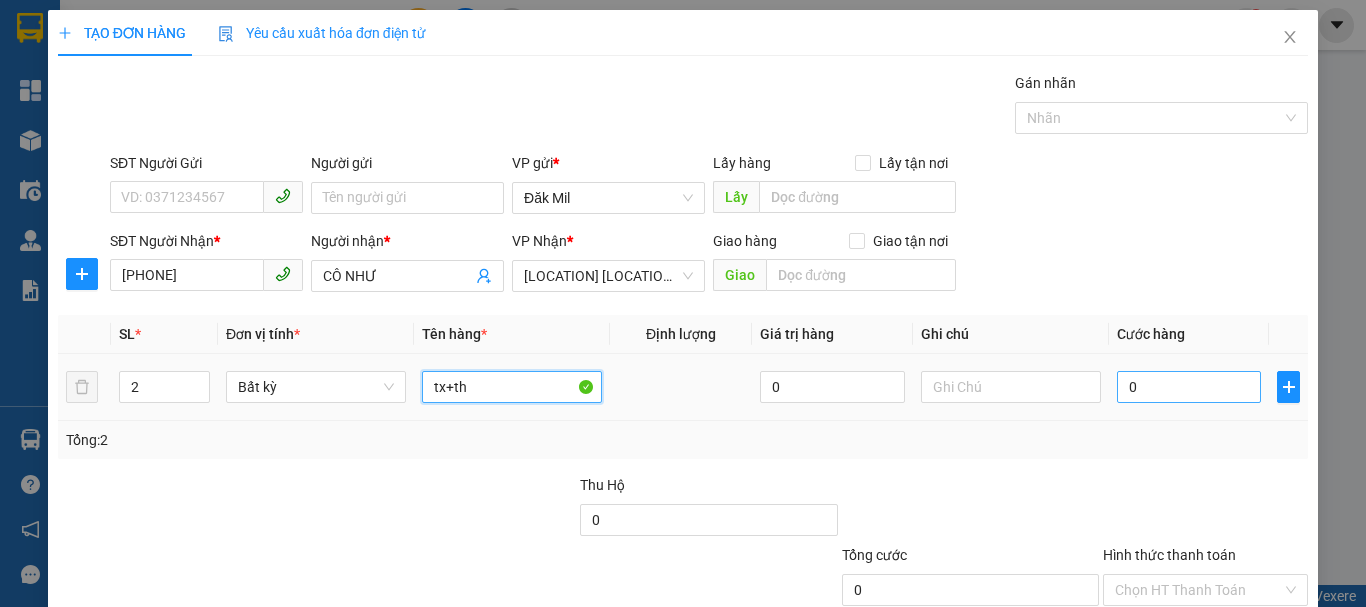 type on "tx+th" 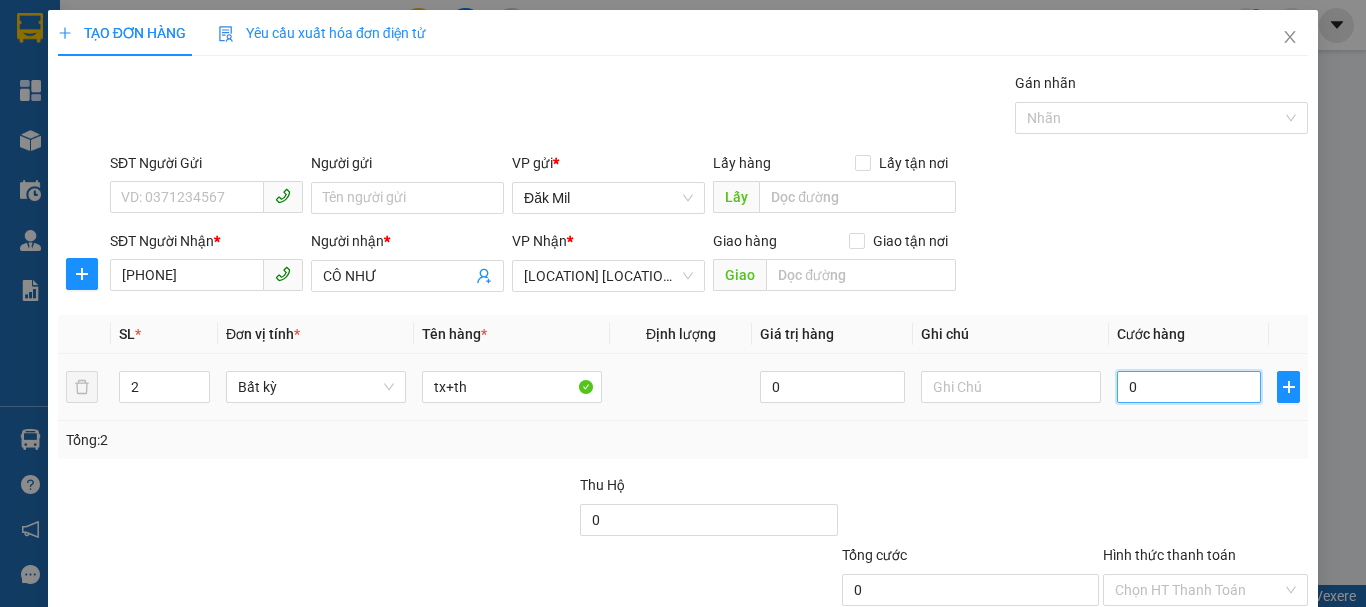 click on "0" at bounding box center [1189, 387] 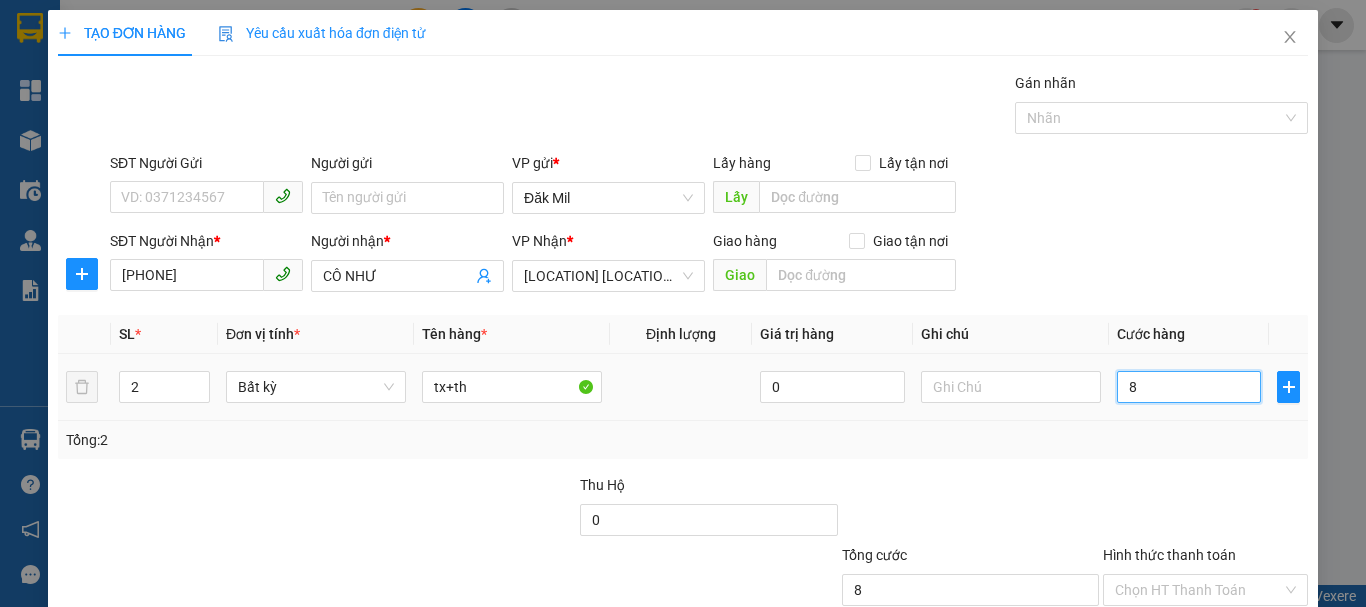 type on "80" 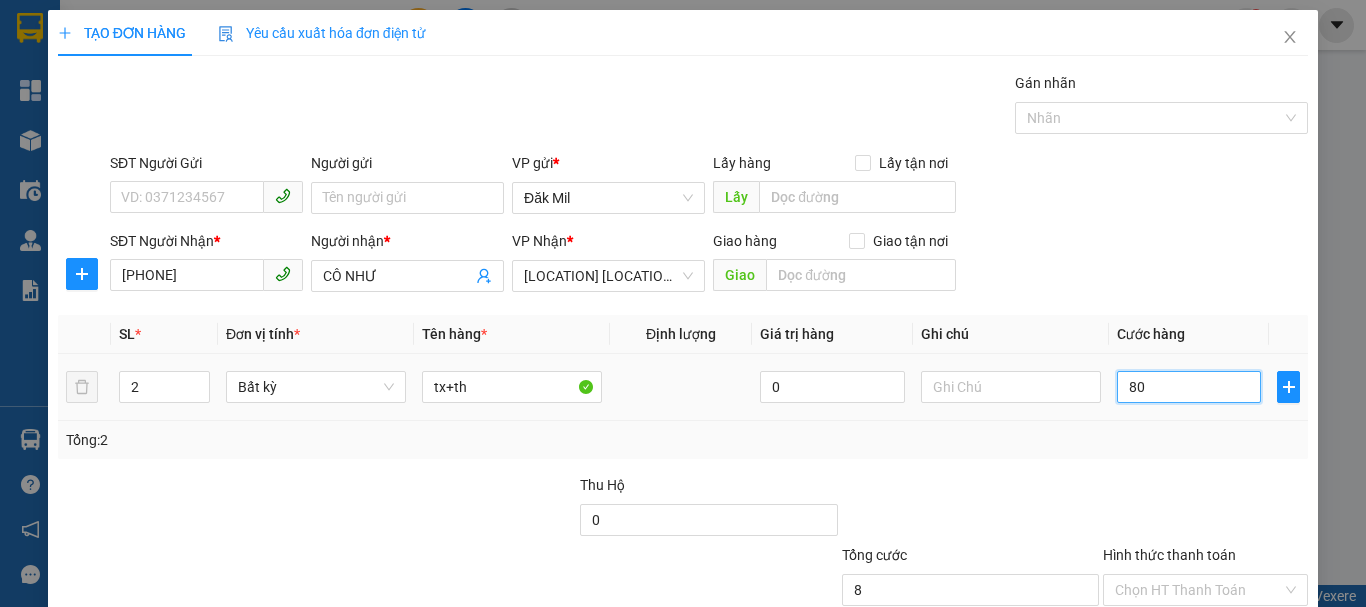 type on "80" 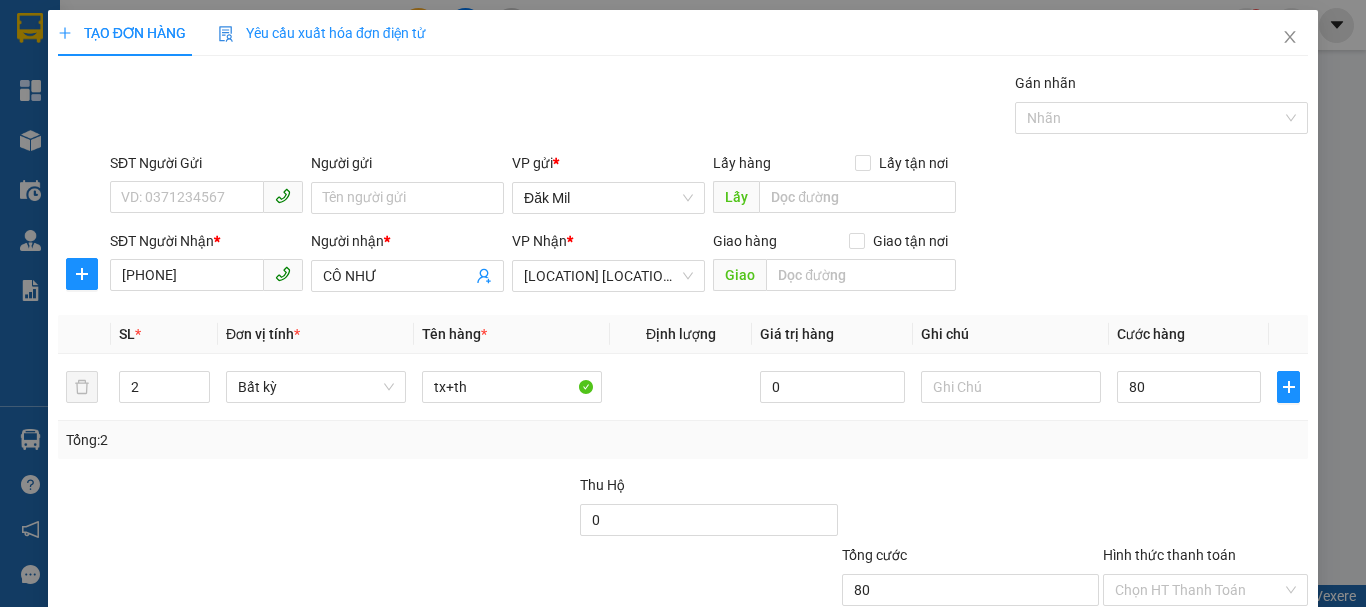 type on "80.000" 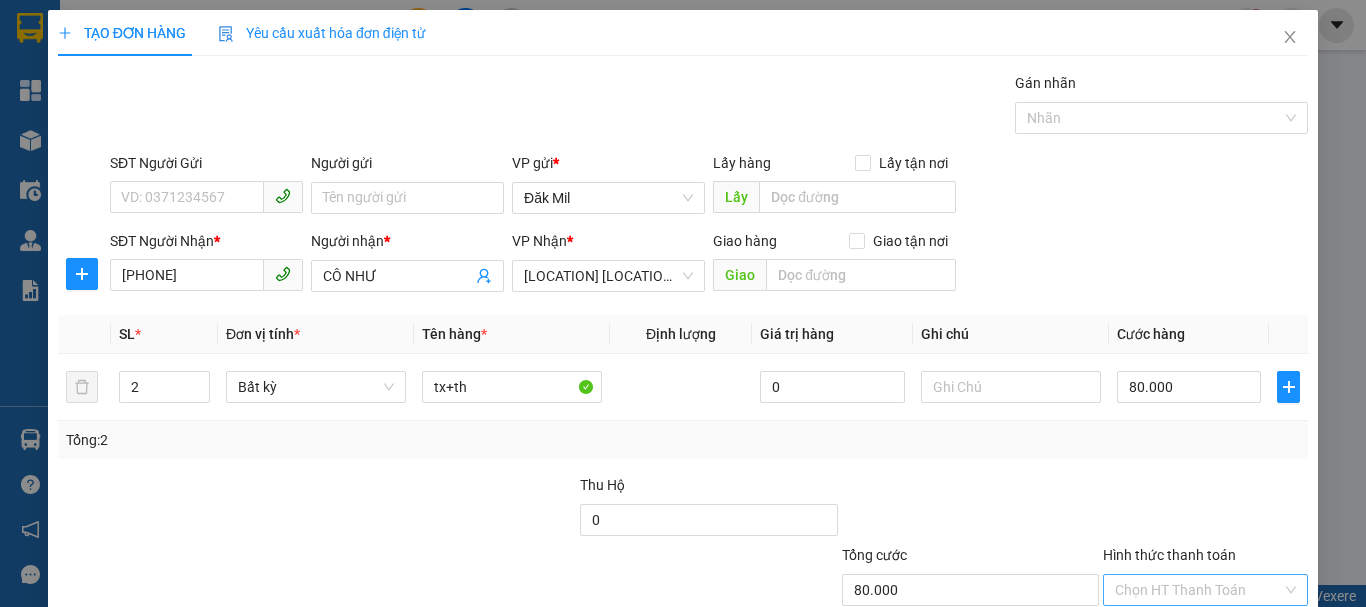 click on "Hình thức thanh toán" at bounding box center (1198, 590) 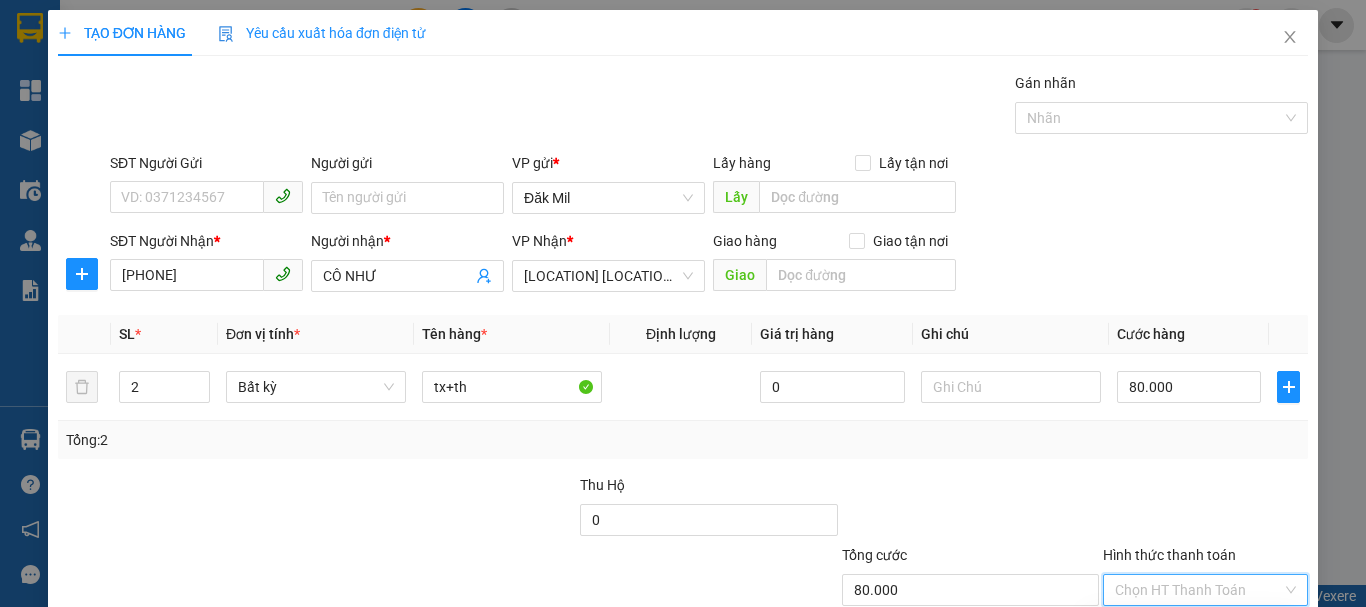 click on "Tại văn phòng" at bounding box center [1193, 630] 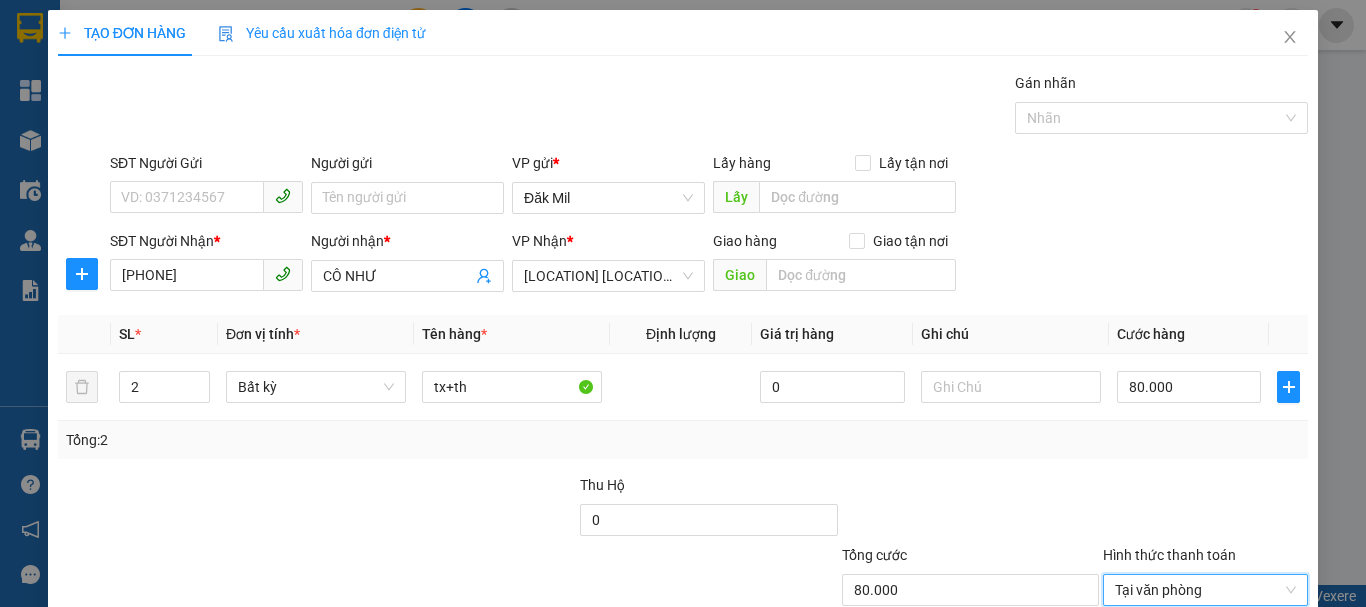 drag, startPoint x: 1222, startPoint y: 555, endPoint x: 1201, endPoint y: 542, distance: 24.698177 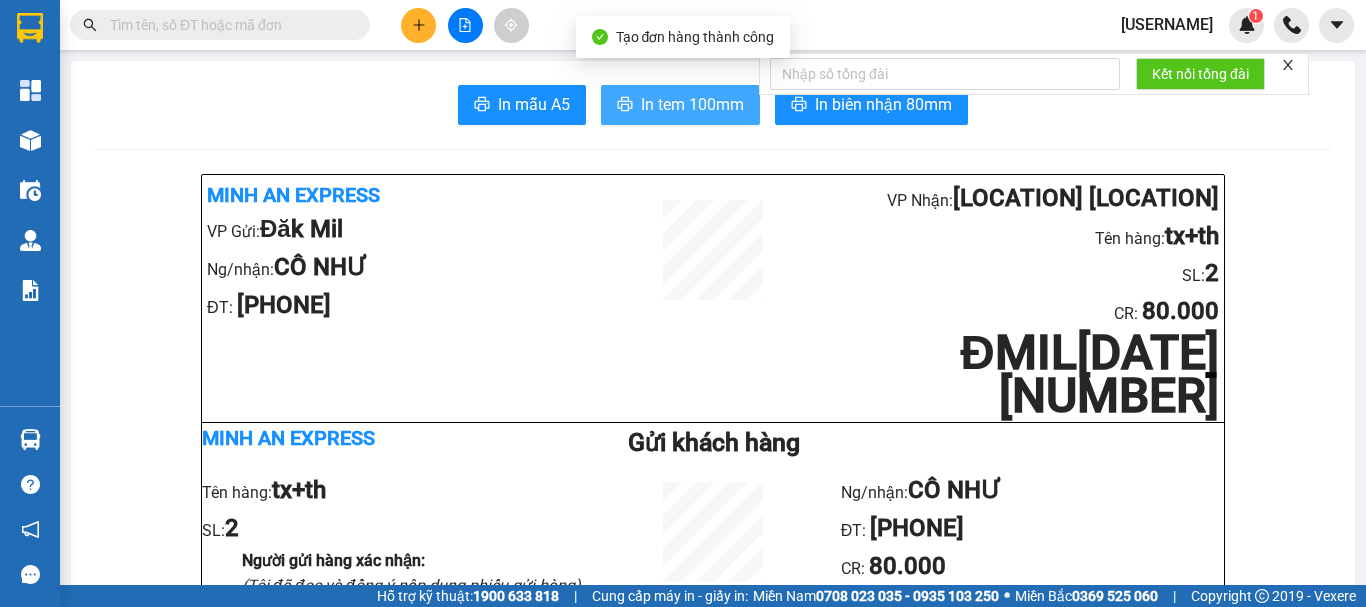 click on "In tem 100mm" at bounding box center [692, 104] 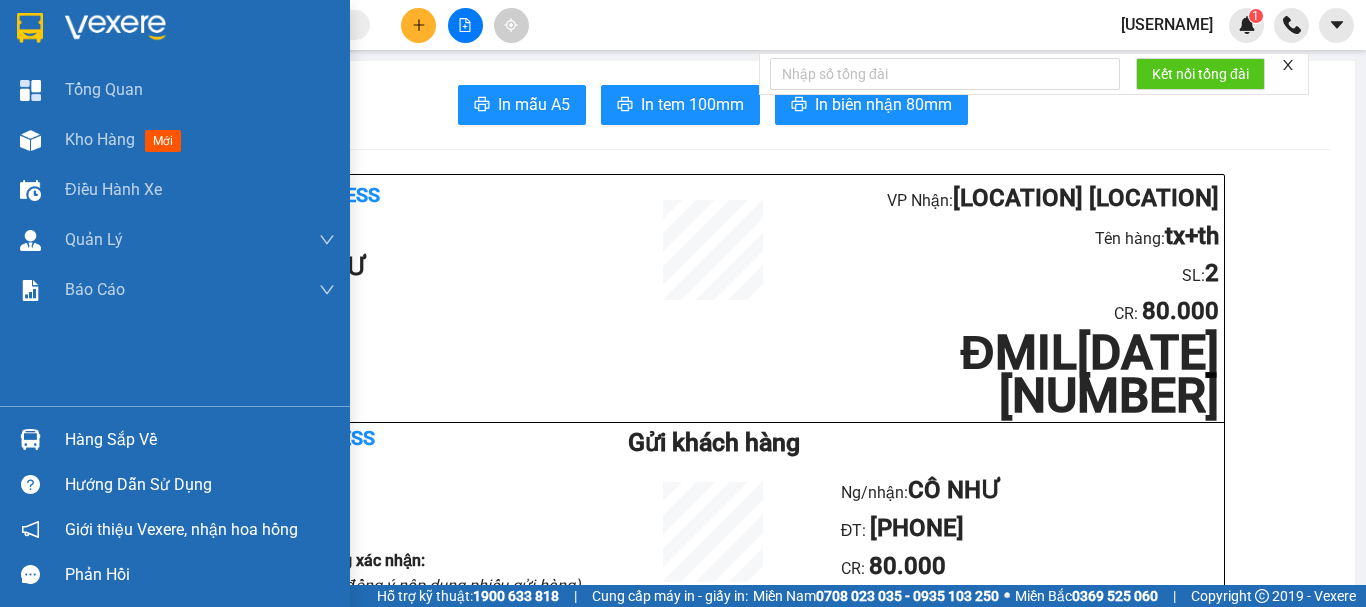 click at bounding box center [30, 28] 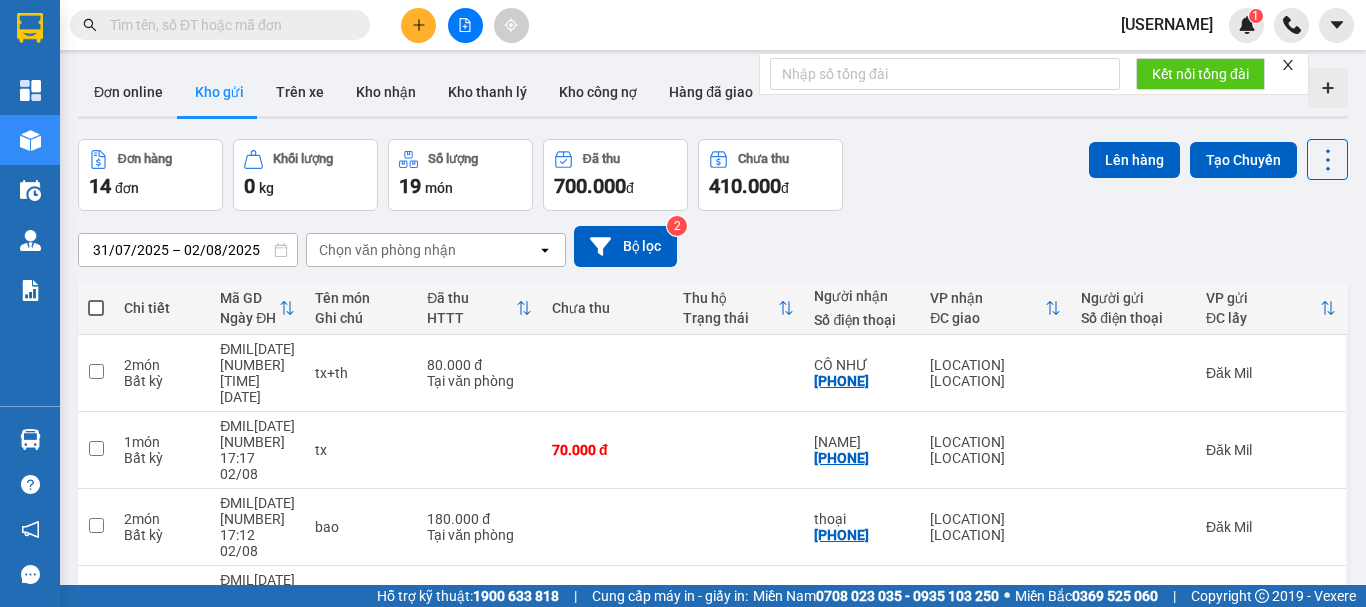 click on "31/07/2025 – 02/08/2025 Press the down arrow key to interact with the calendar and select a date. Press the escape button to close the calendar. Selected date range is from 31/07/2025 to 02/08/2025. Chọn văn phòng nhận open Bộ lọc 2" at bounding box center [713, 246] 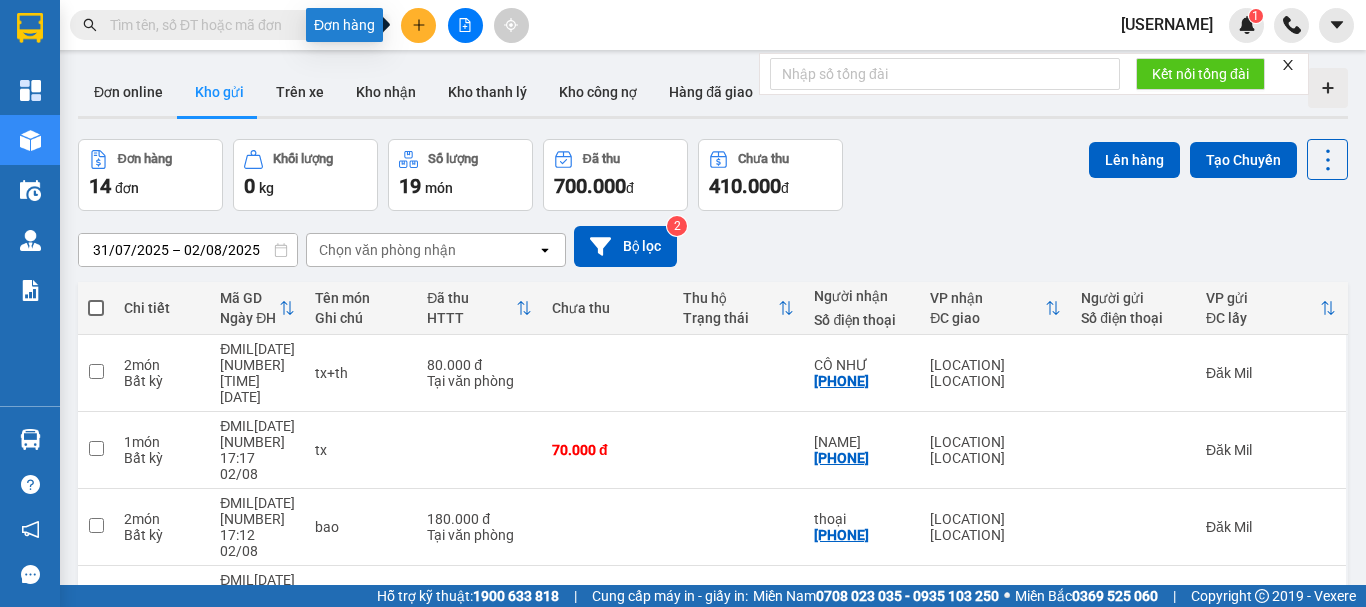 click at bounding box center [418, 25] 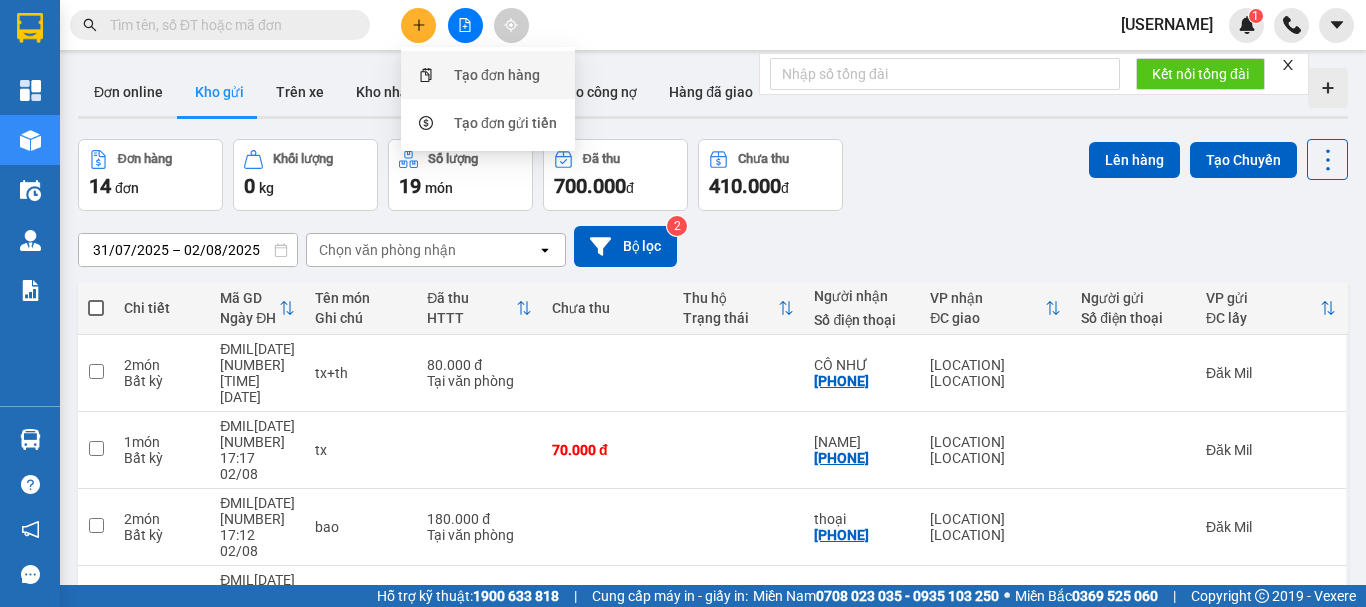 click on "Tạo đơn hàng" at bounding box center (497, 75) 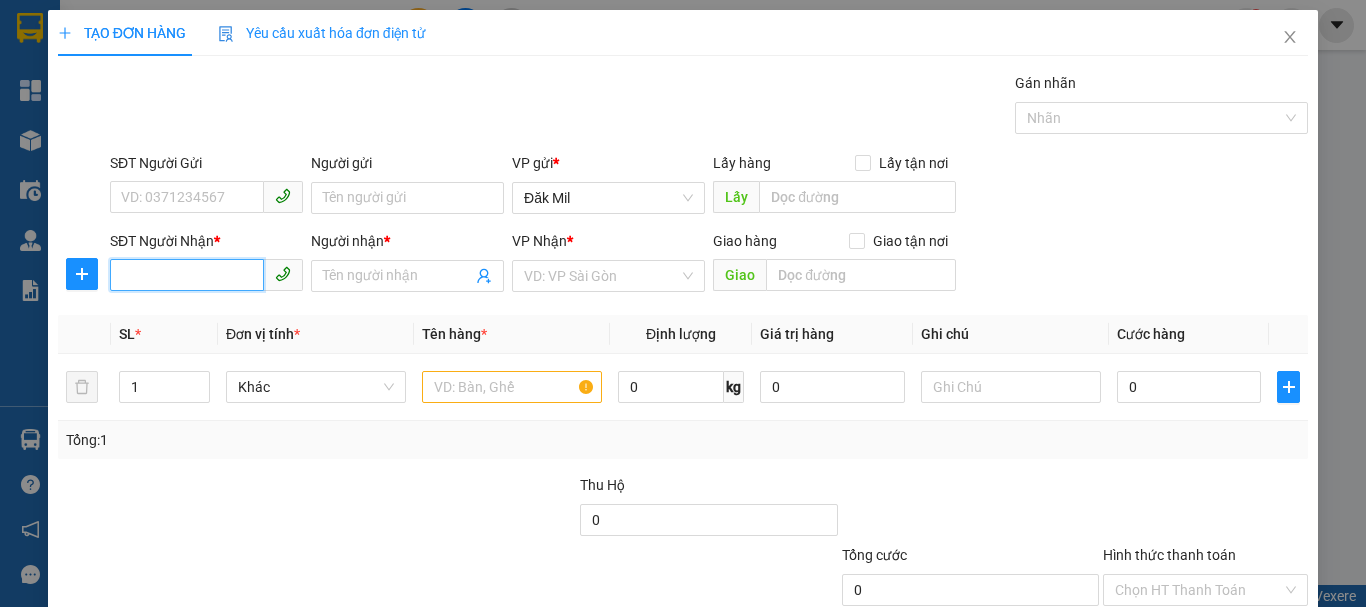 click on "SĐT Người Nhận  *" at bounding box center [187, 275] 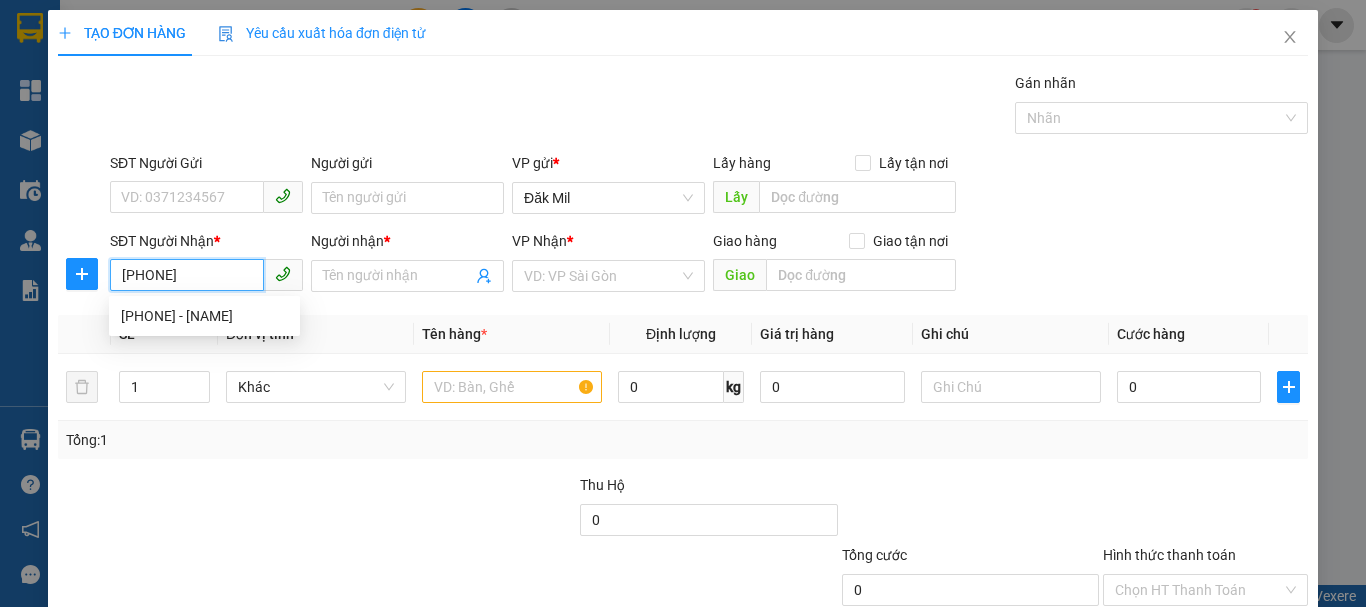 type on "[PHONE]" 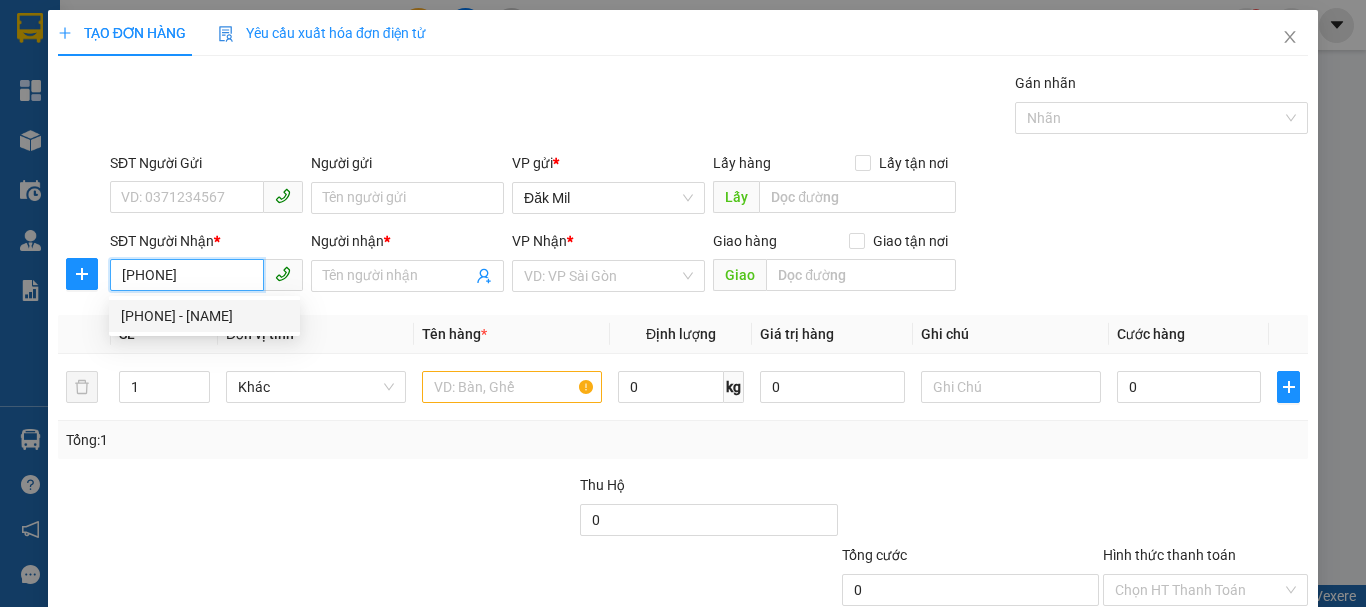 click on "[PHONE] - [NAME]" at bounding box center [204, 316] 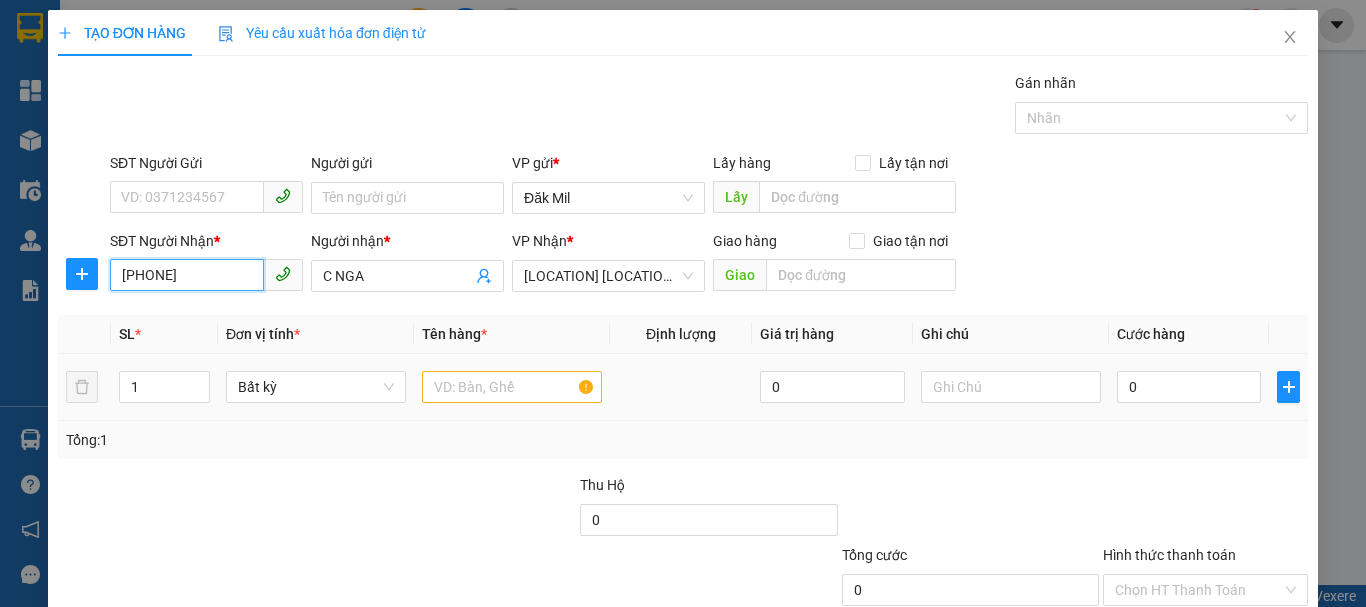 type on "[PHONE]" 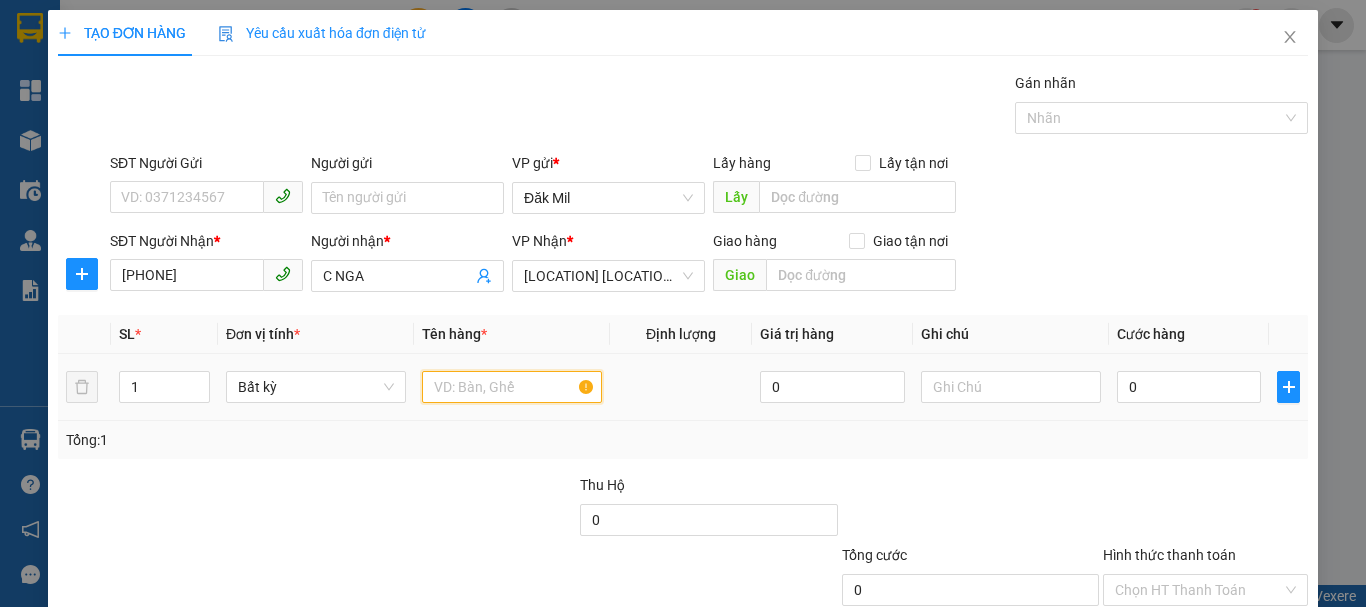 click at bounding box center [512, 387] 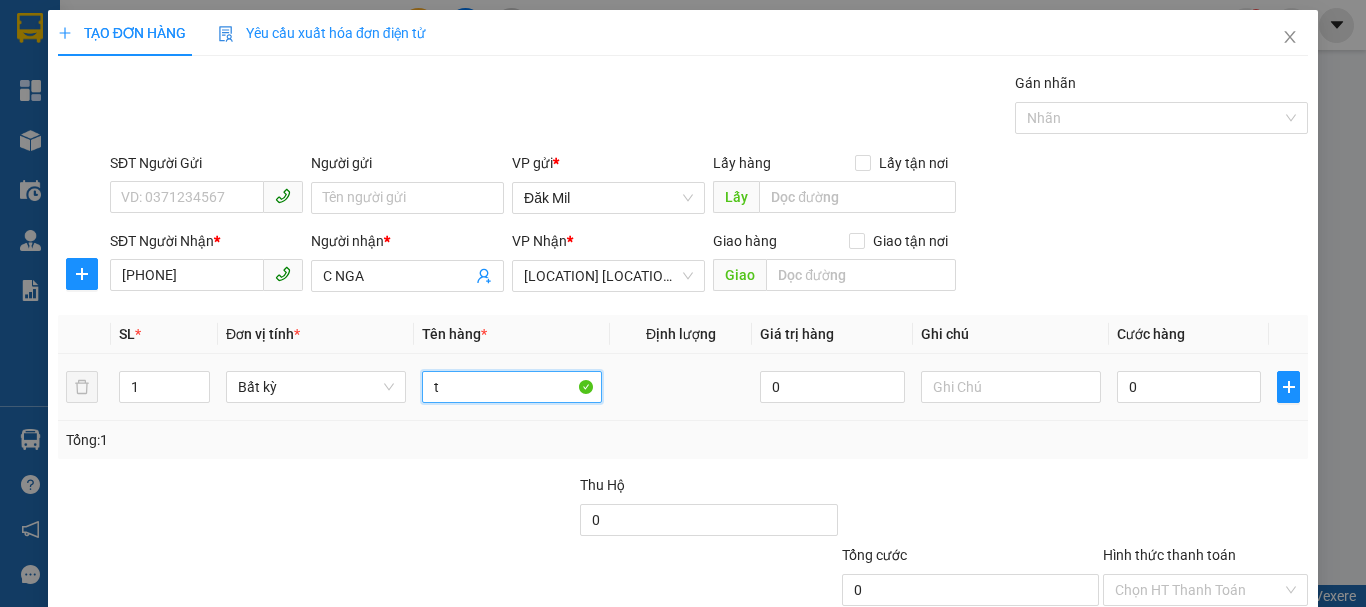 type on "th" 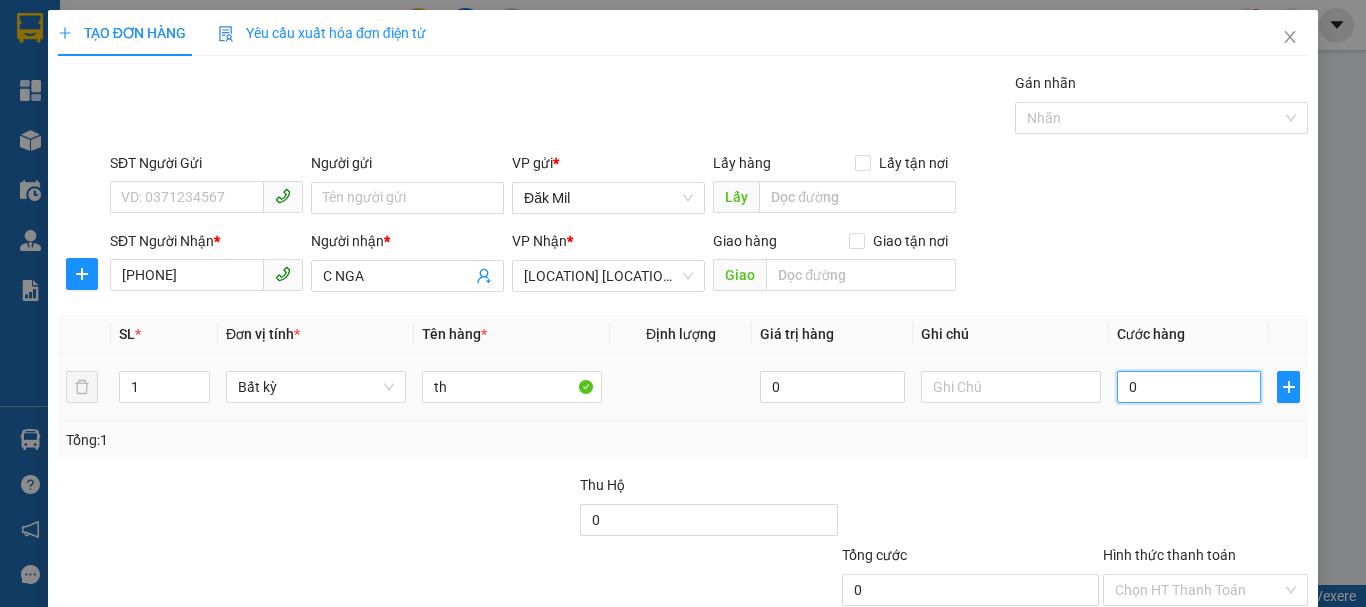 click on "0" at bounding box center (1189, 387) 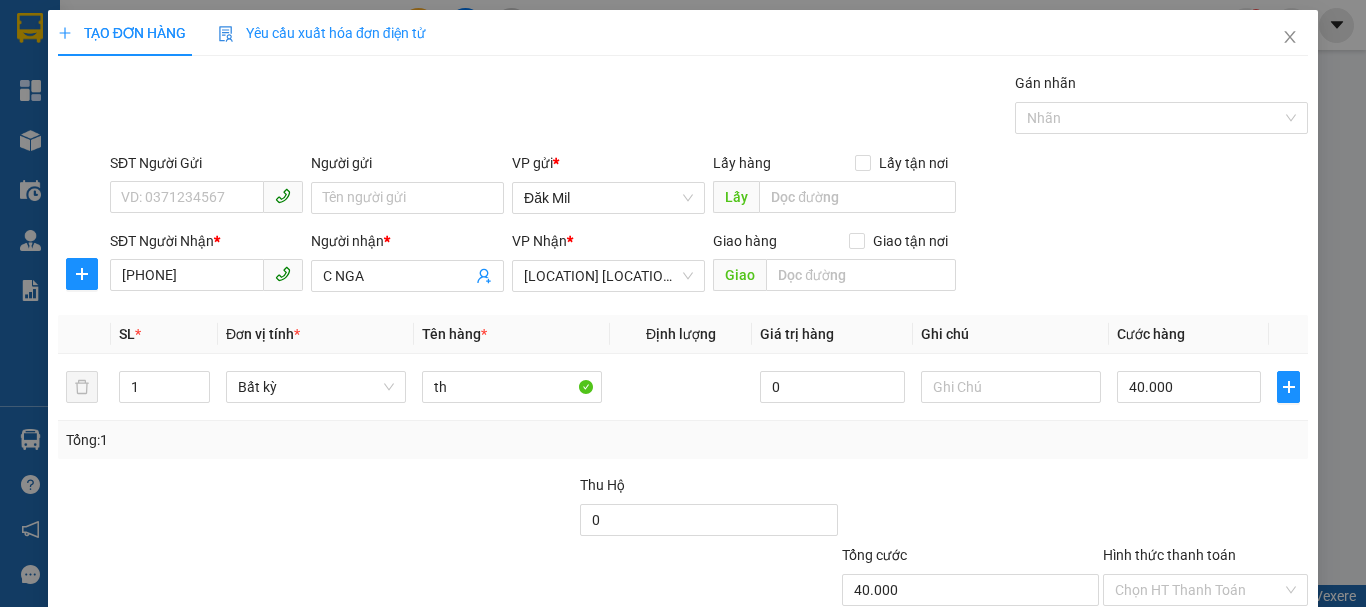 click on "Hình thức thanh toán" at bounding box center [1205, 559] 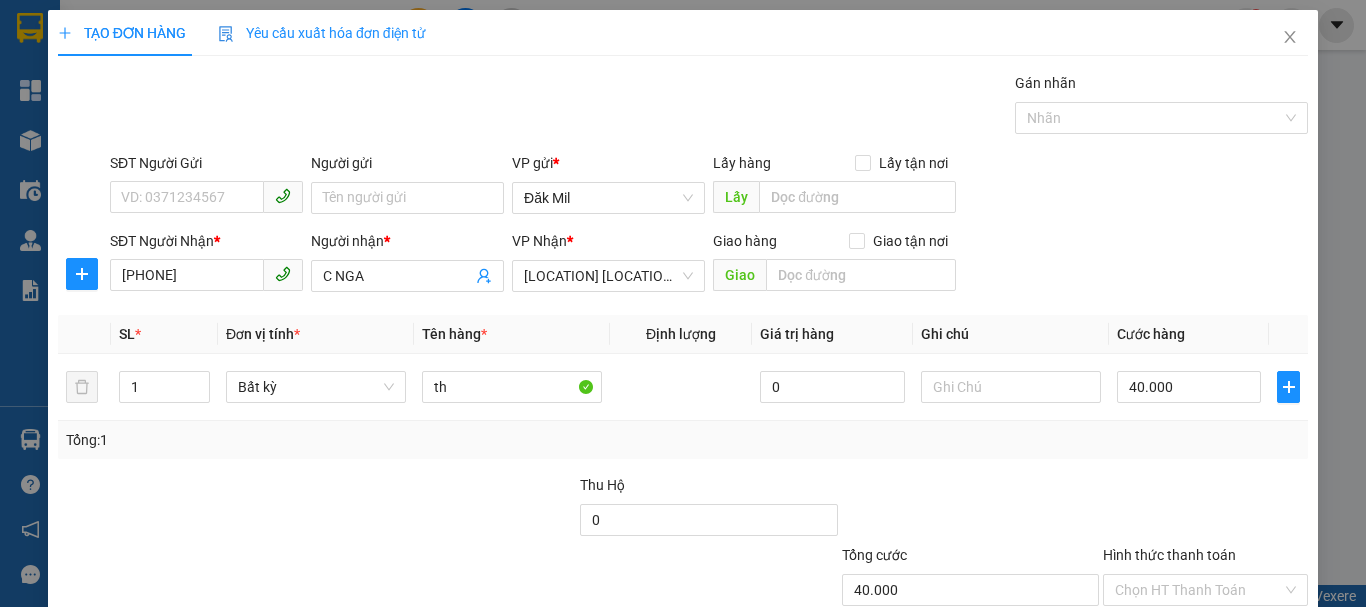 click on "Lưu và In" at bounding box center (1243, 685) 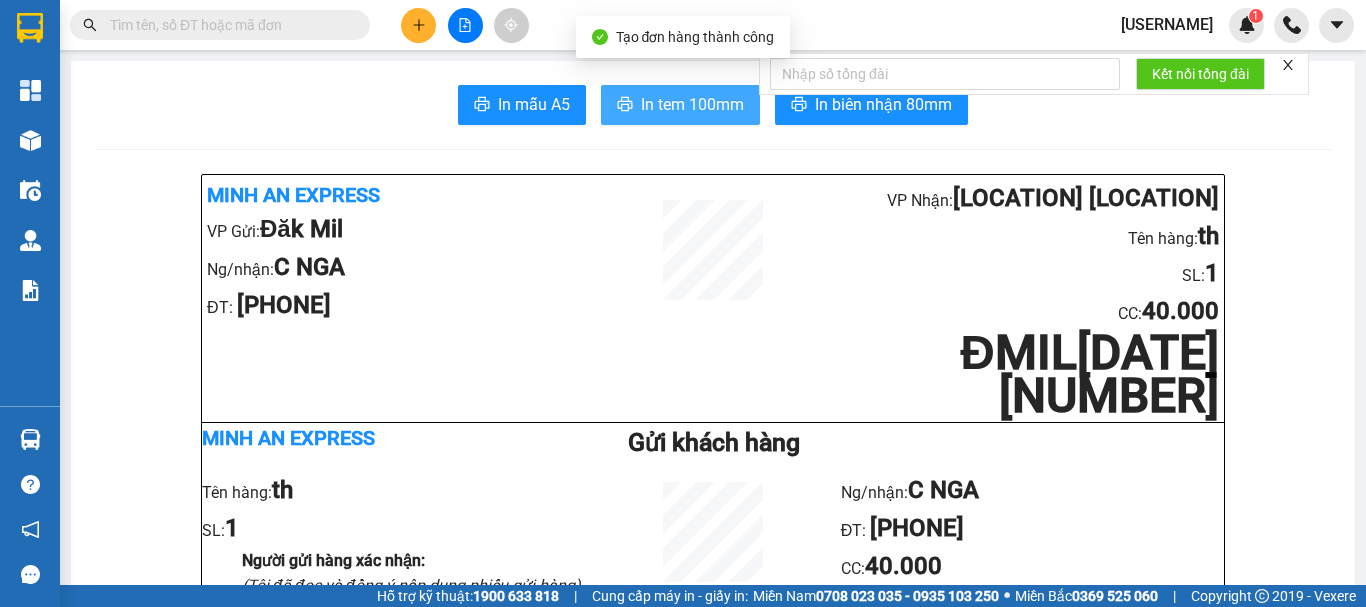 click on "In tem 100mm" at bounding box center [680, 105] 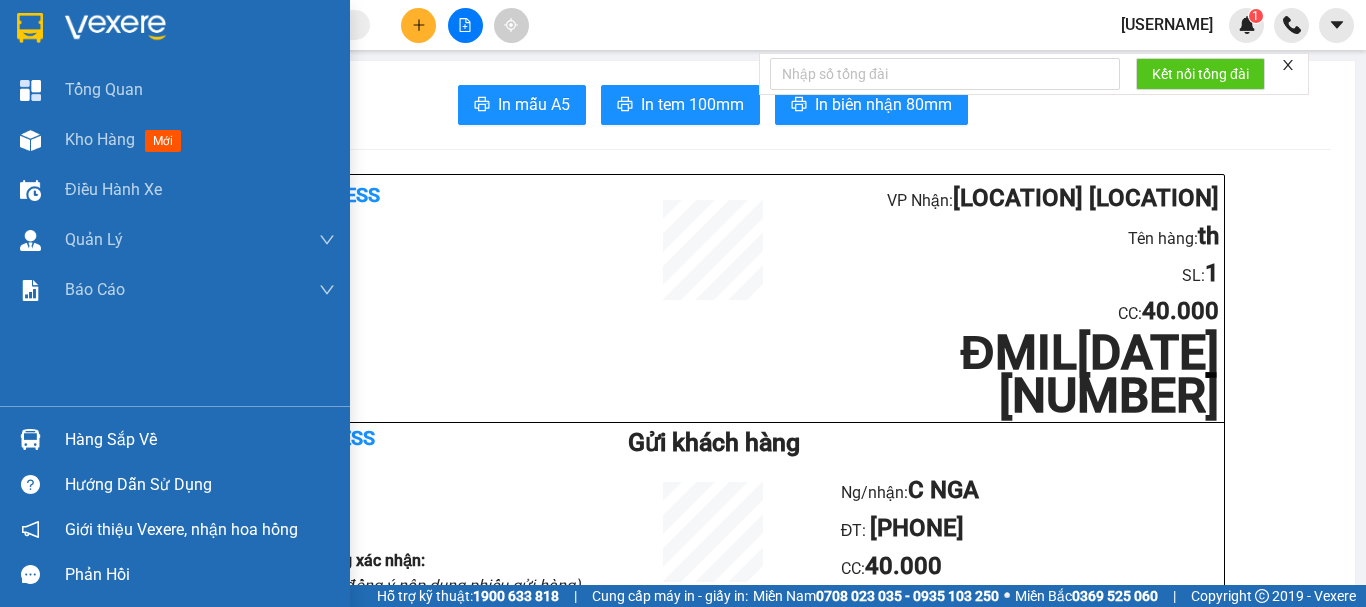 click at bounding box center [30, 28] 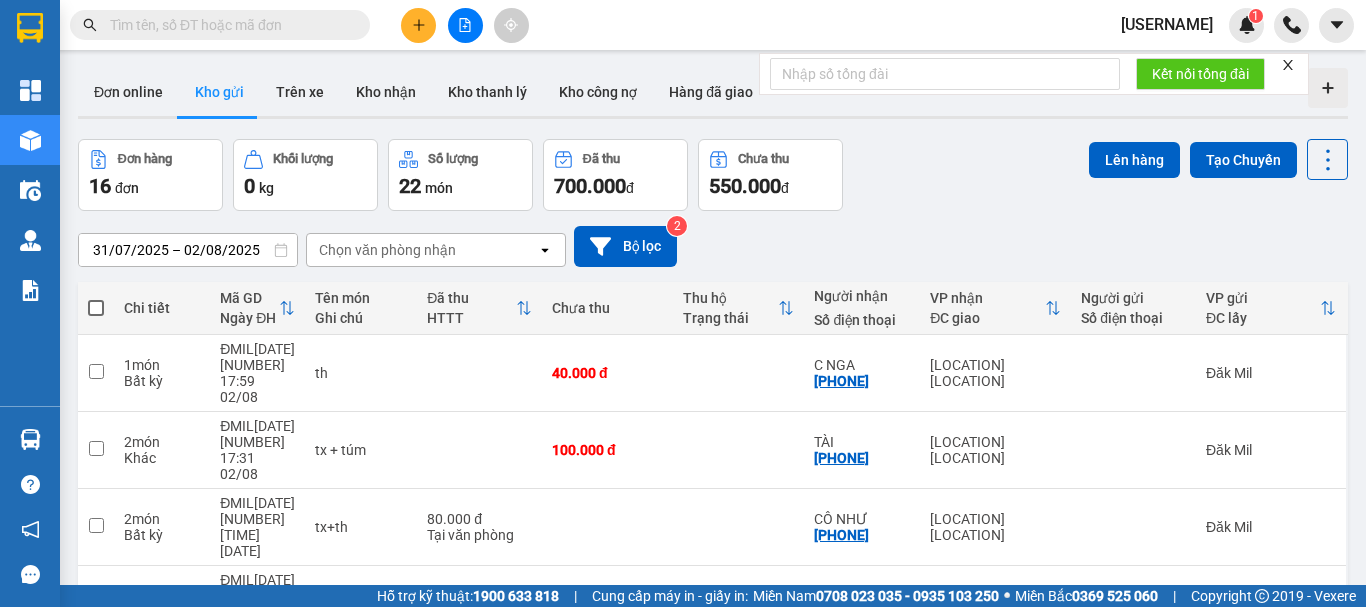 click at bounding box center [228, 25] 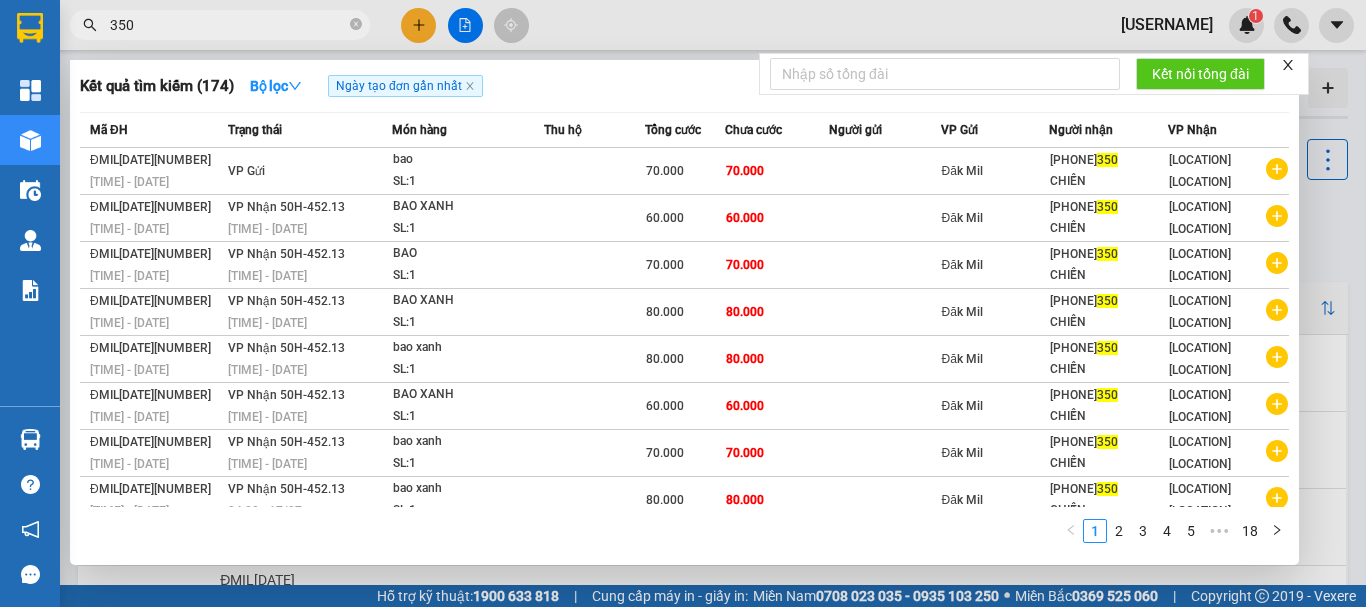 type on "350" 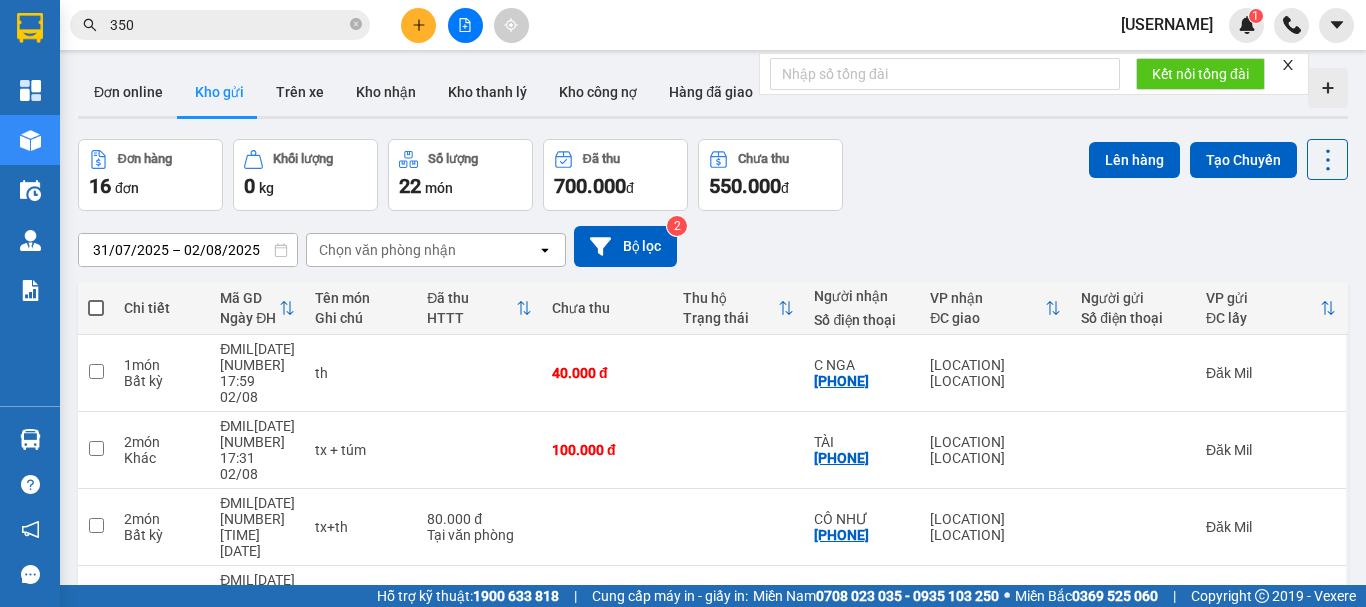 click on "[NUMBER] [NUMBER] [CURRENCY] [CURRENCY]" at bounding box center (713, 175) 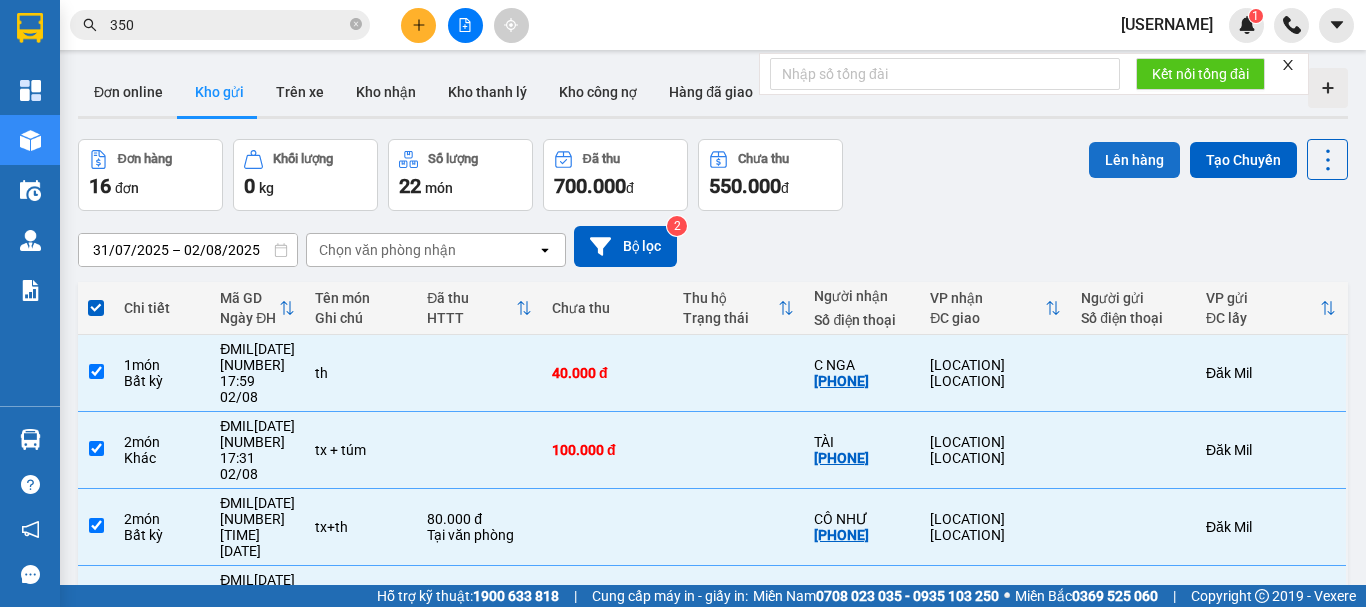 click on "Lên hàng" at bounding box center [1134, 160] 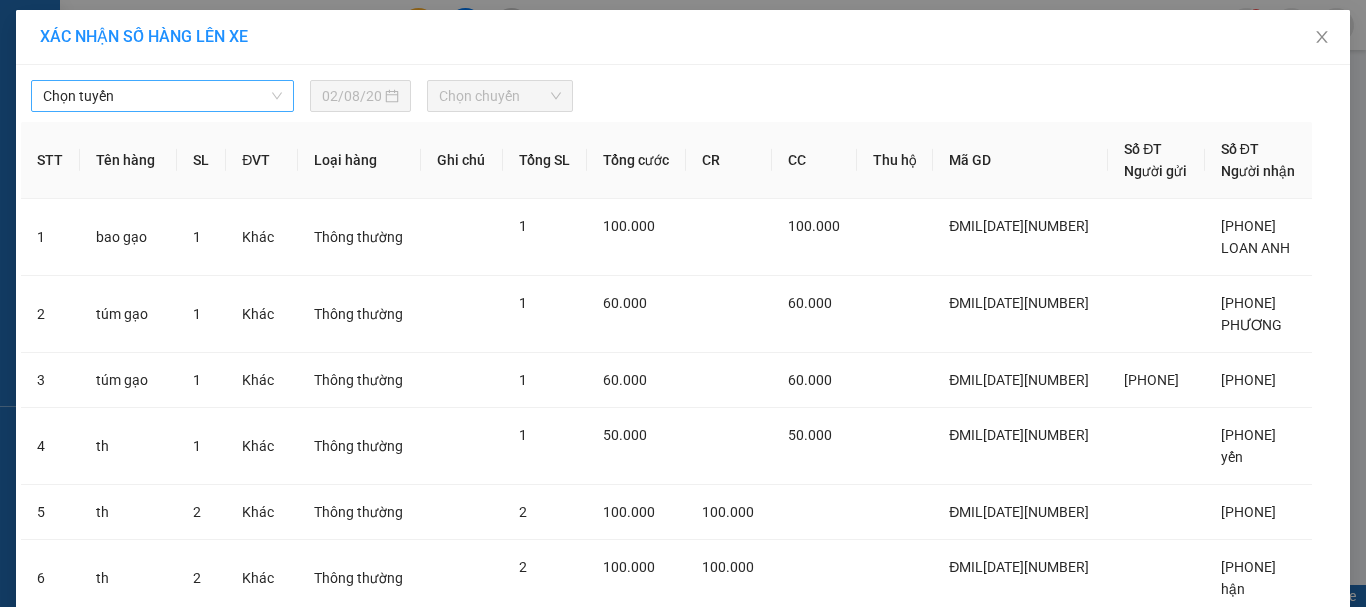 click on "Chọn tuyến" at bounding box center [162, 96] 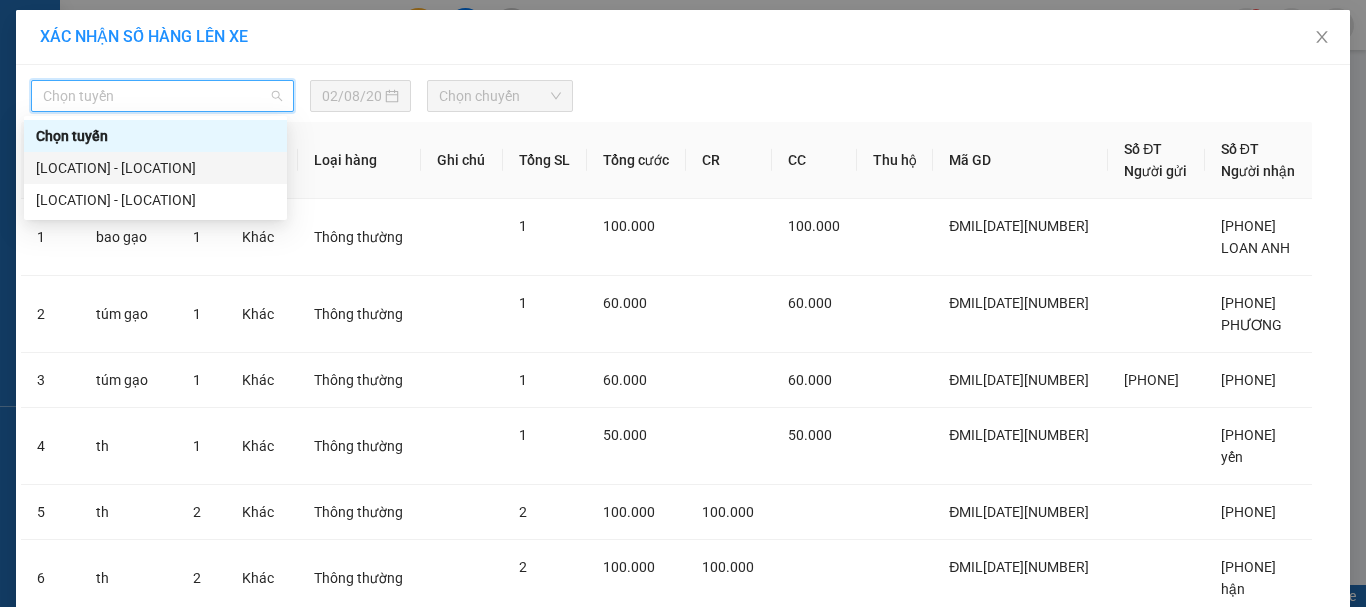 drag, startPoint x: 146, startPoint y: 166, endPoint x: 195, endPoint y: 158, distance: 49.648766 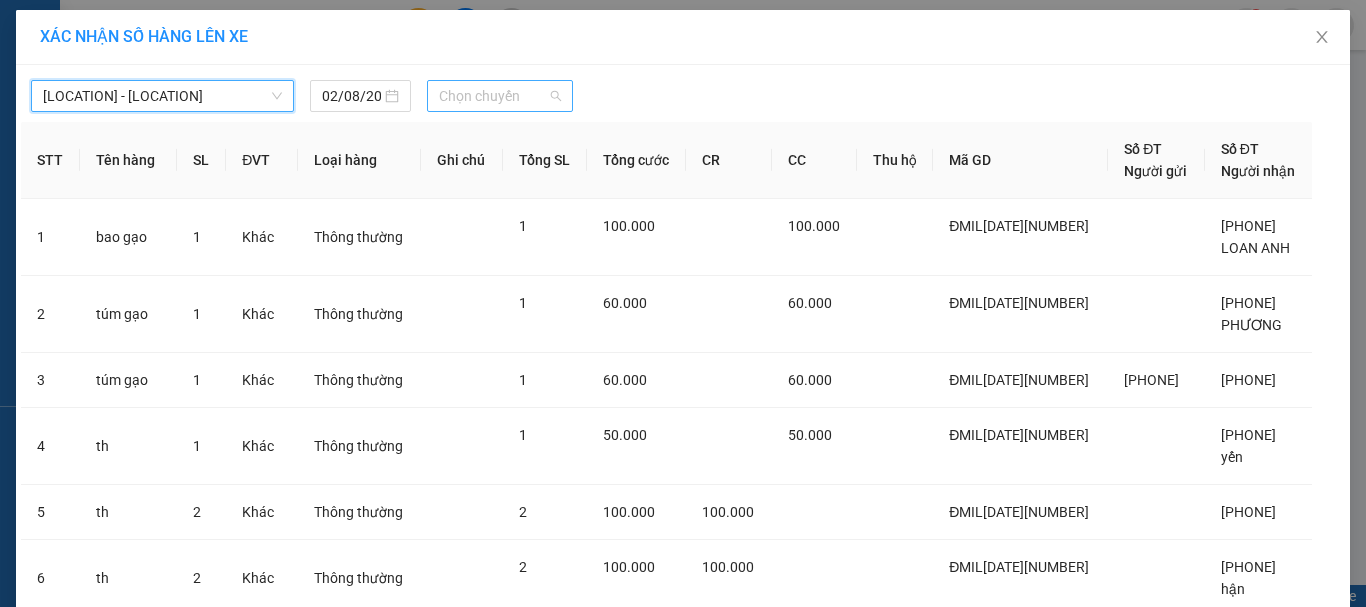 click on "Chọn chuyến" at bounding box center (500, 96) 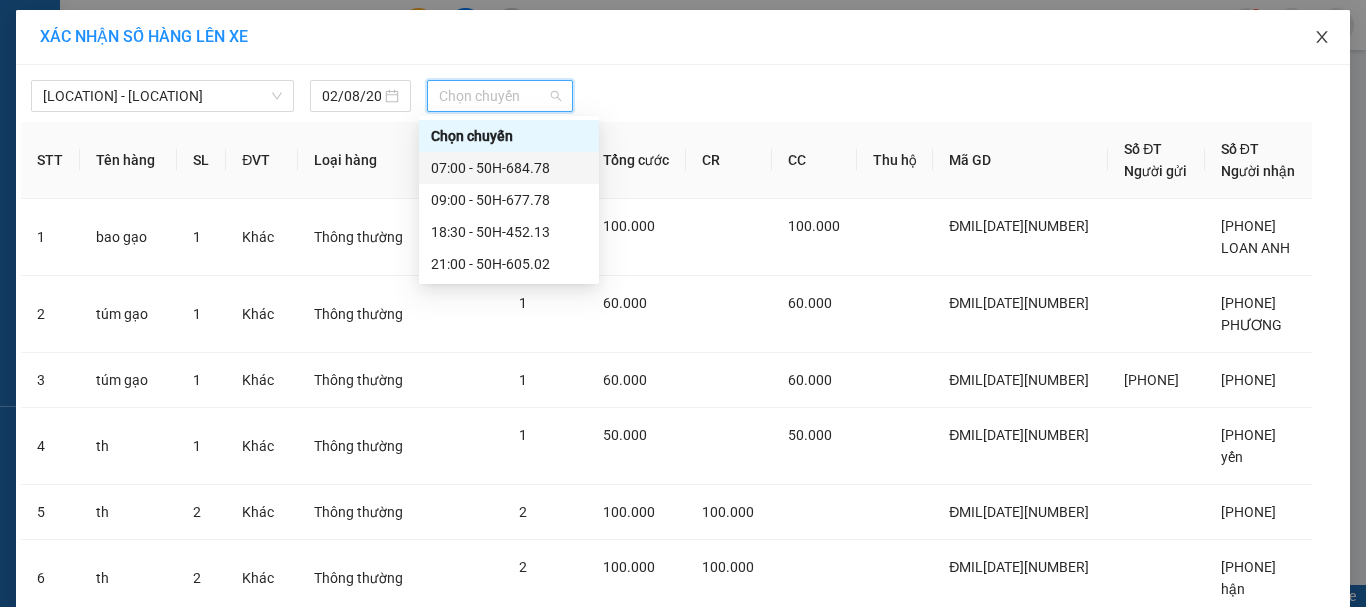 click 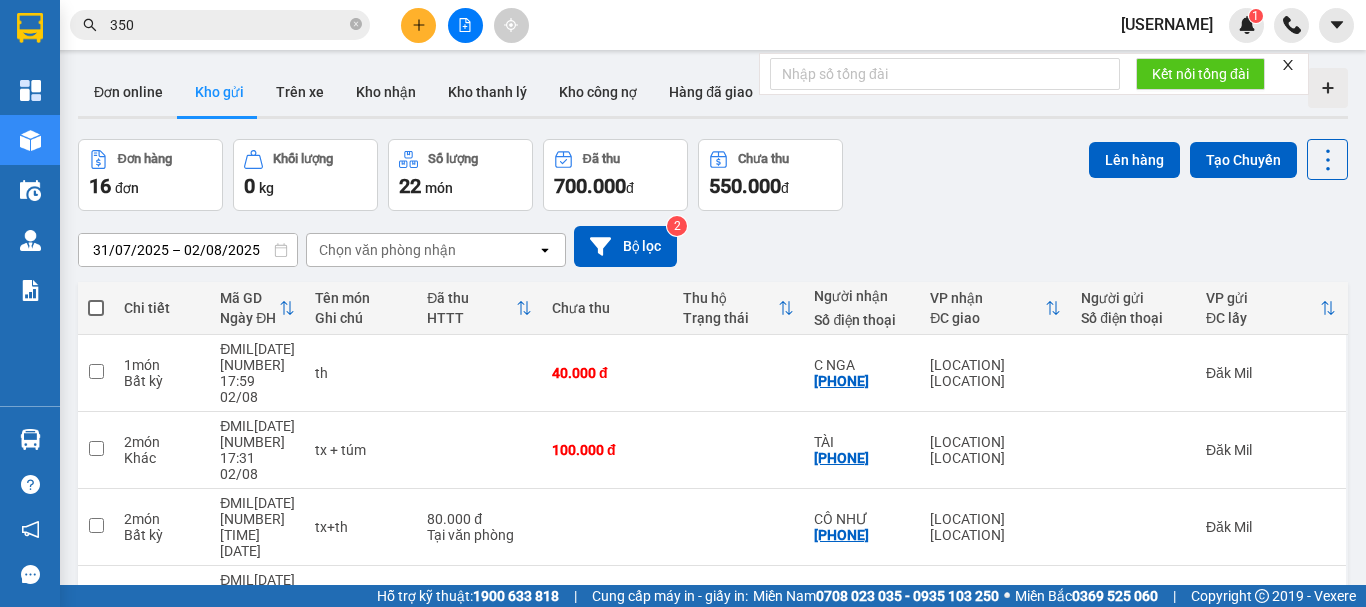 click 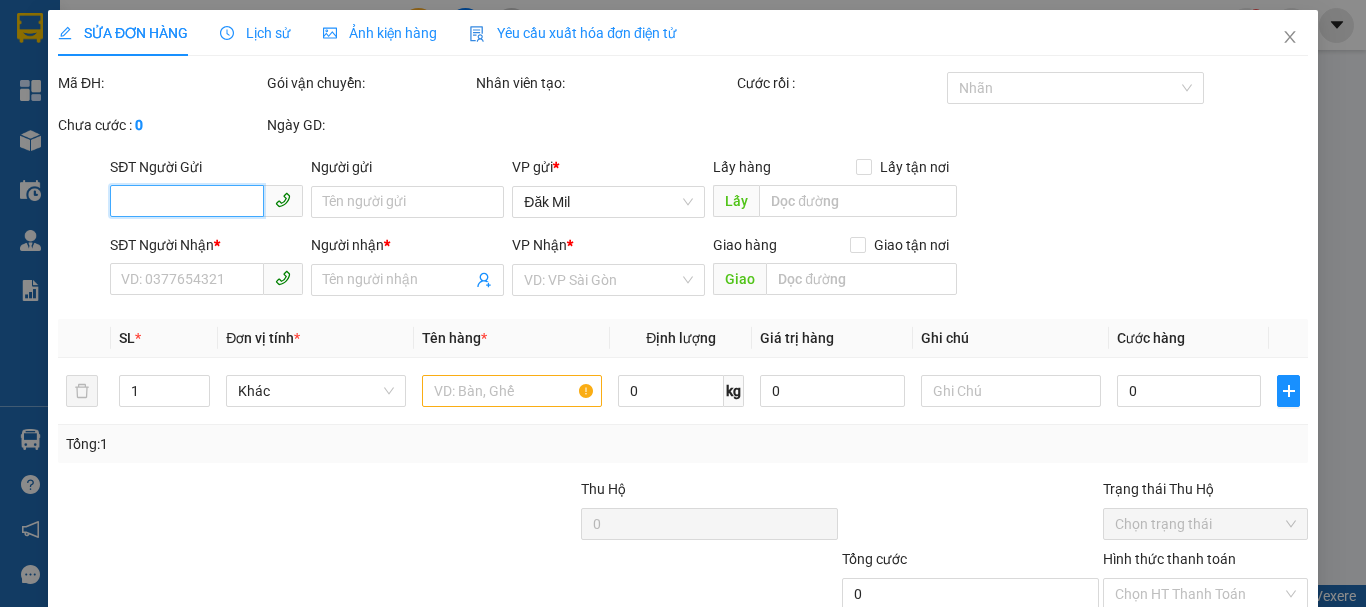 type on "[PHONE]" 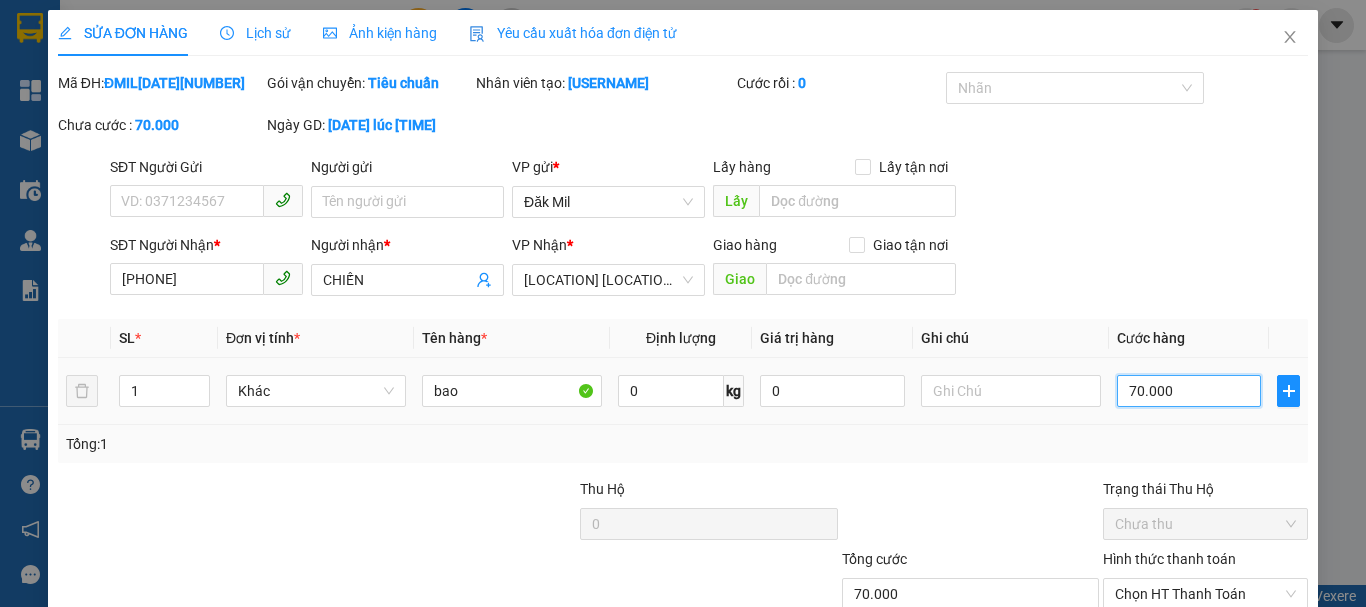 click on "70.000" at bounding box center [1189, 391] 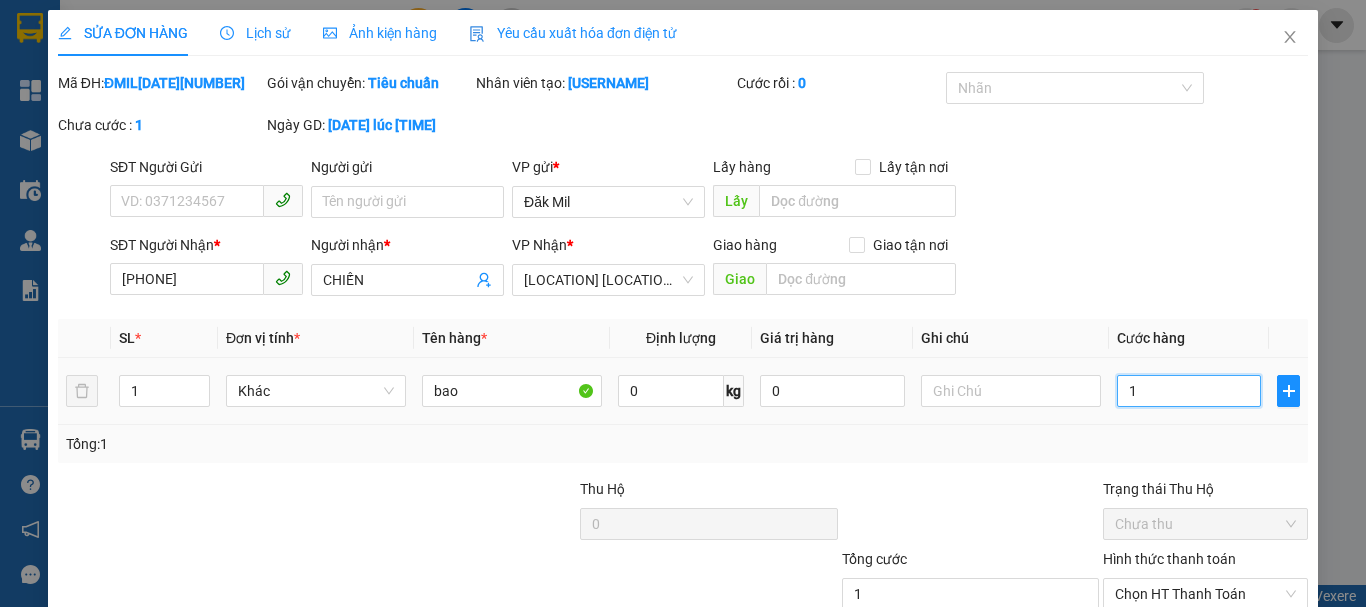 type on "12" 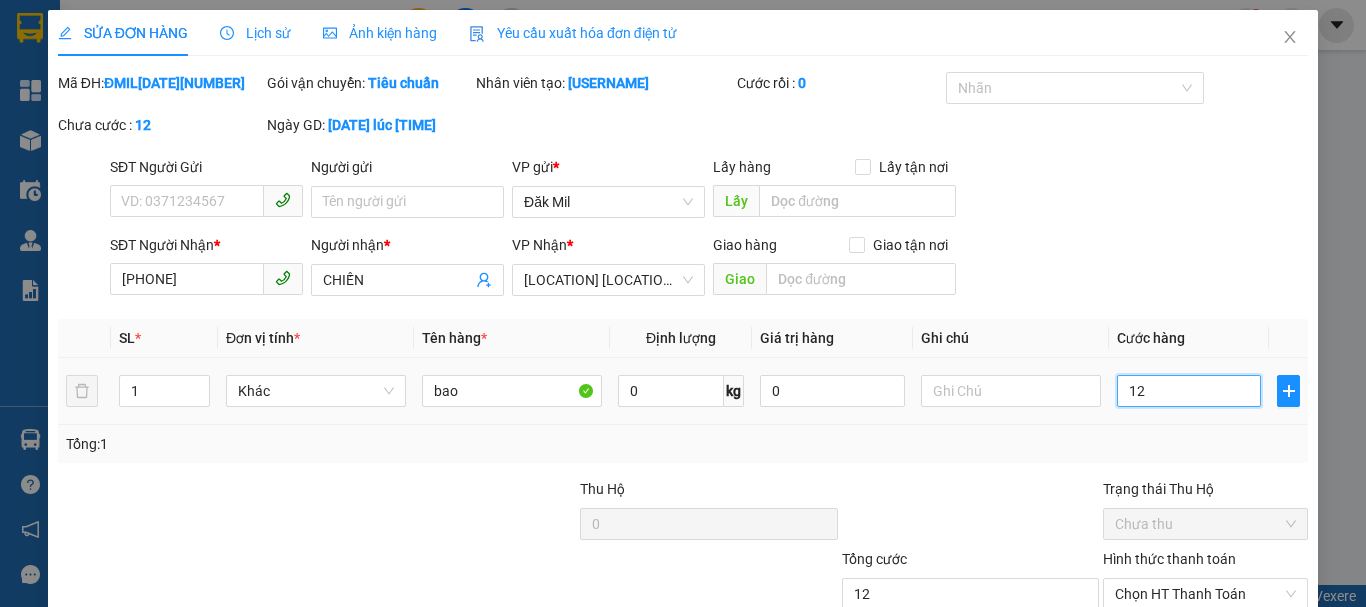 type on "120" 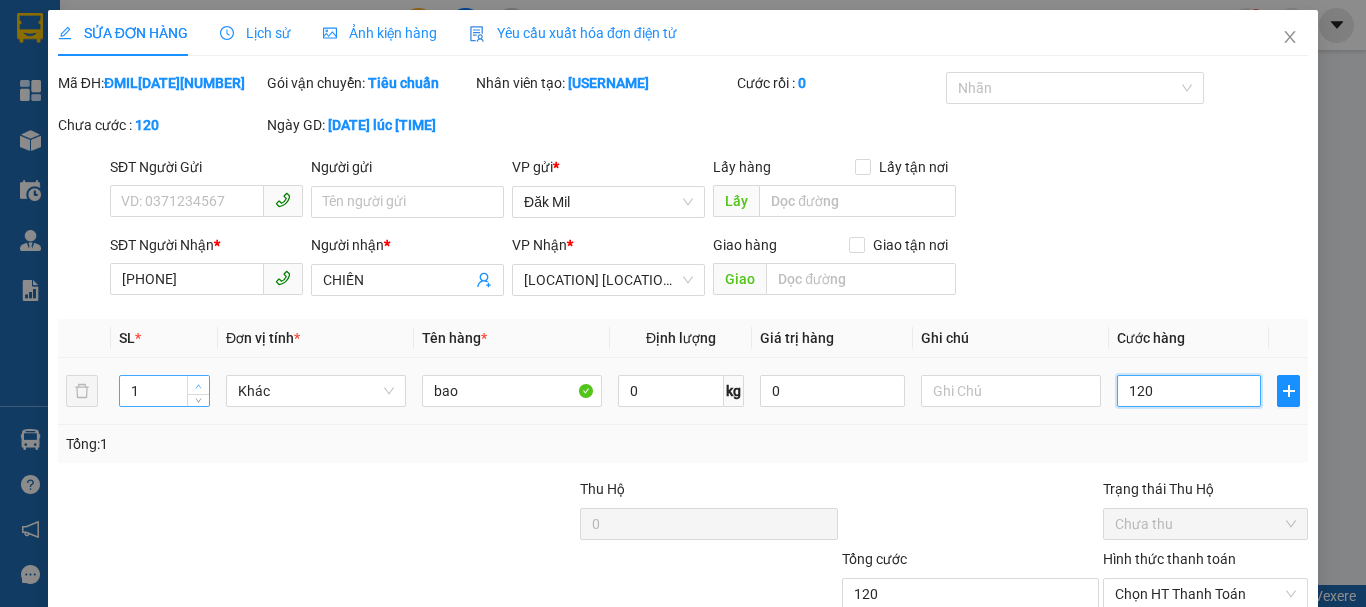type on "120" 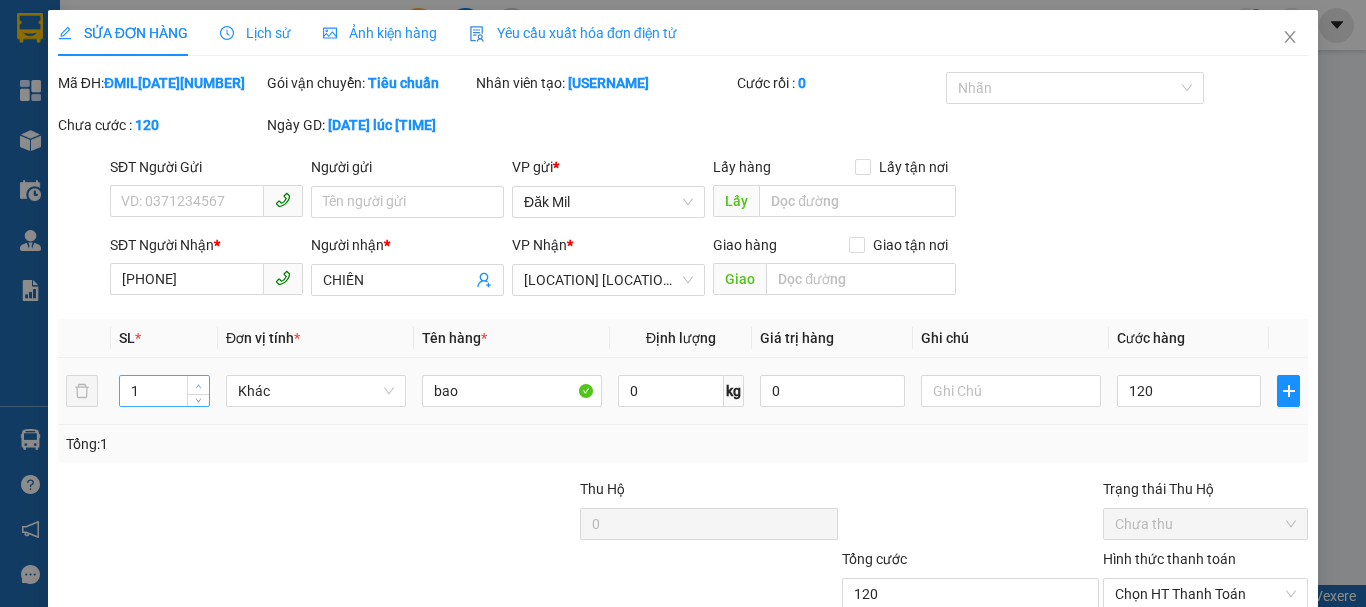 type on "120.000" 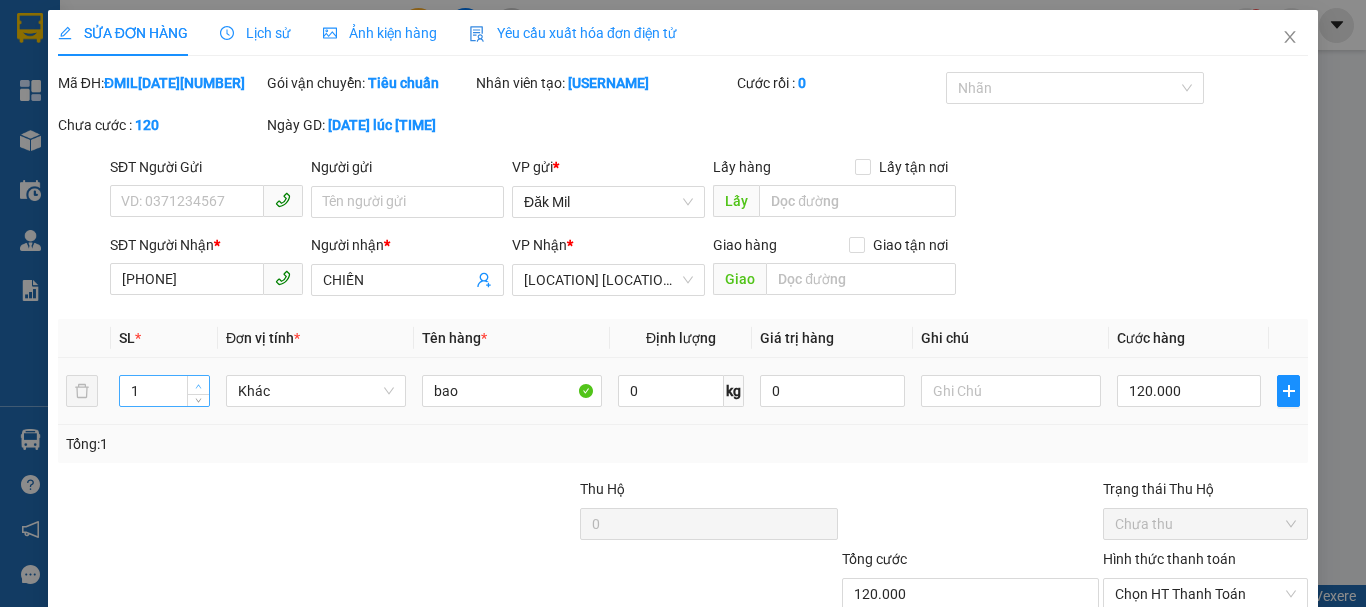 click 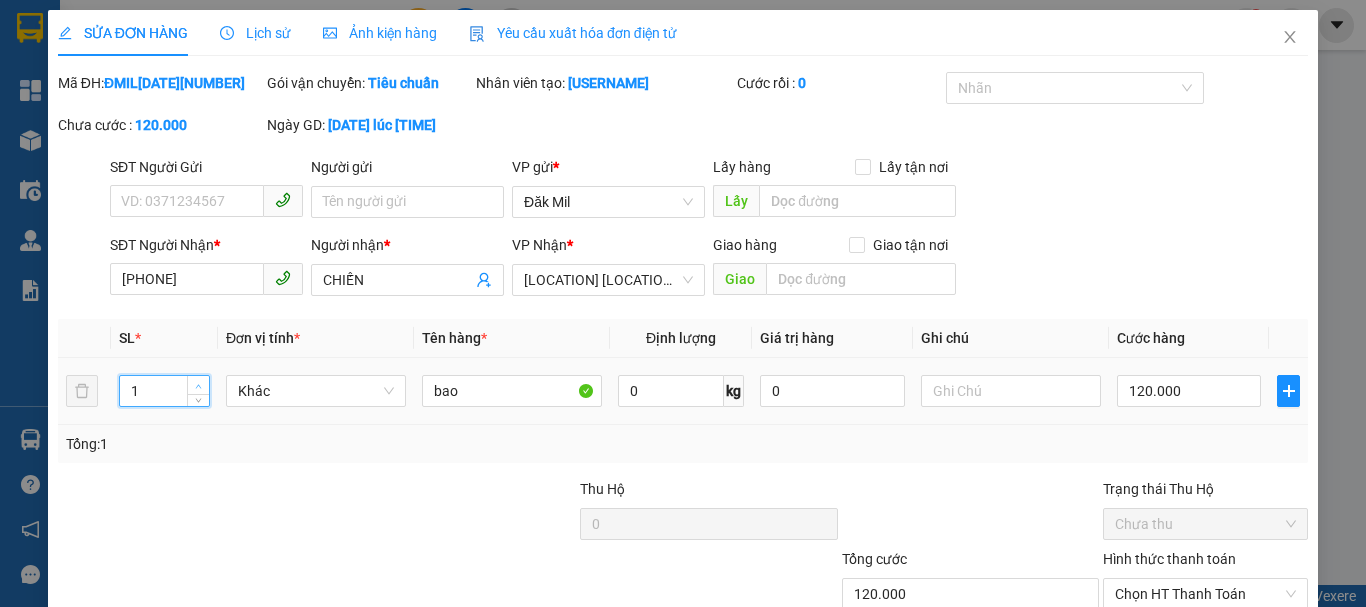 type on "2" 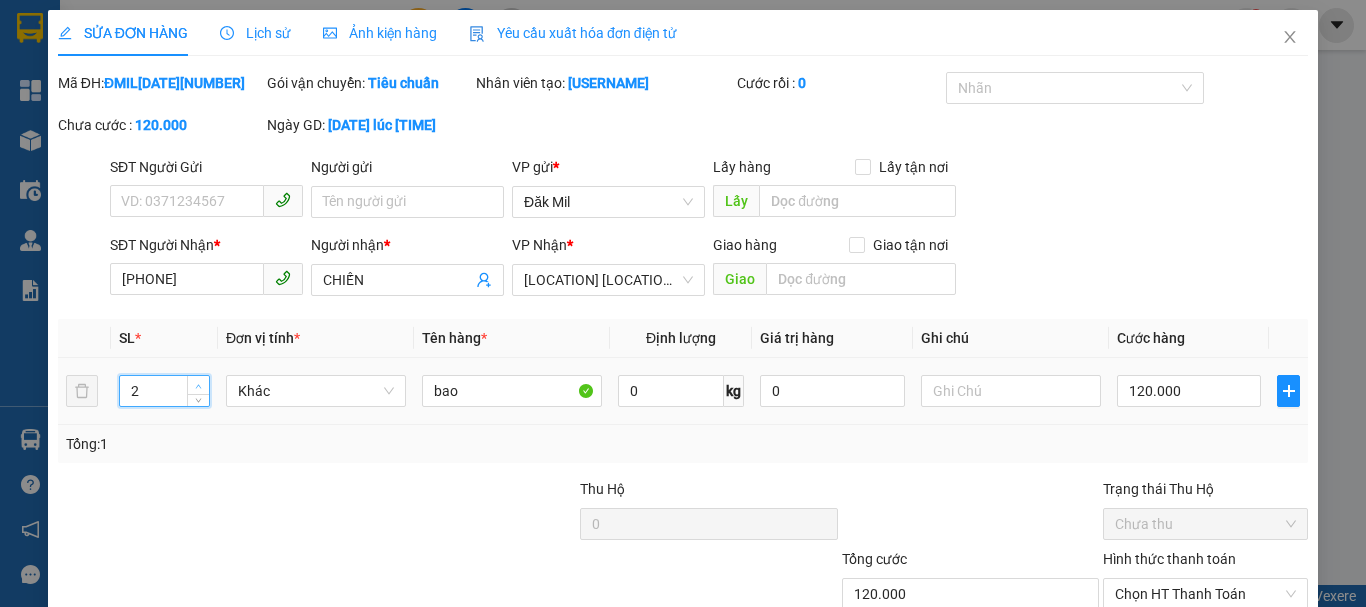 click at bounding box center (199, 386) 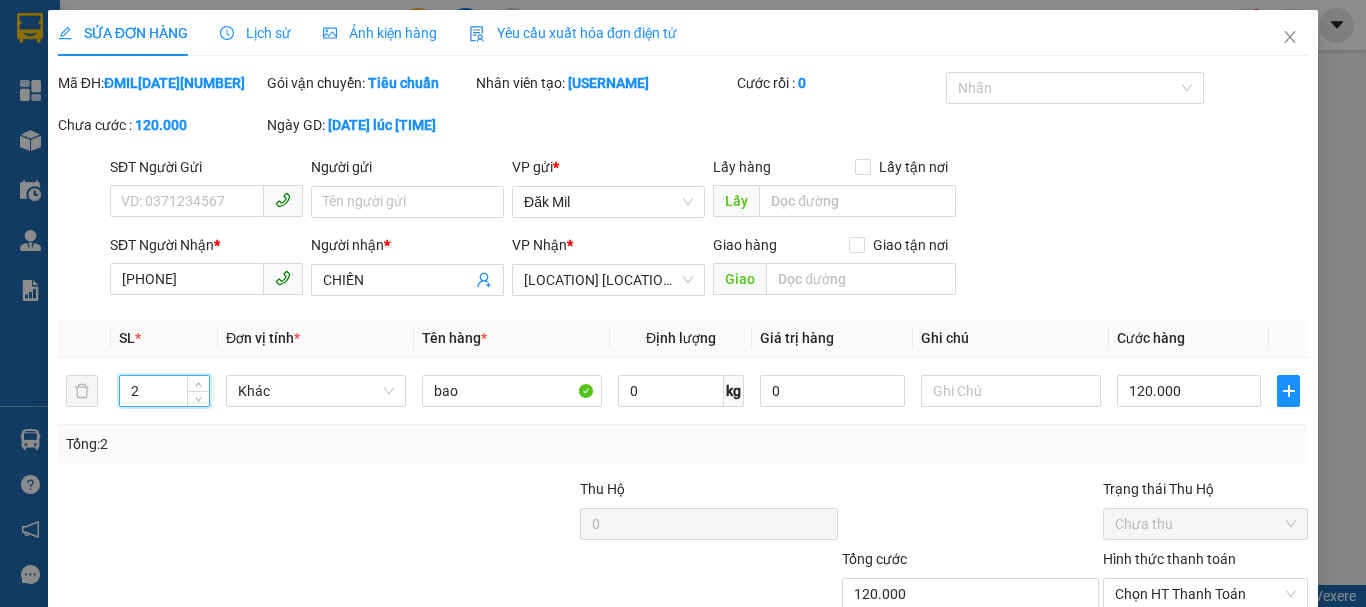 click 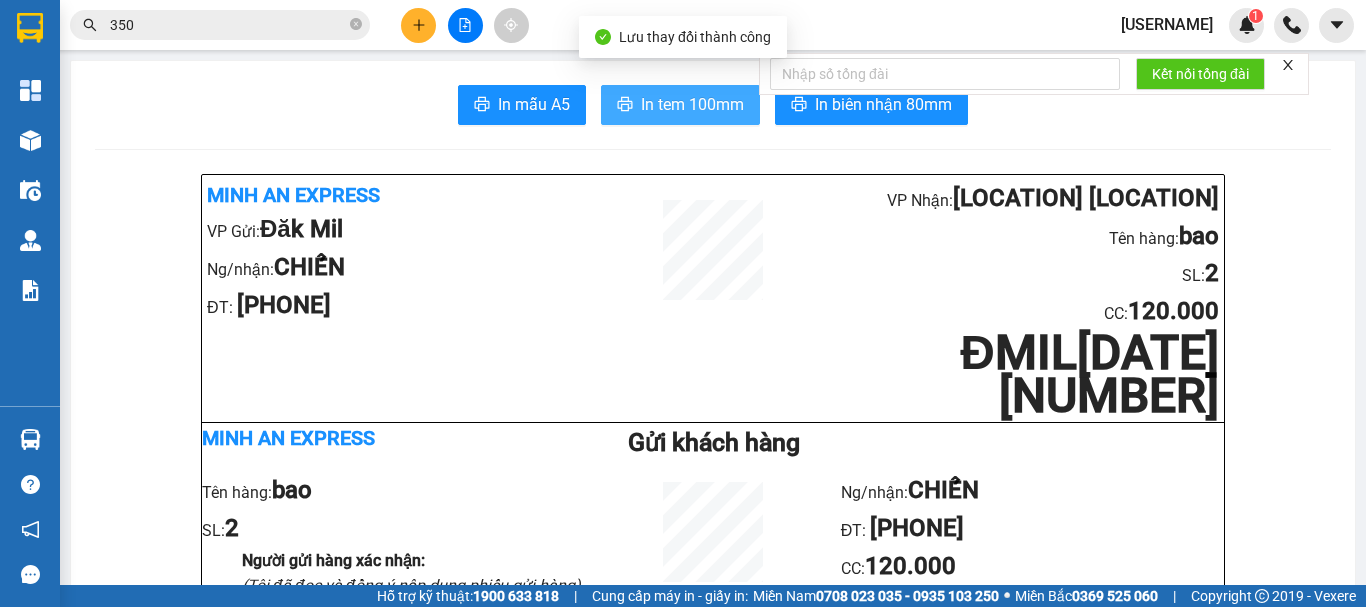 click on "In tem 100mm" at bounding box center (680, 105) 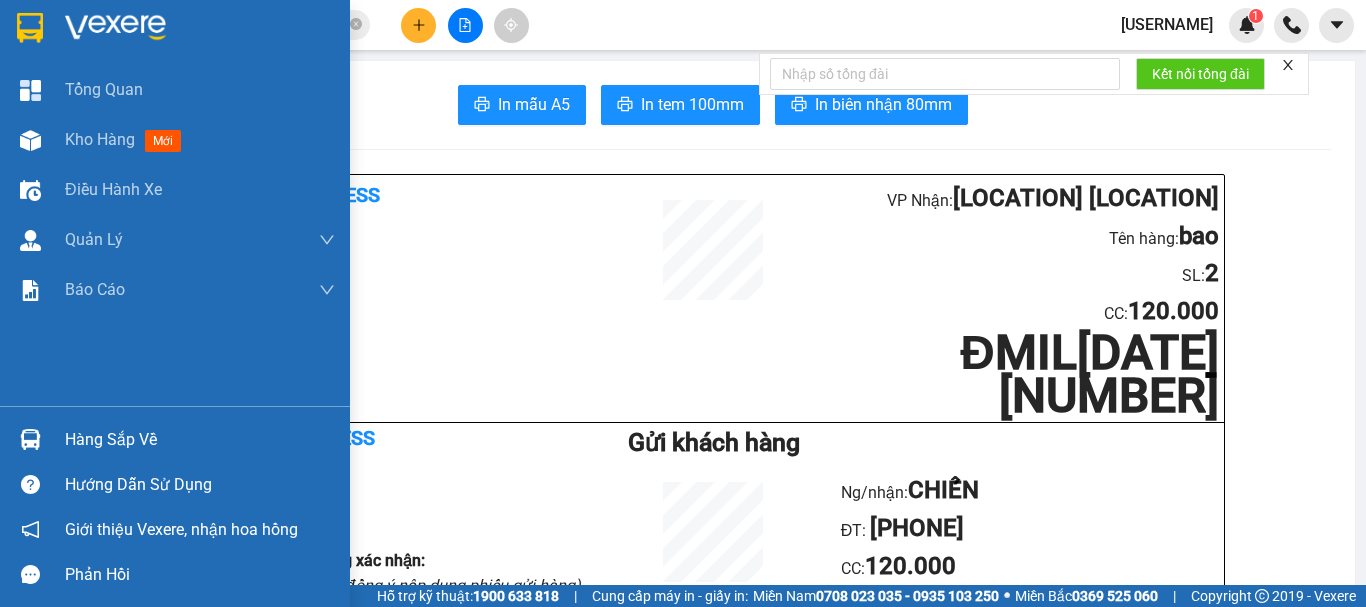 click at bounding box center (30, 28) 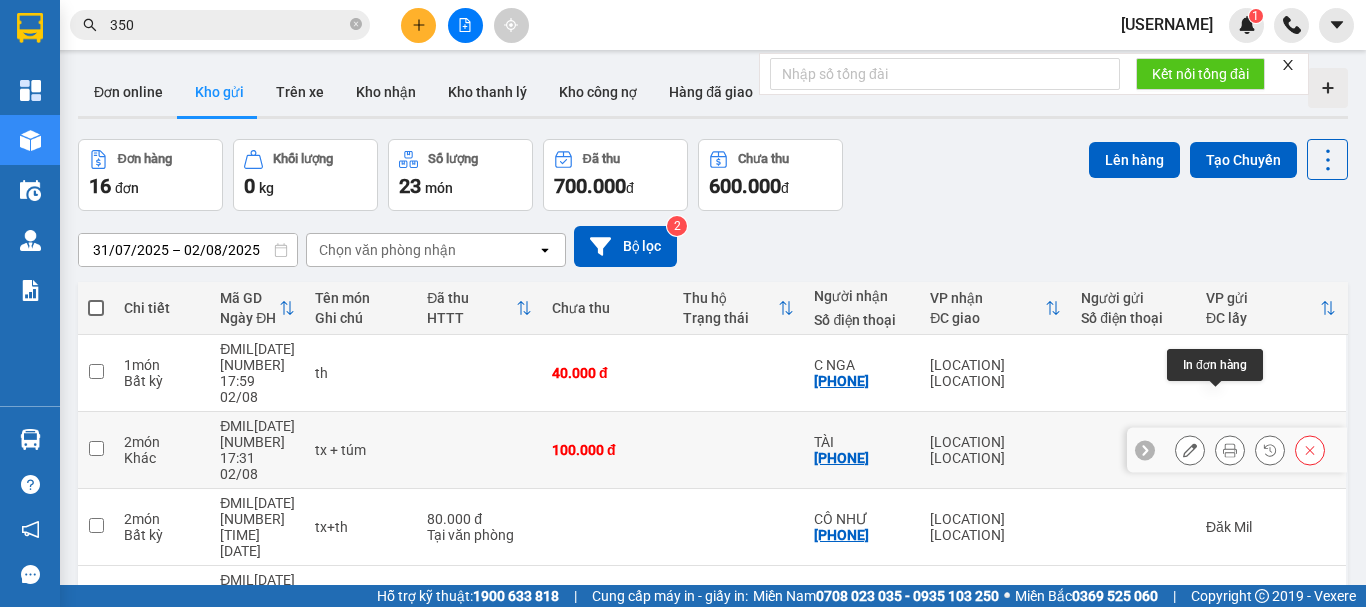 click 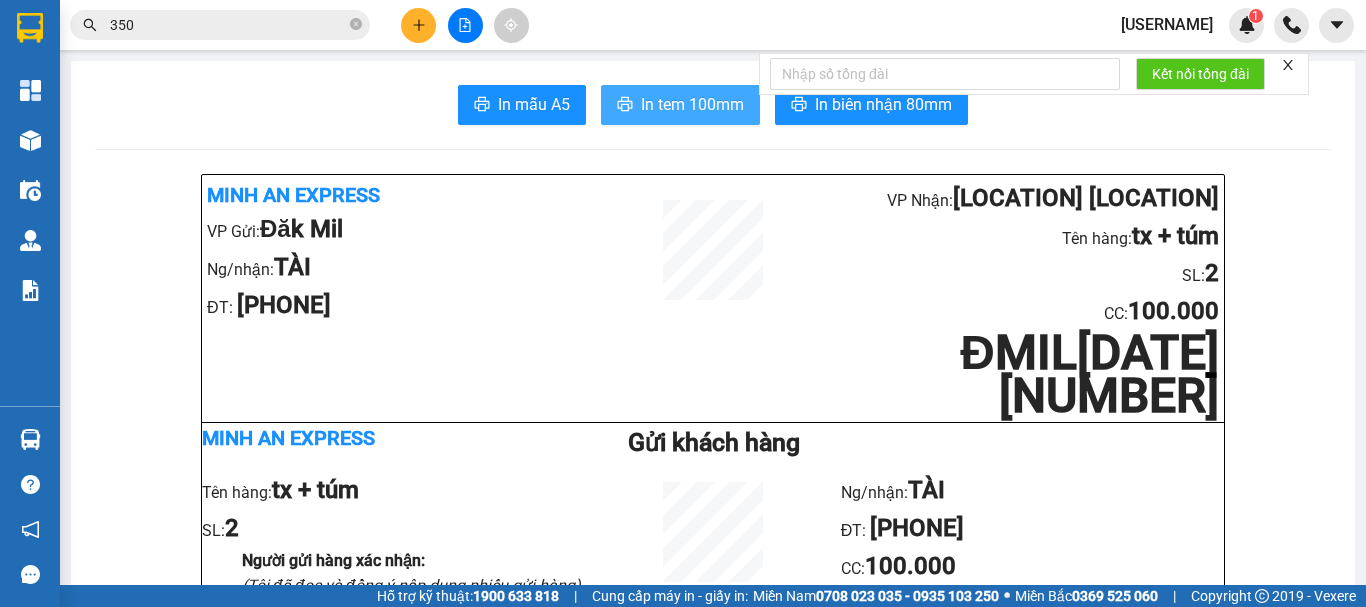 click on "In tem 100mm" at bounding box center [692, 104] 